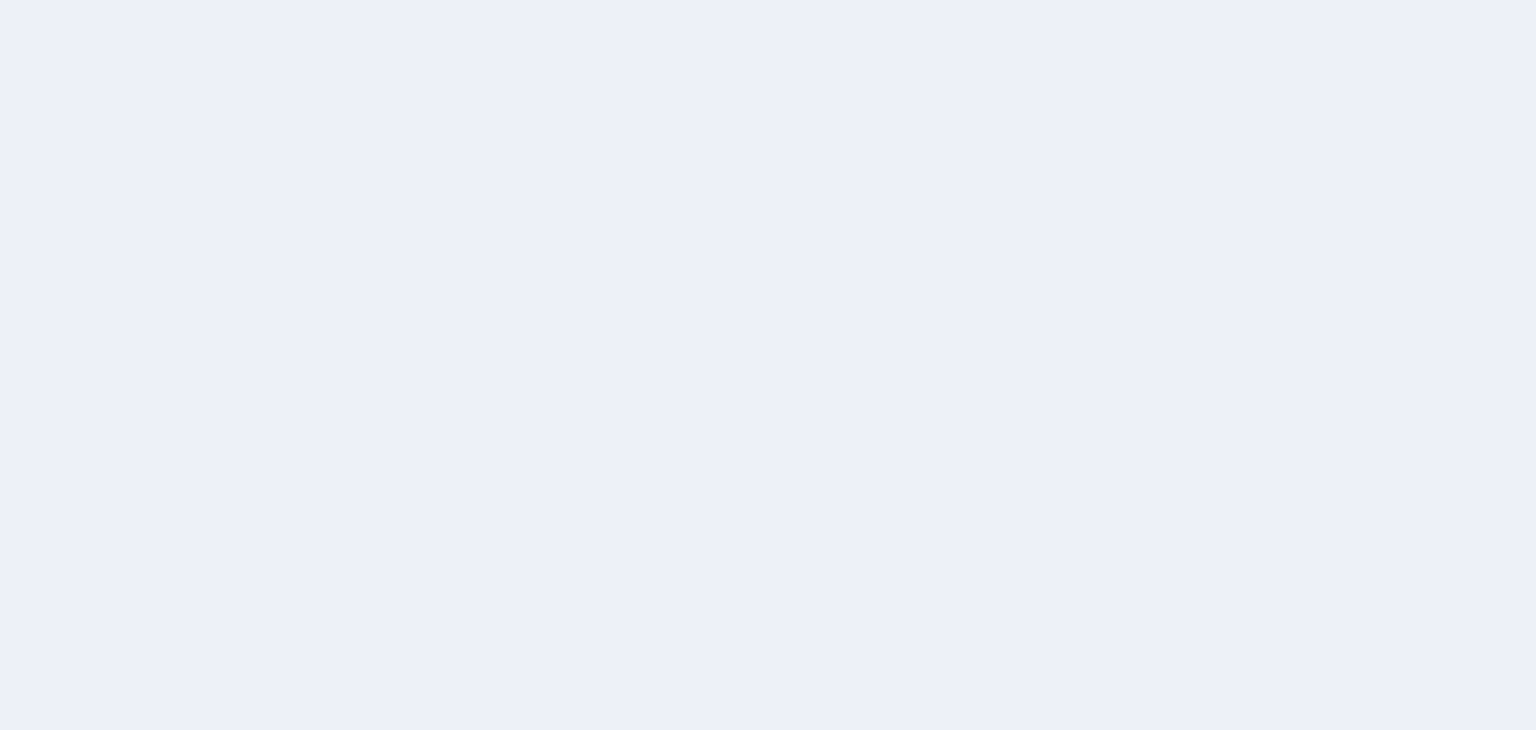 scroll, scrollTop: 0, scrollLeft: 0, axis: both 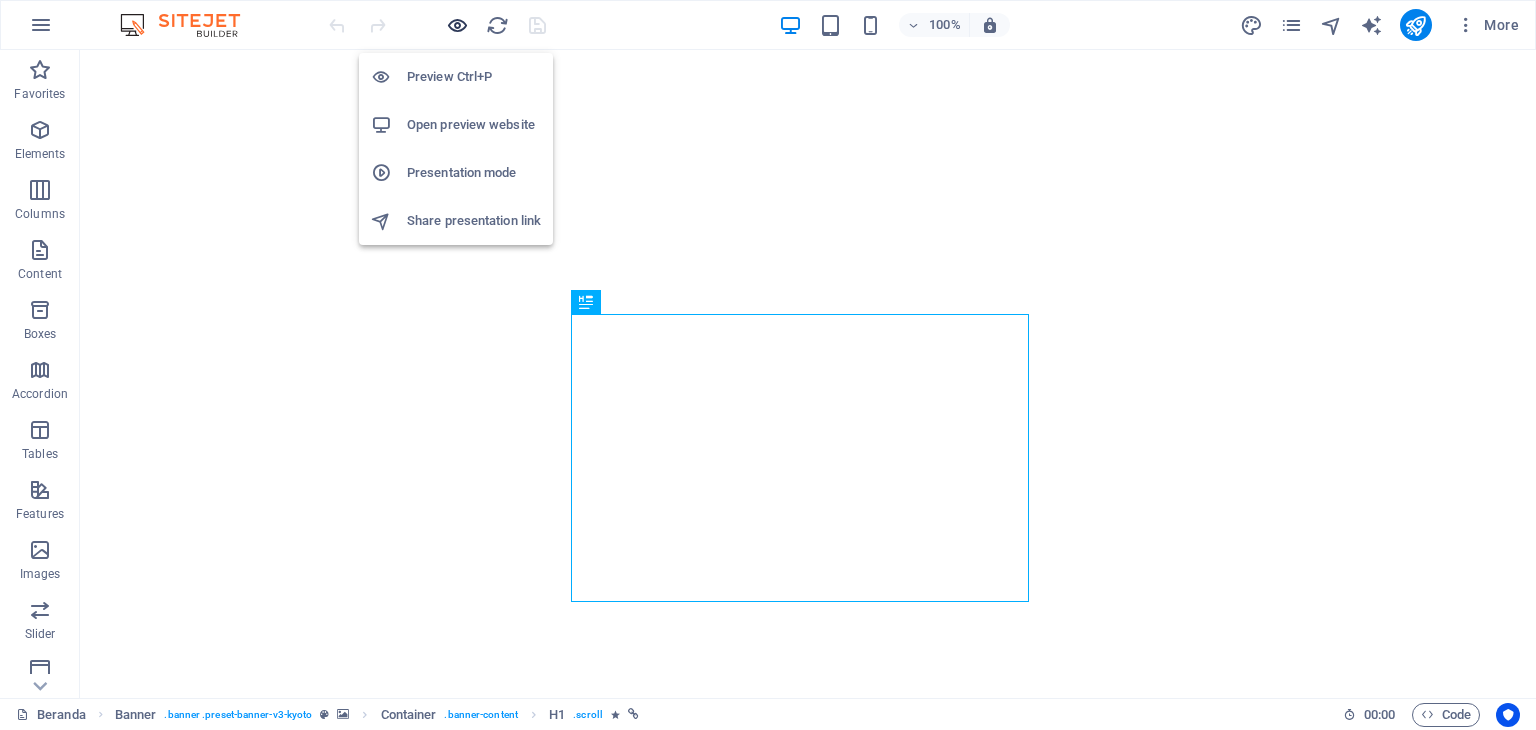 click at bounding box center (457, 25) 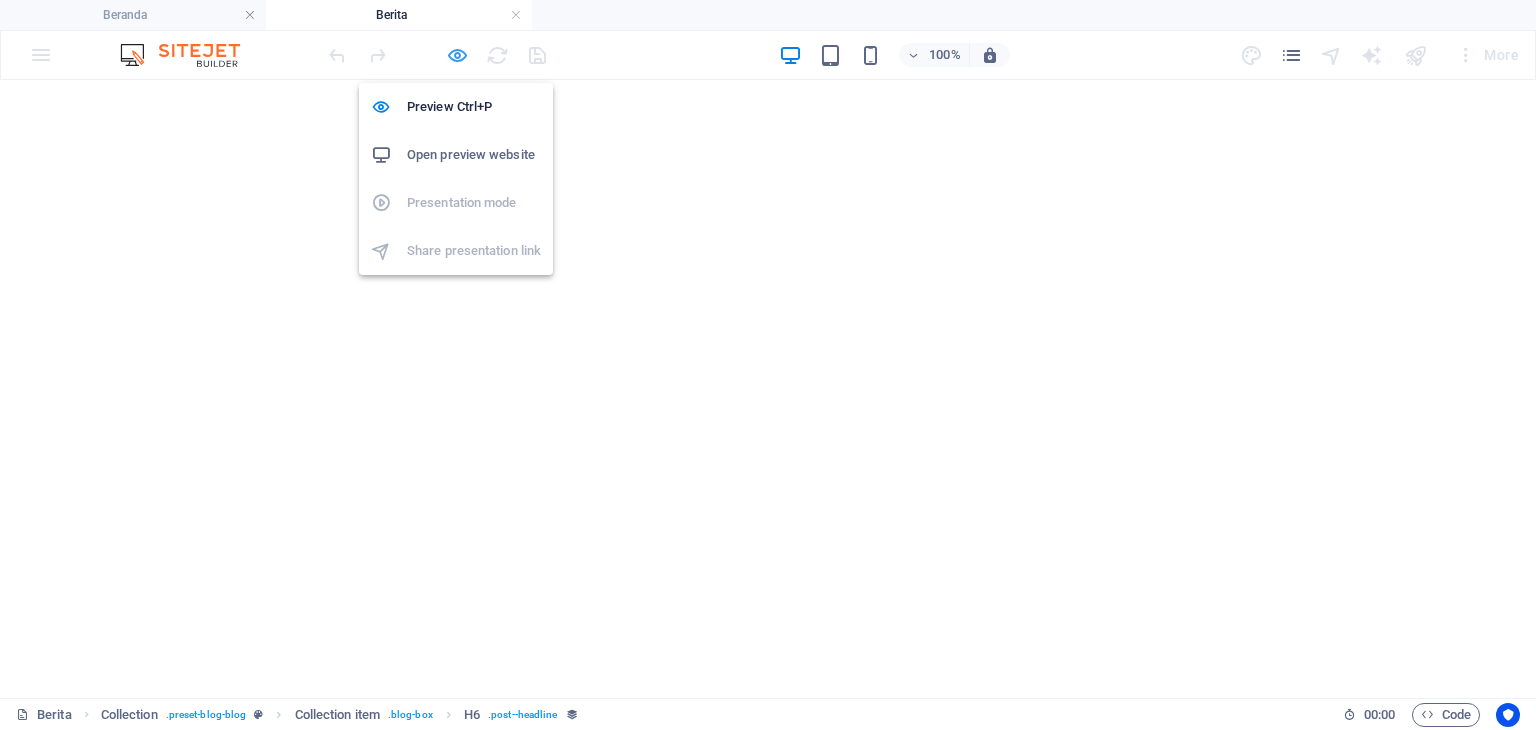 click at bounding box center [457, 55] 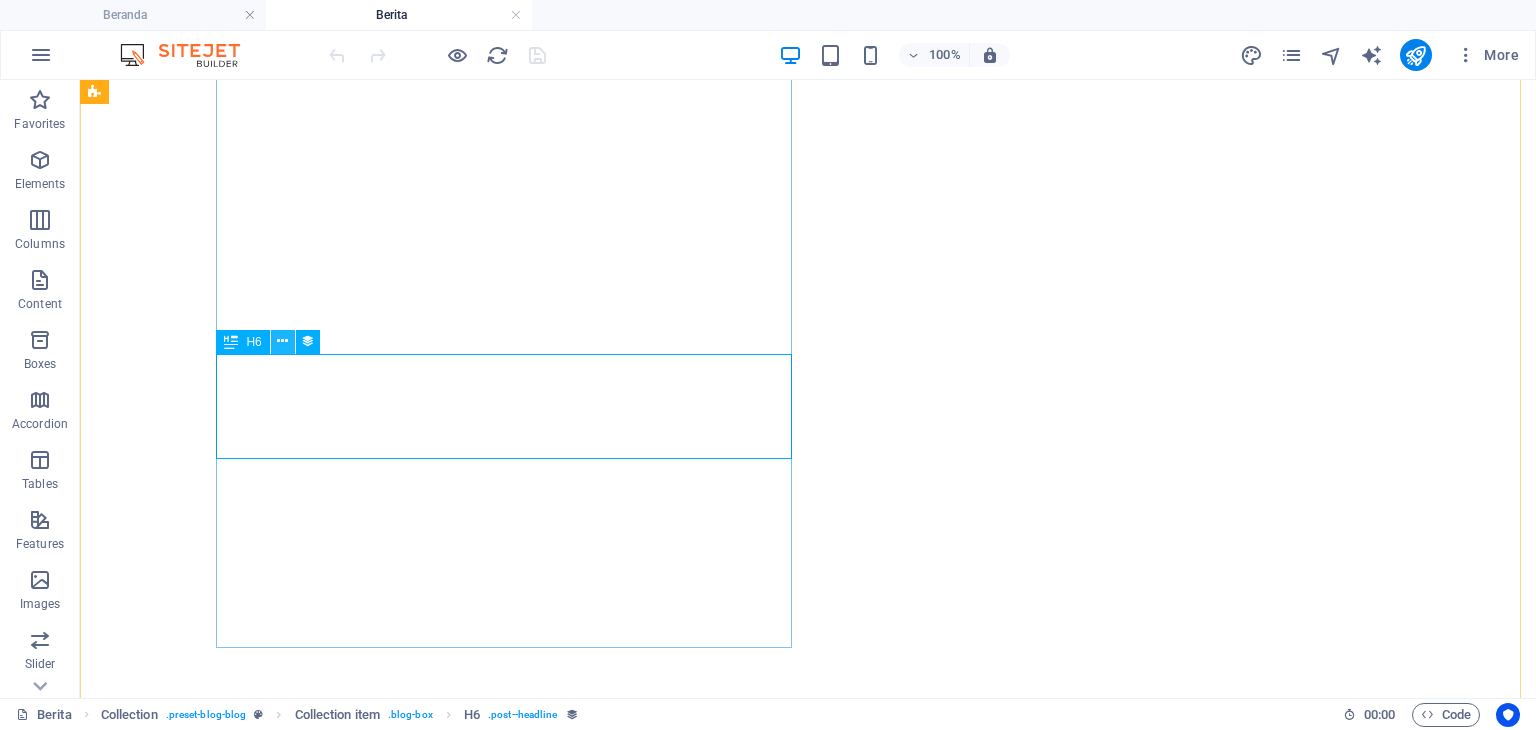 click at bounding box center (282, 341) 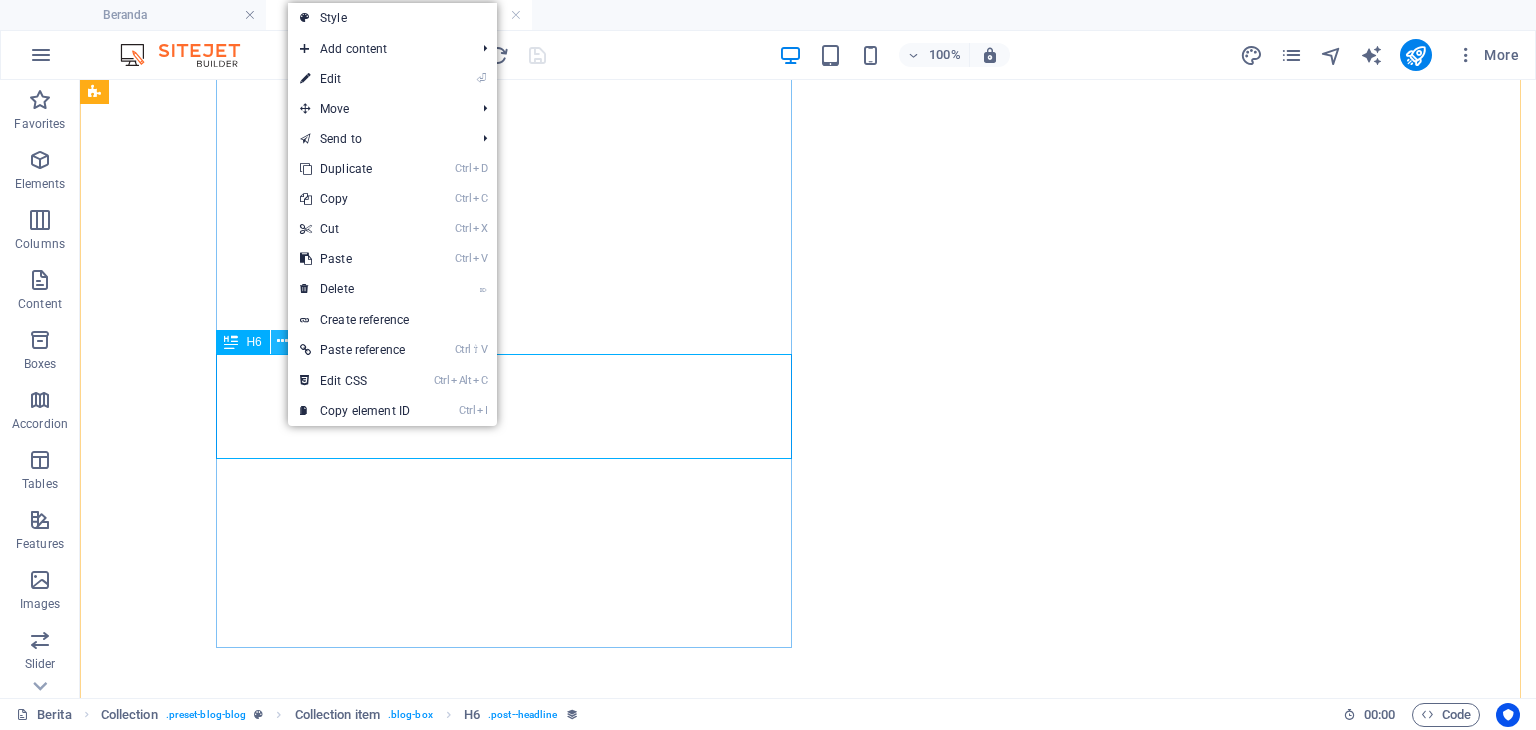 scroll, scrollTop: 0, scrollLeft: 0, axis: both 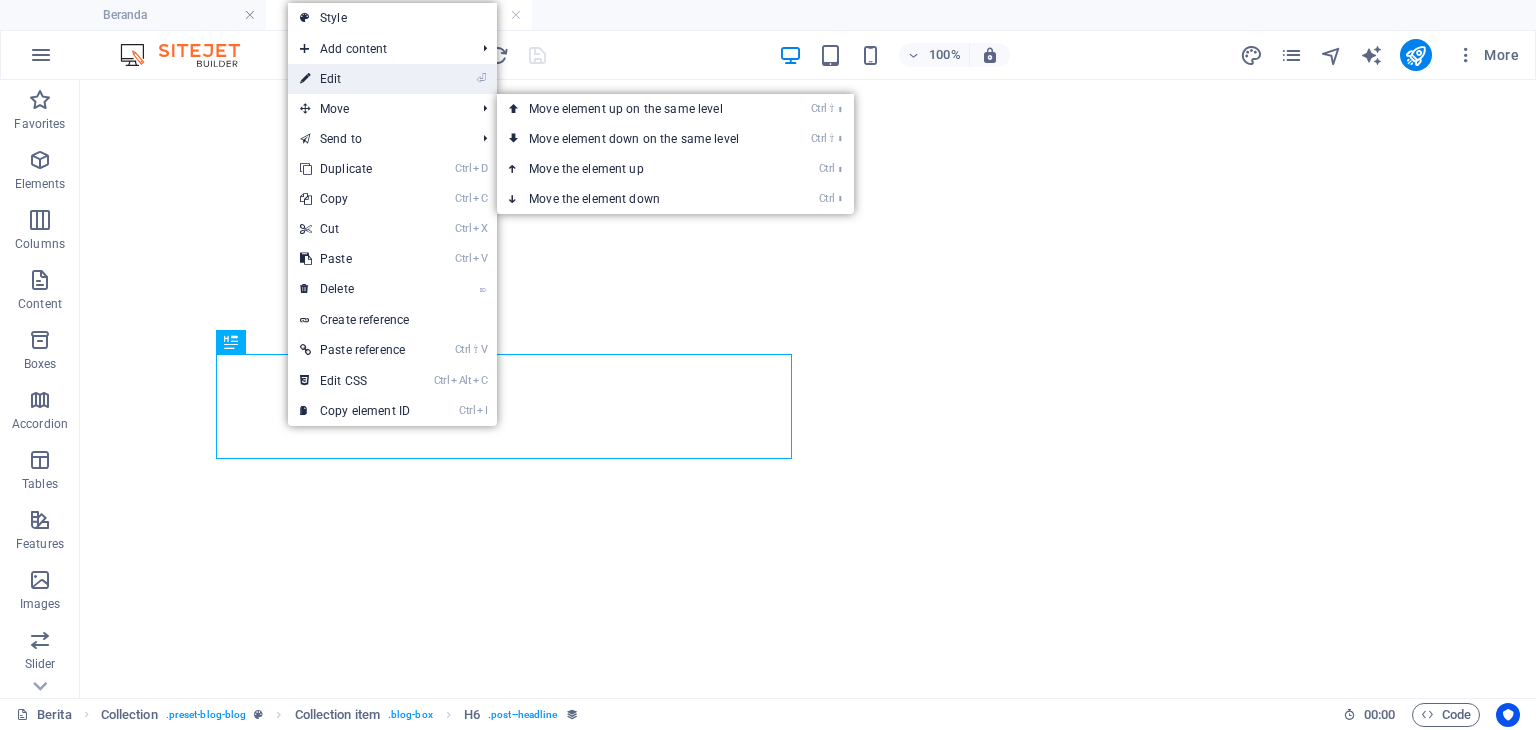 click on "⏎  Edit" at bounding box center [355, 79] 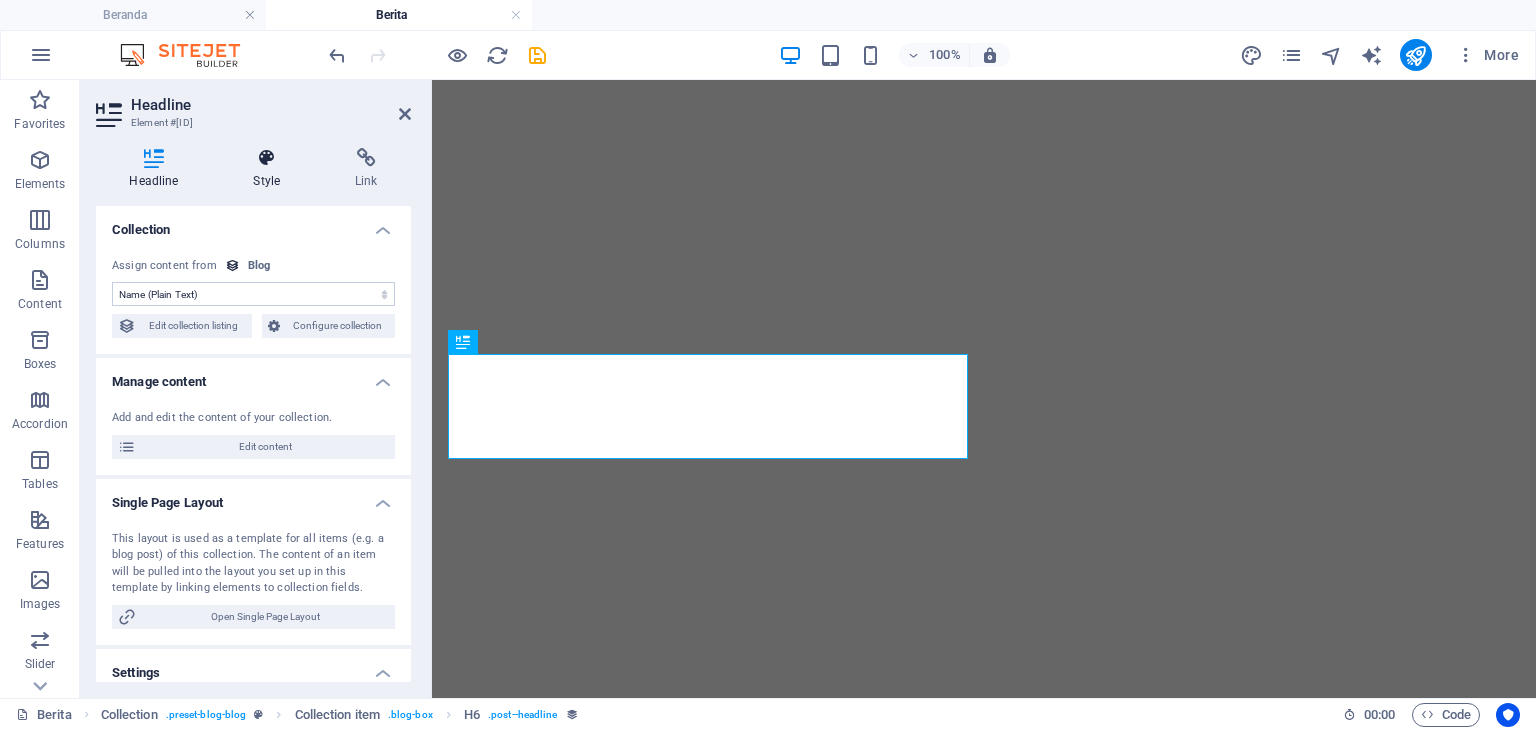 click on "Style" at bounding box center (271, 169) 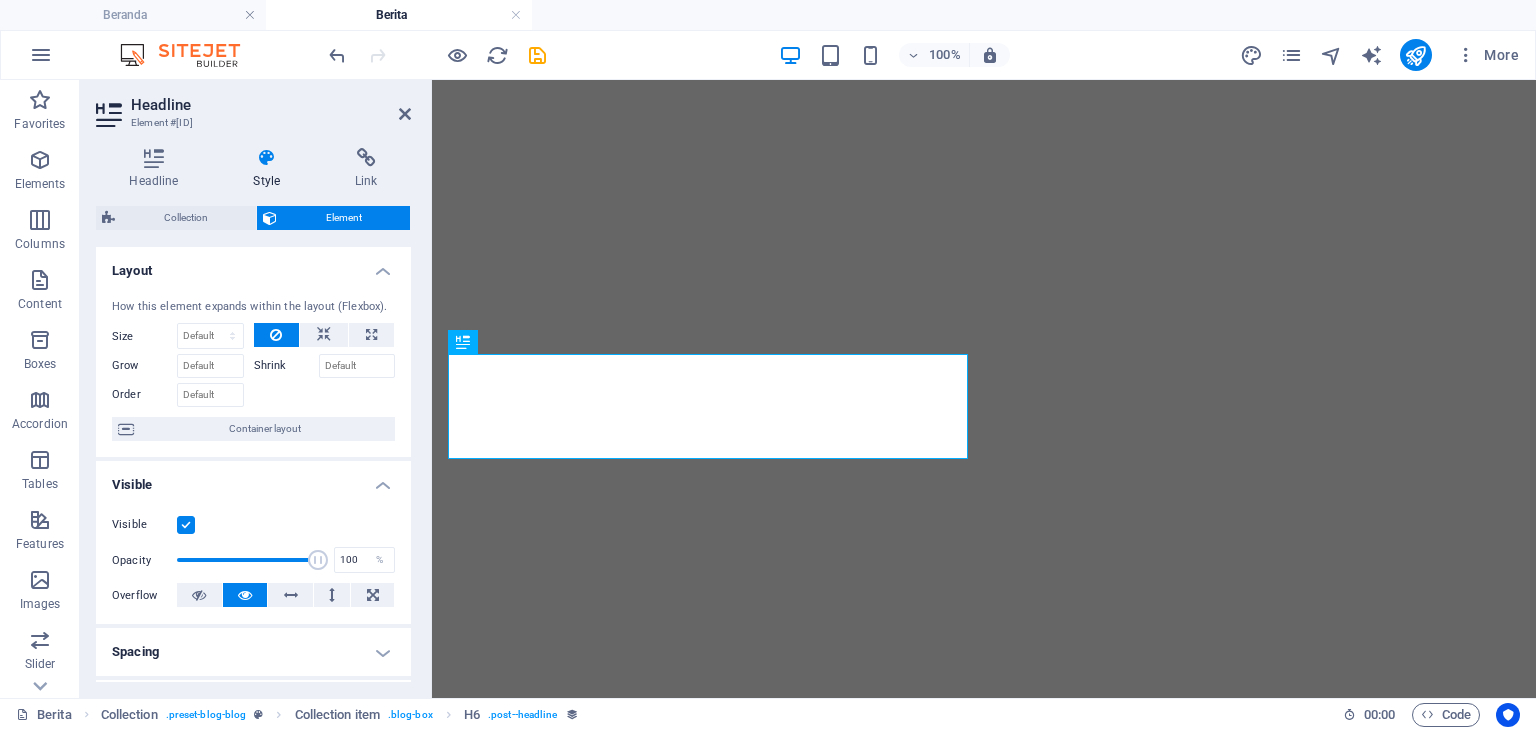 click at bounding box center (267, 158) 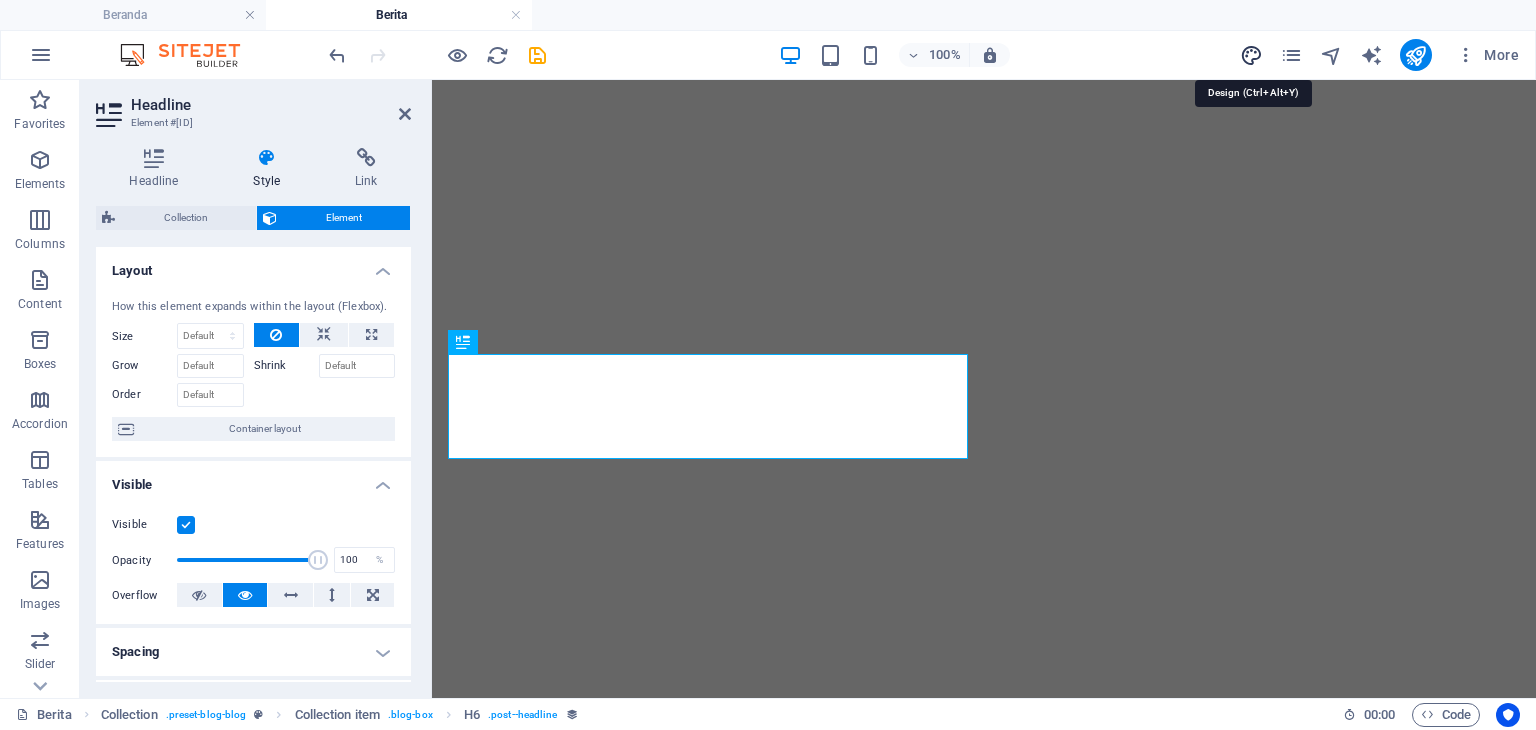 click at bounding box center (1251, 55) 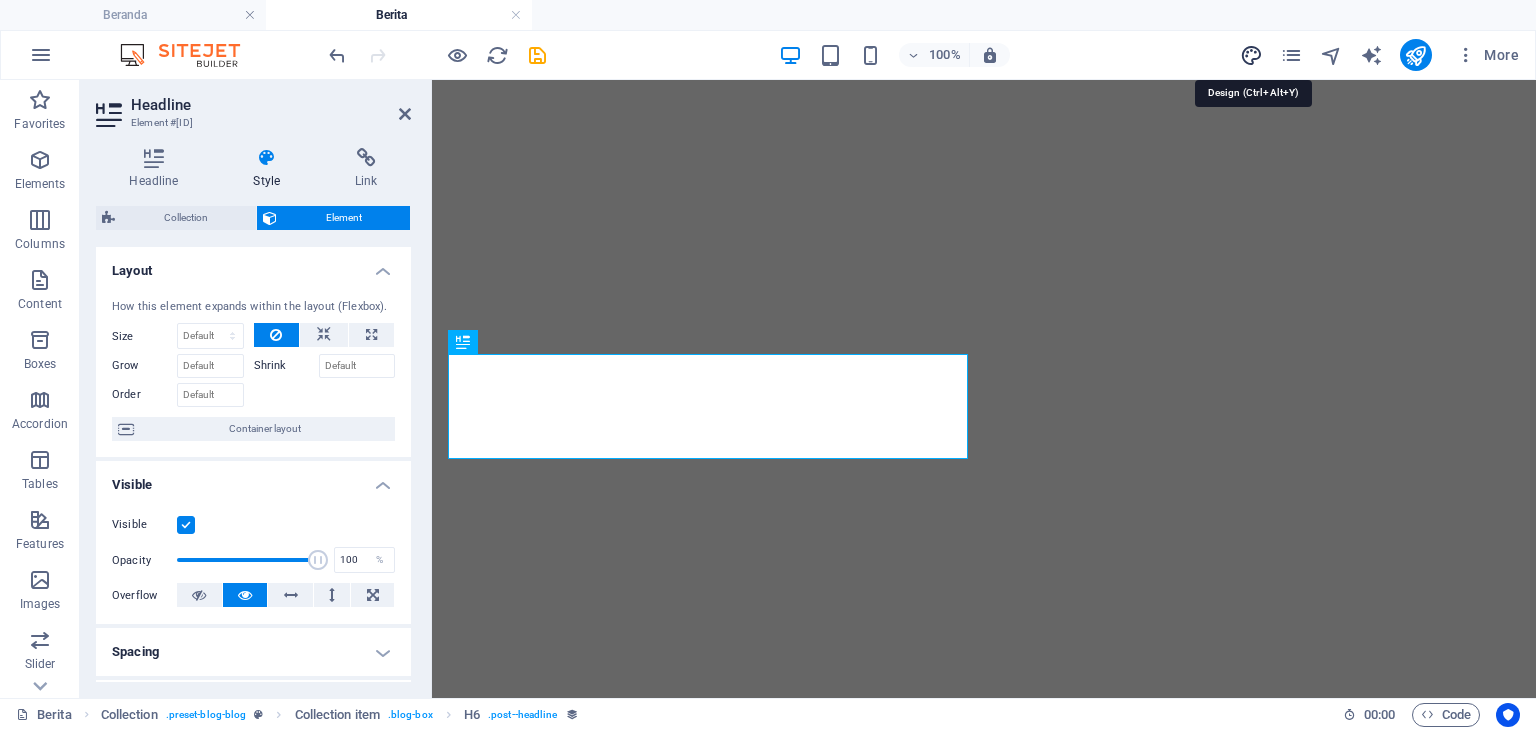 select on "px" 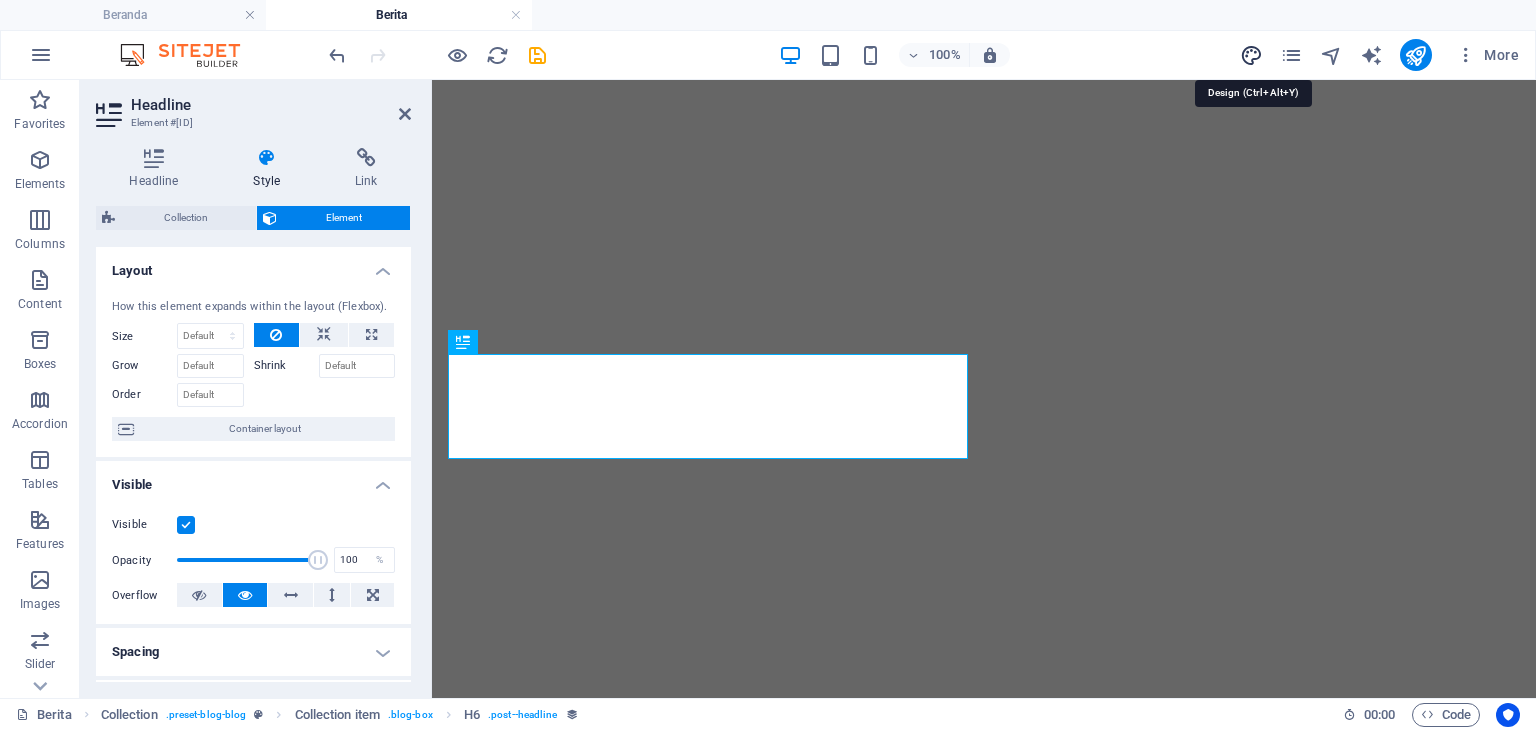 select on "300" 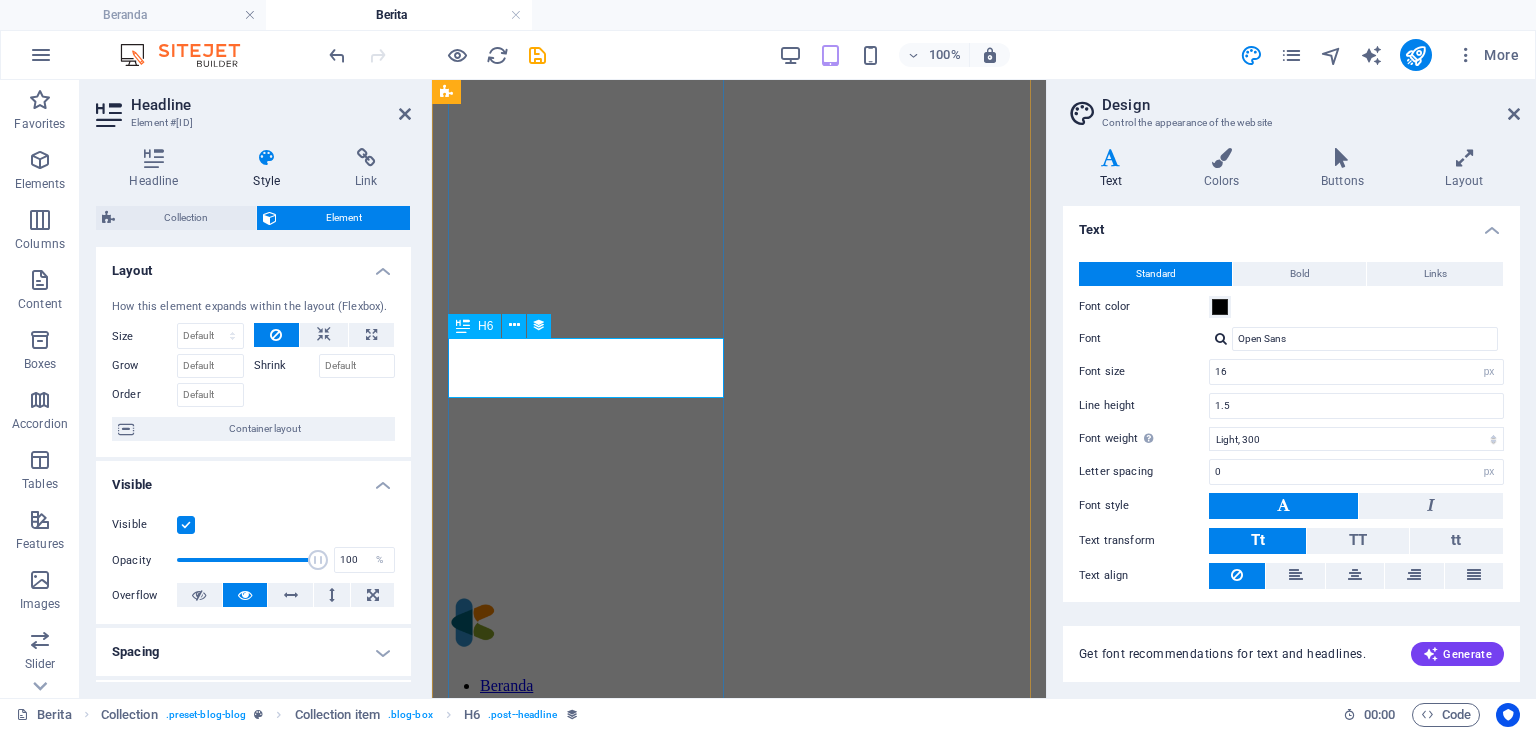 scroll, scrollTop: 602, scrollLeft: 0, axis: vertical 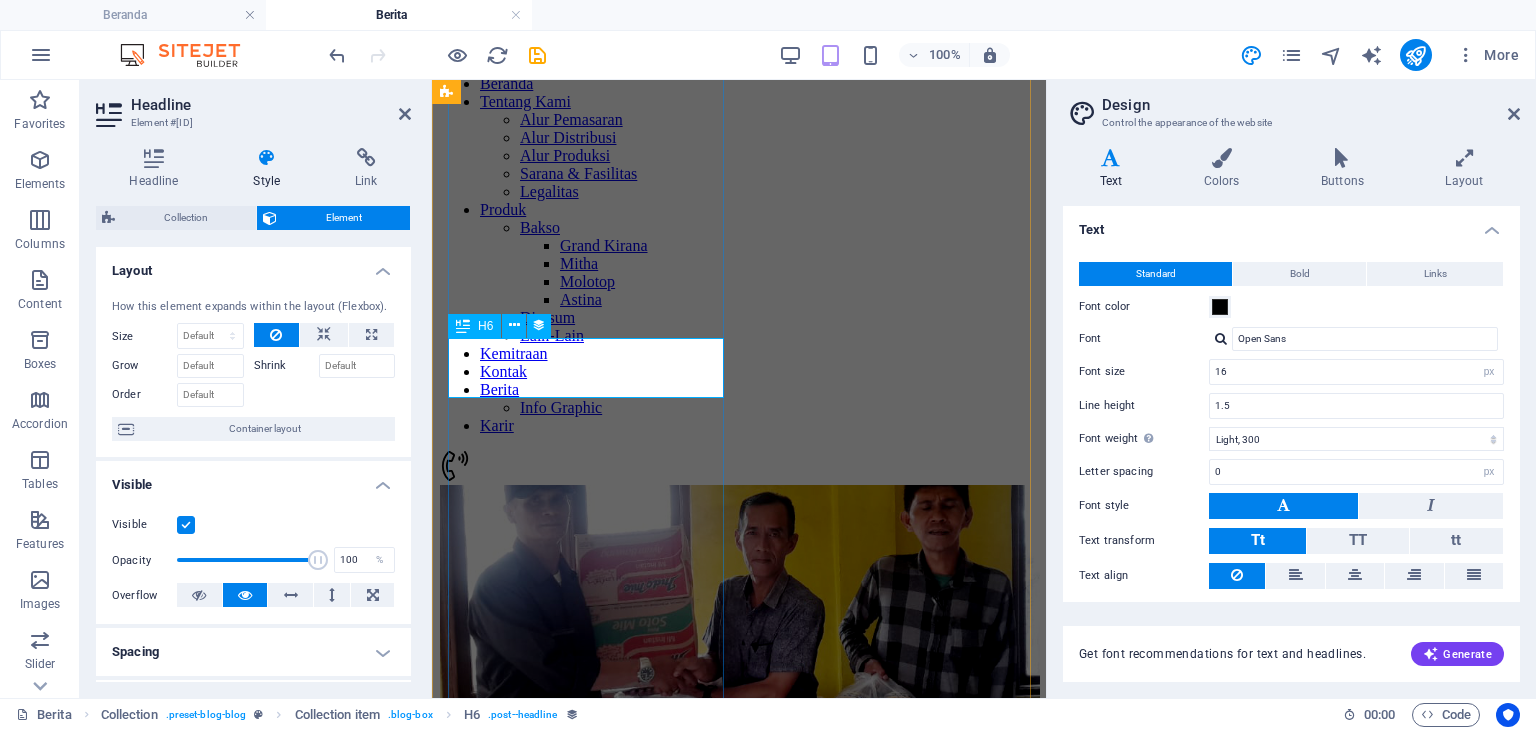 click on "Medical Check-Up Tahunan:  Komitmen Perusahaan untuk Kesehatan Karyawan" at bounding box center [739, 800] 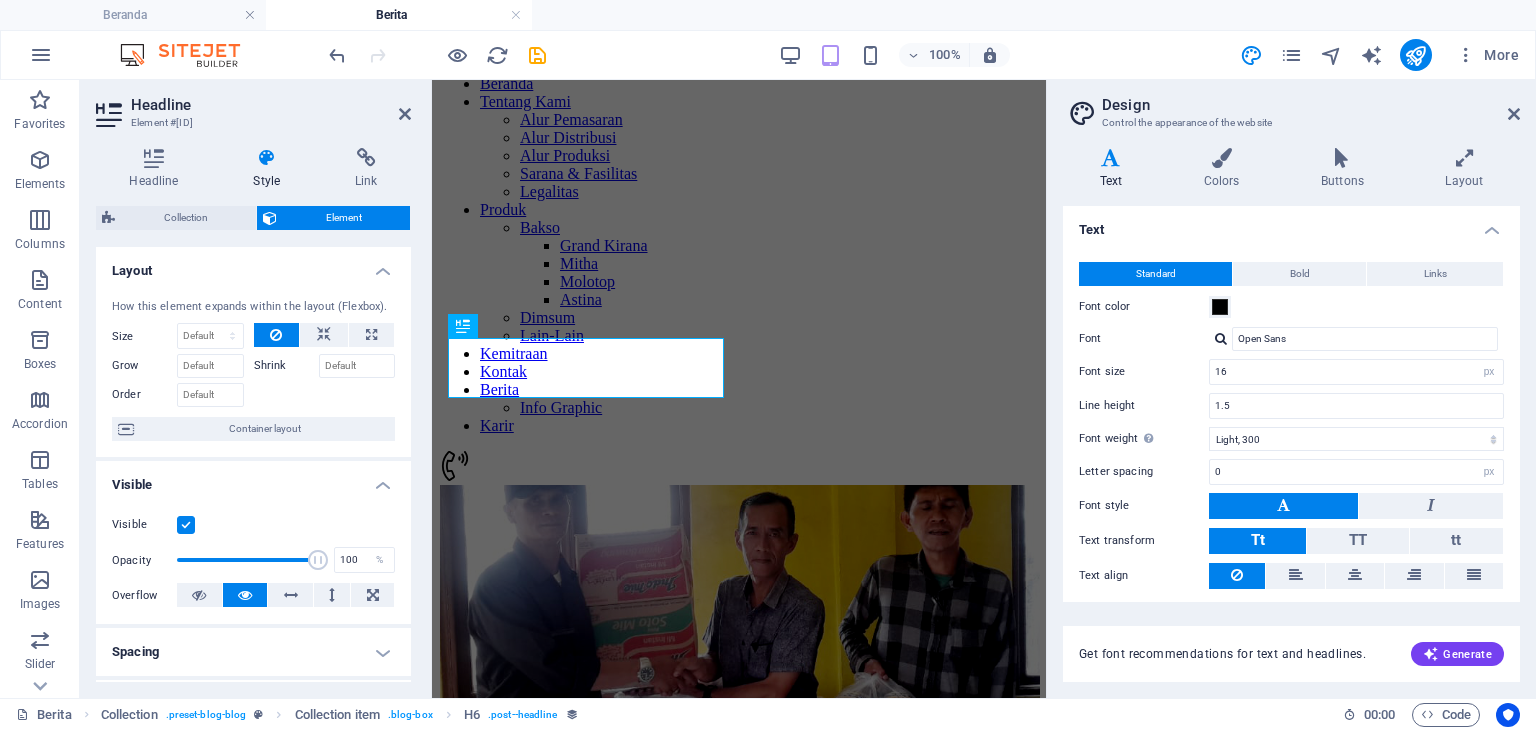 scroll, scrollTop: 57, scrollLeft: 0, axis: vertical 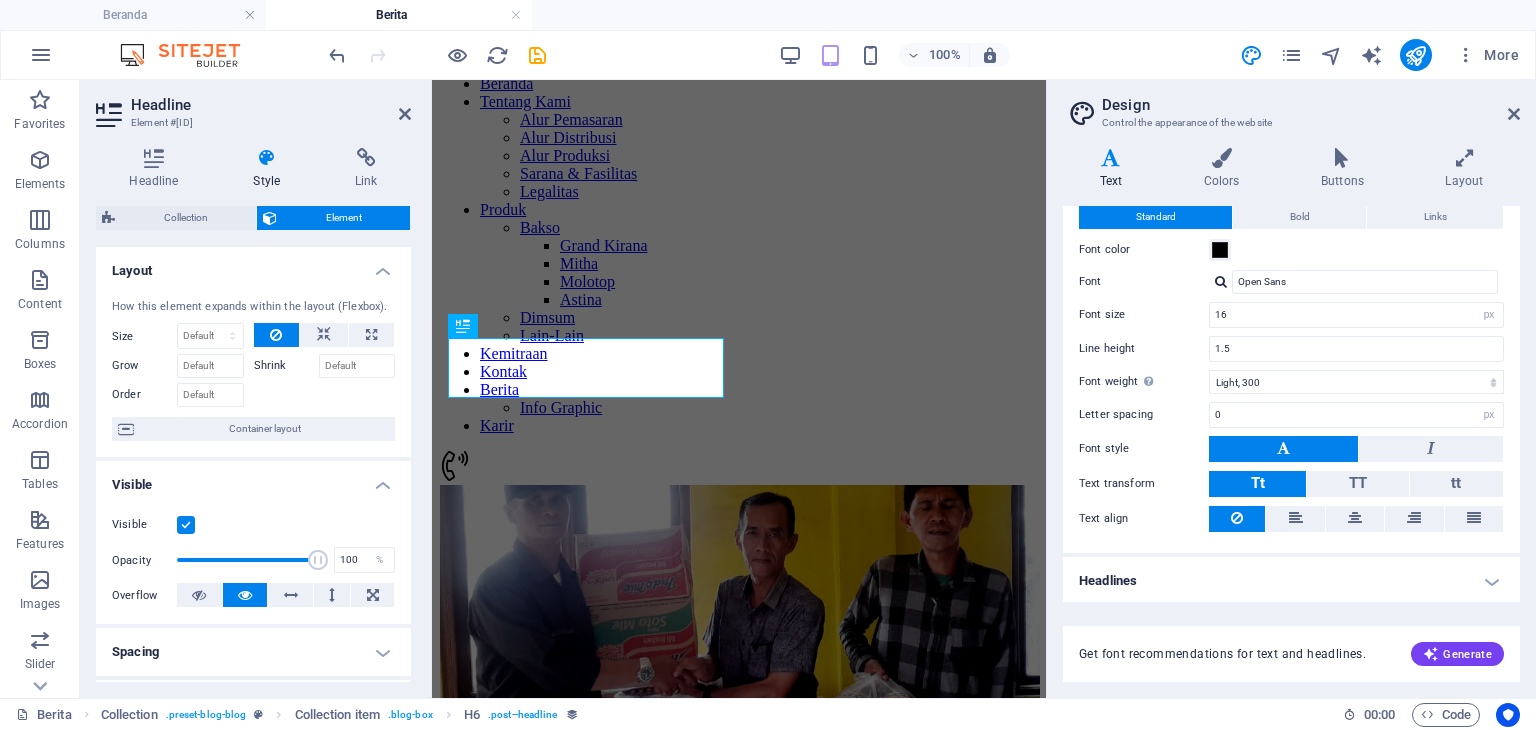 click on "Headlines" at bounding box center [1291, 581] 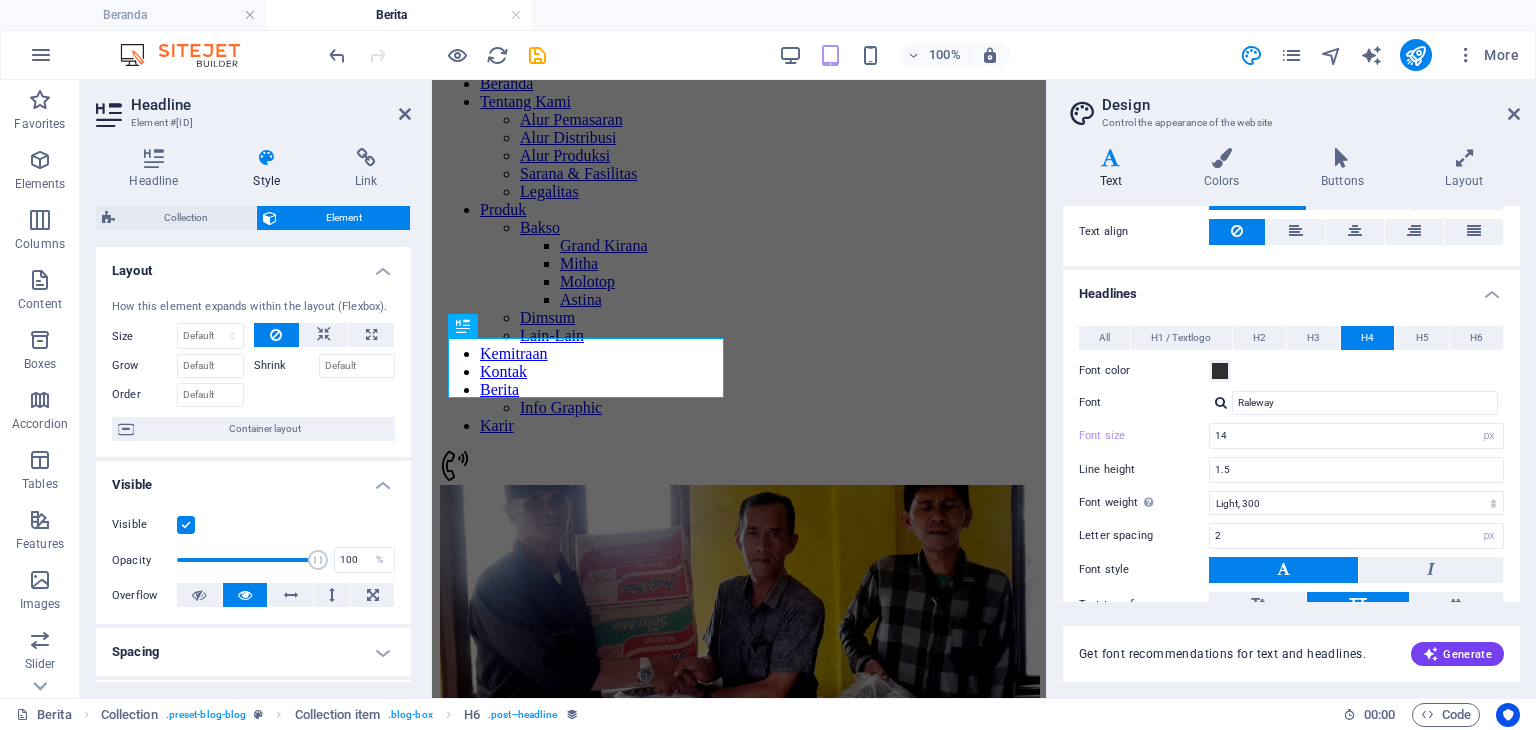 scroll, scrollTop: 457, scrollLeft: 0, axis: vertical 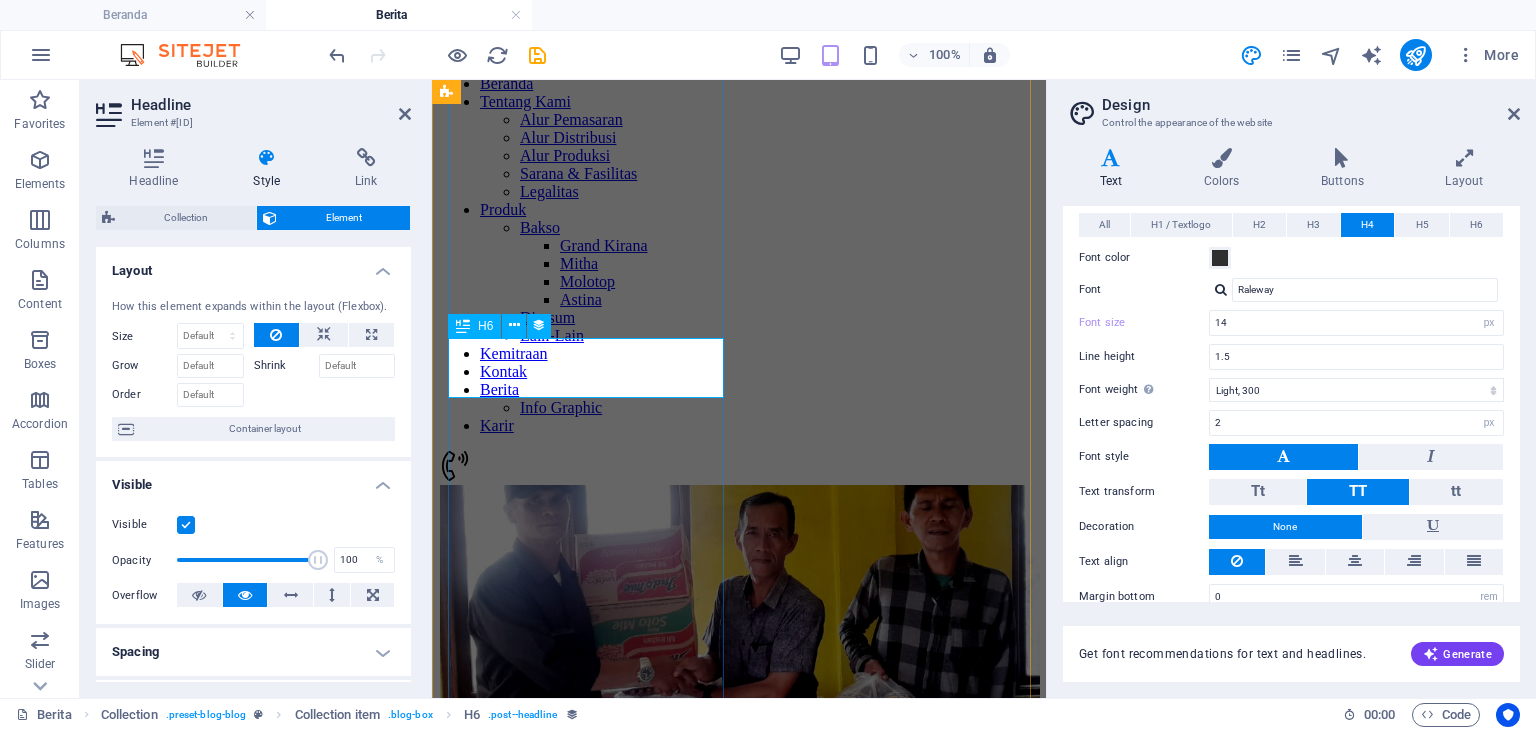 click on "Medical Check-Up Tahunan:  Komitmen Perusahaan untuk Kesehatan Karyawan" at bounding box center (739, 800) 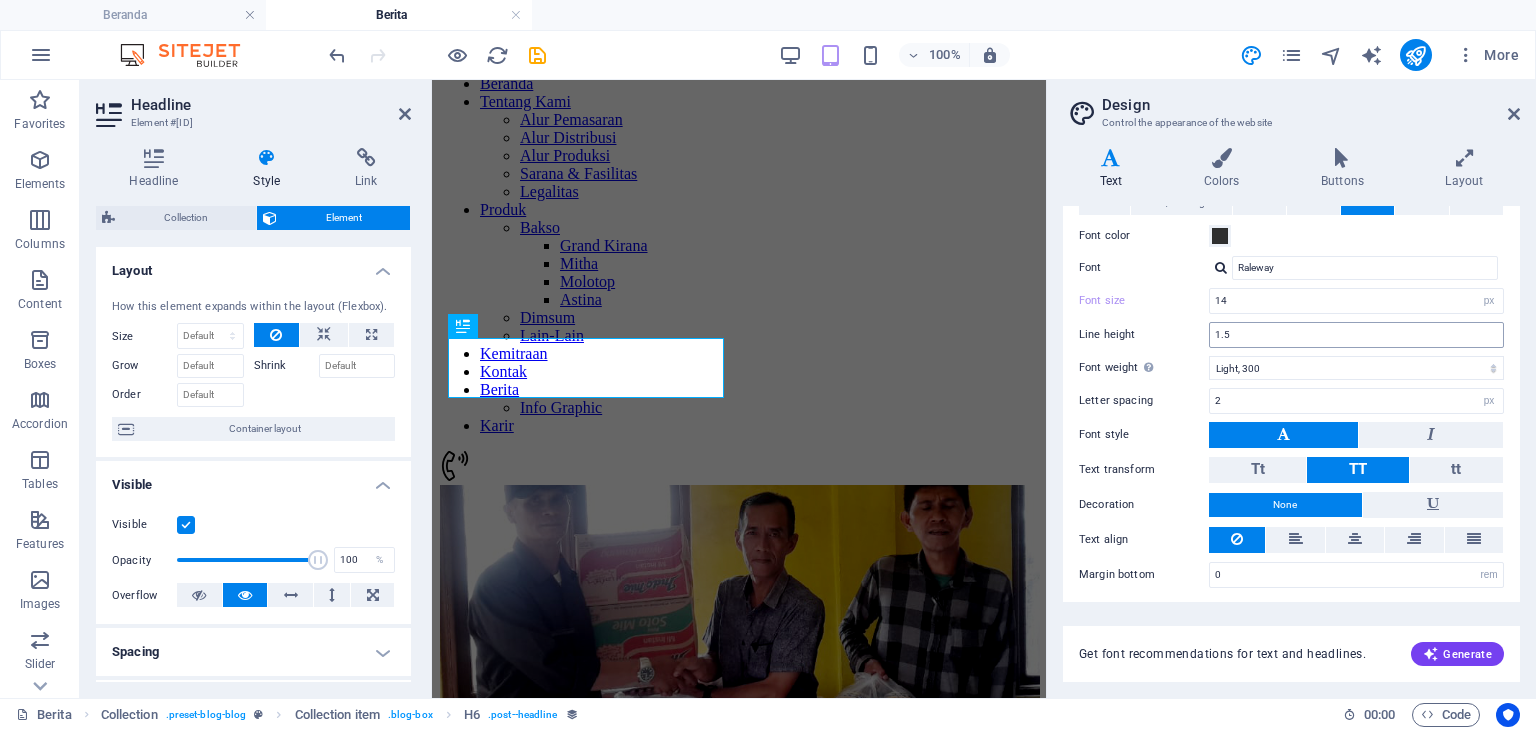 scroll, scrollTop: 279, scrollLeft: 0, axis: vertical 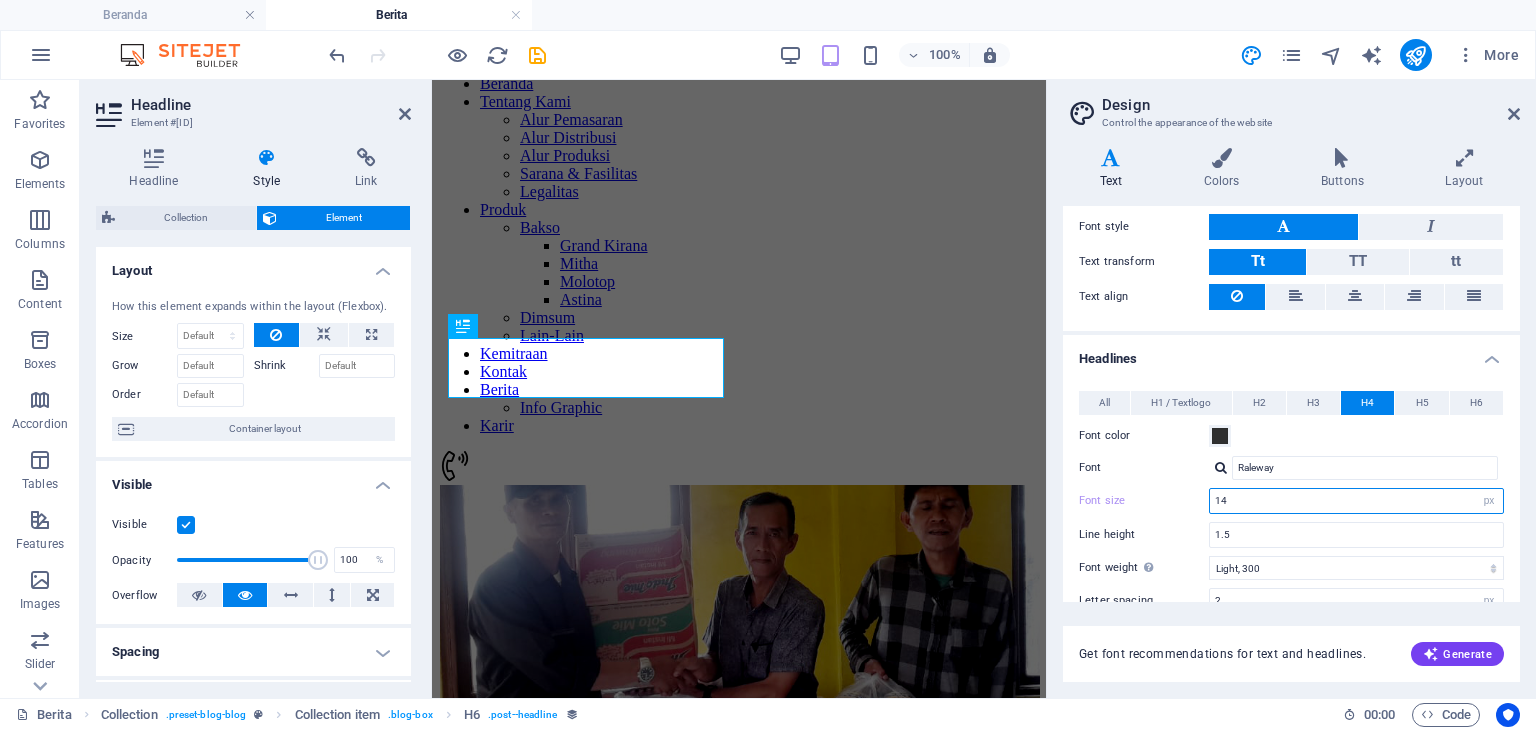 click on "14" at bounding box center [1356, 501] 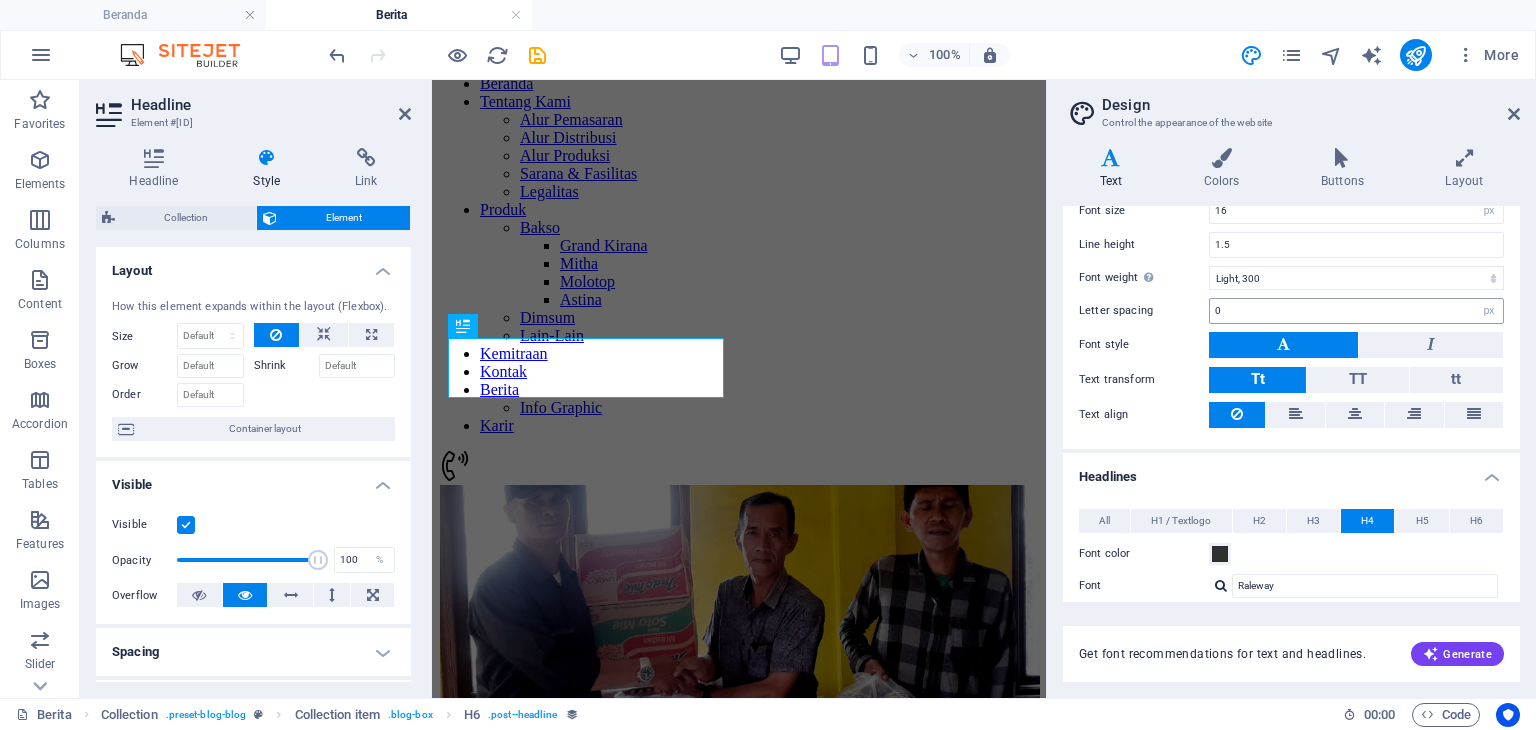 scroll, scrollTop: 300, scrollLeft: 0, axis: vertical 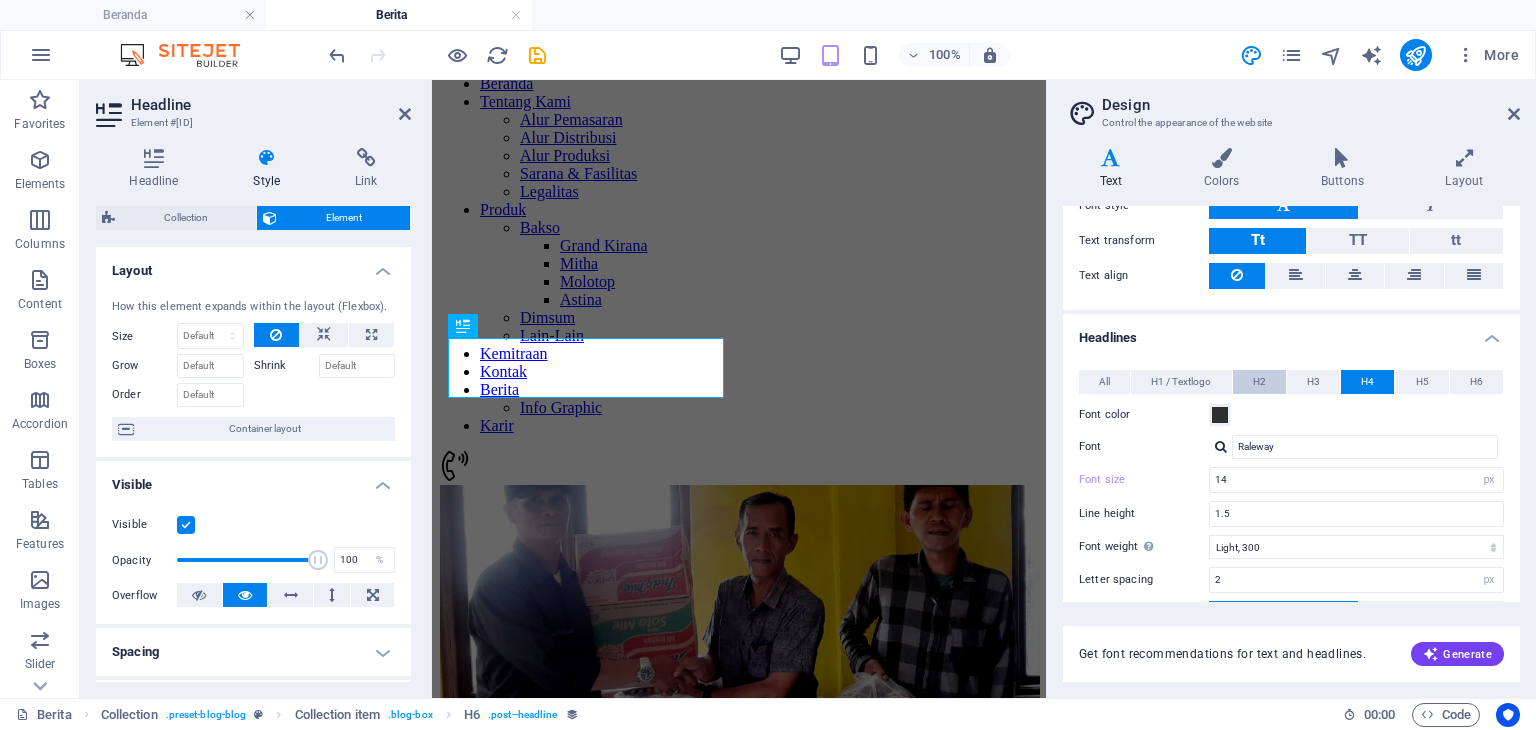 click on "H2" at bounding box center [1259, 382] 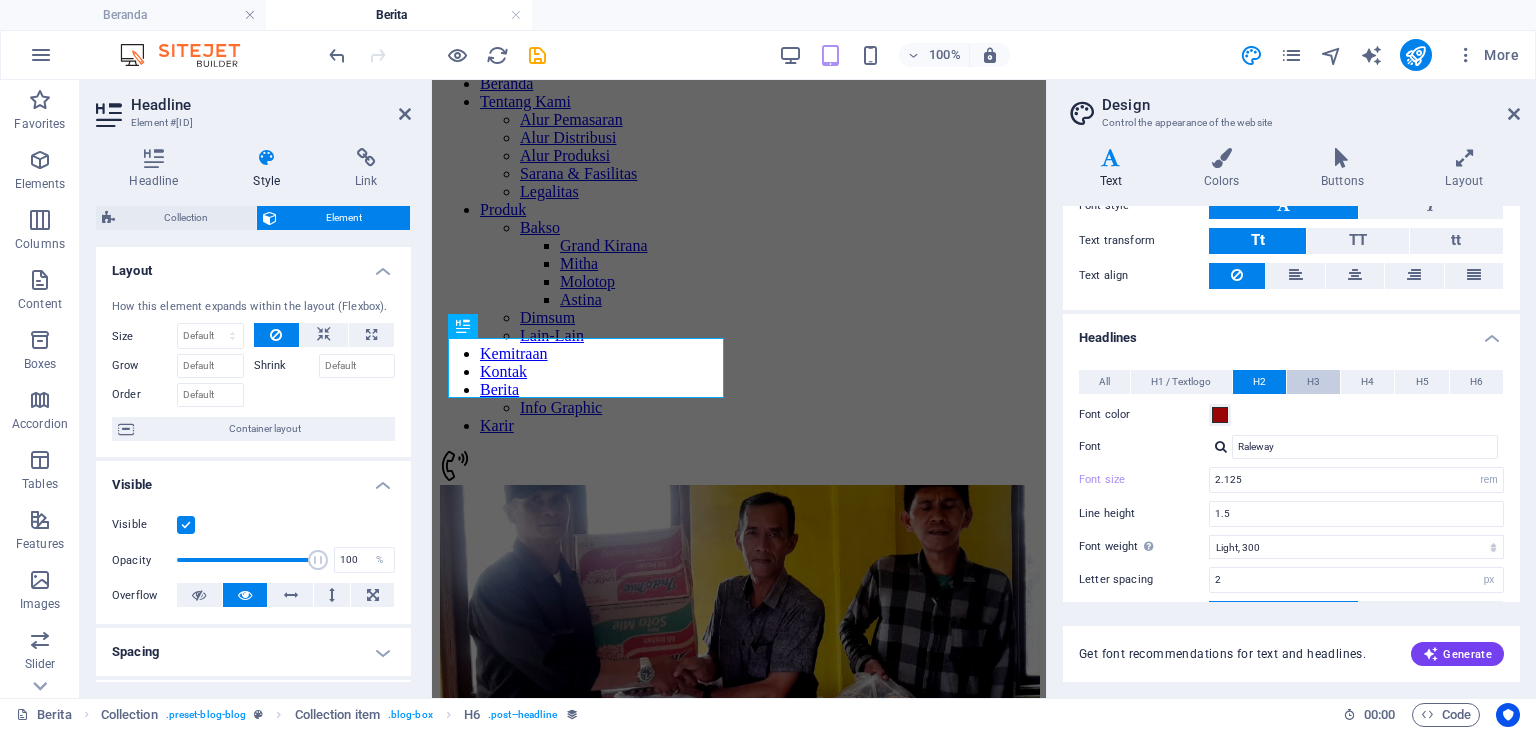 click on "H3" at bounding box center [1313, 382] 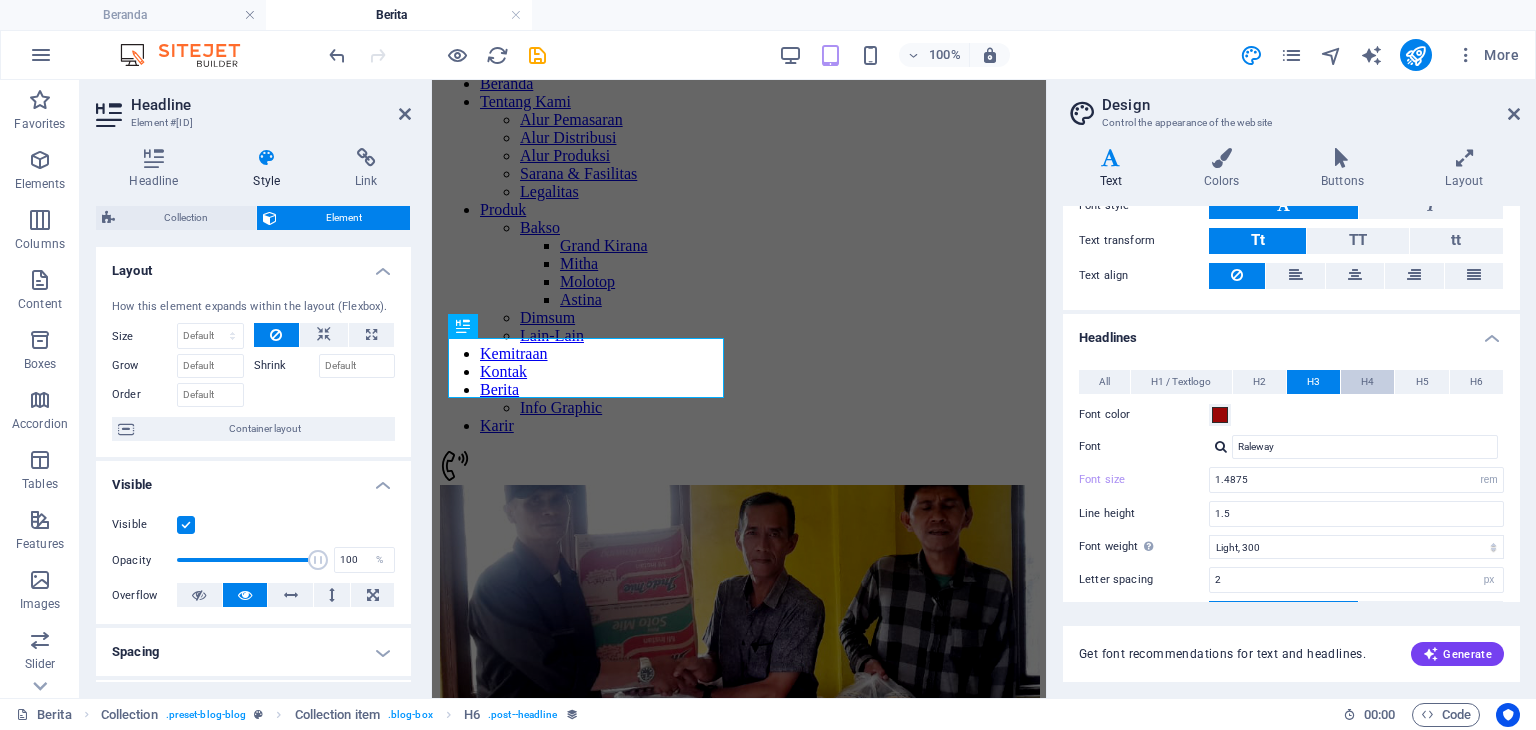 click on "H4" at bounding box center (1367, 382) 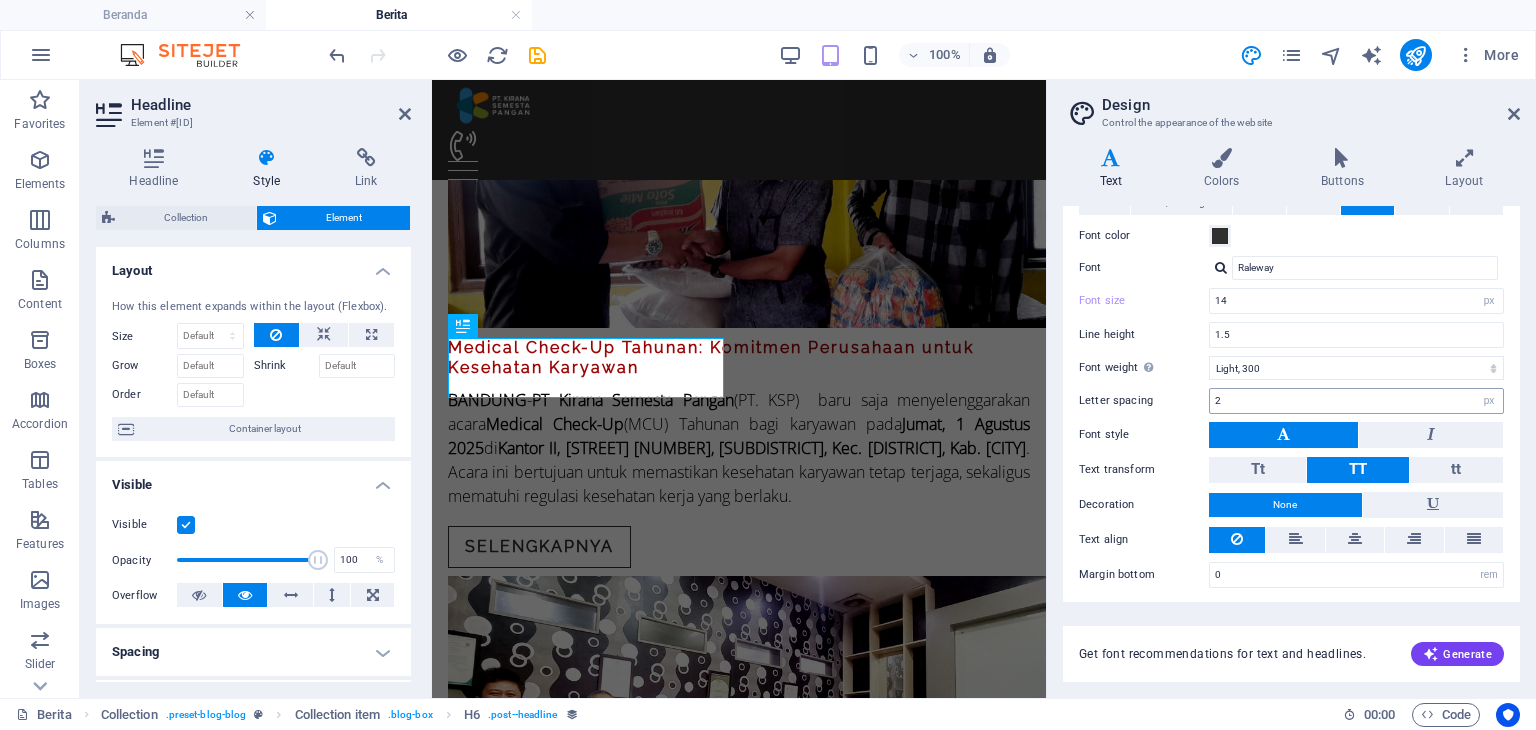 scroll, scrollTop: 379, scrollLeft: 0, axis: vertical 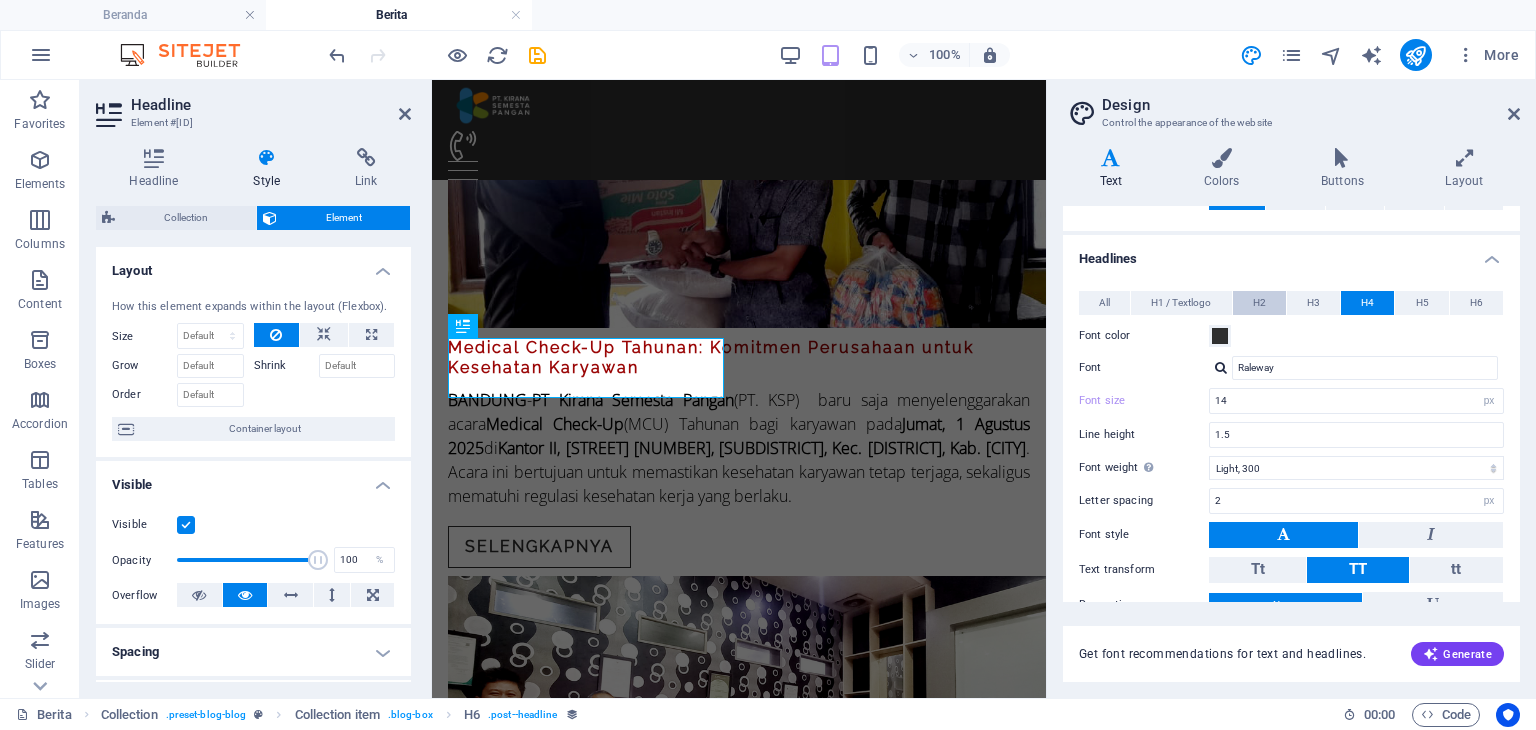 click on "H2" at bounding box center [1259, 303] 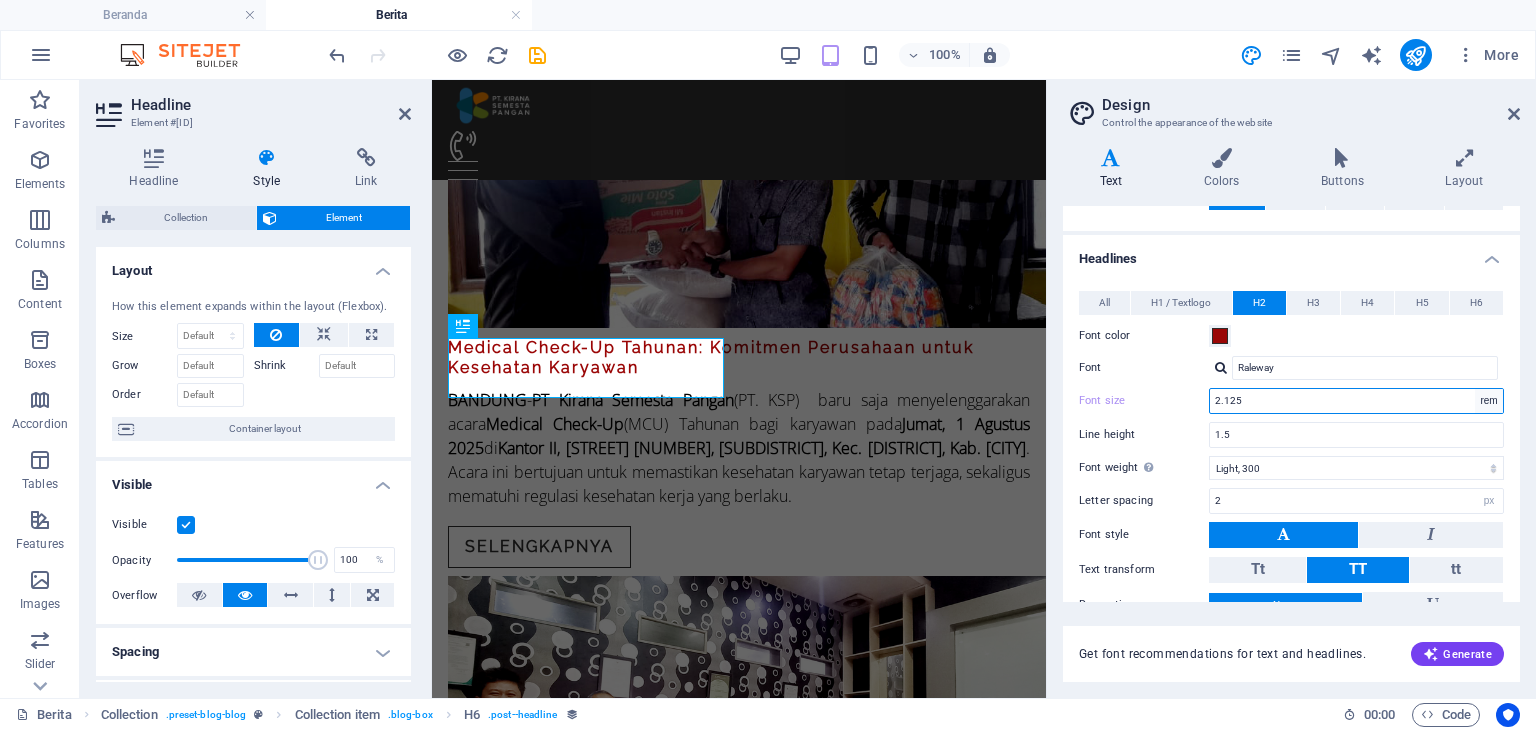 click on "rem px em %" at bounding box center [1489, 401] 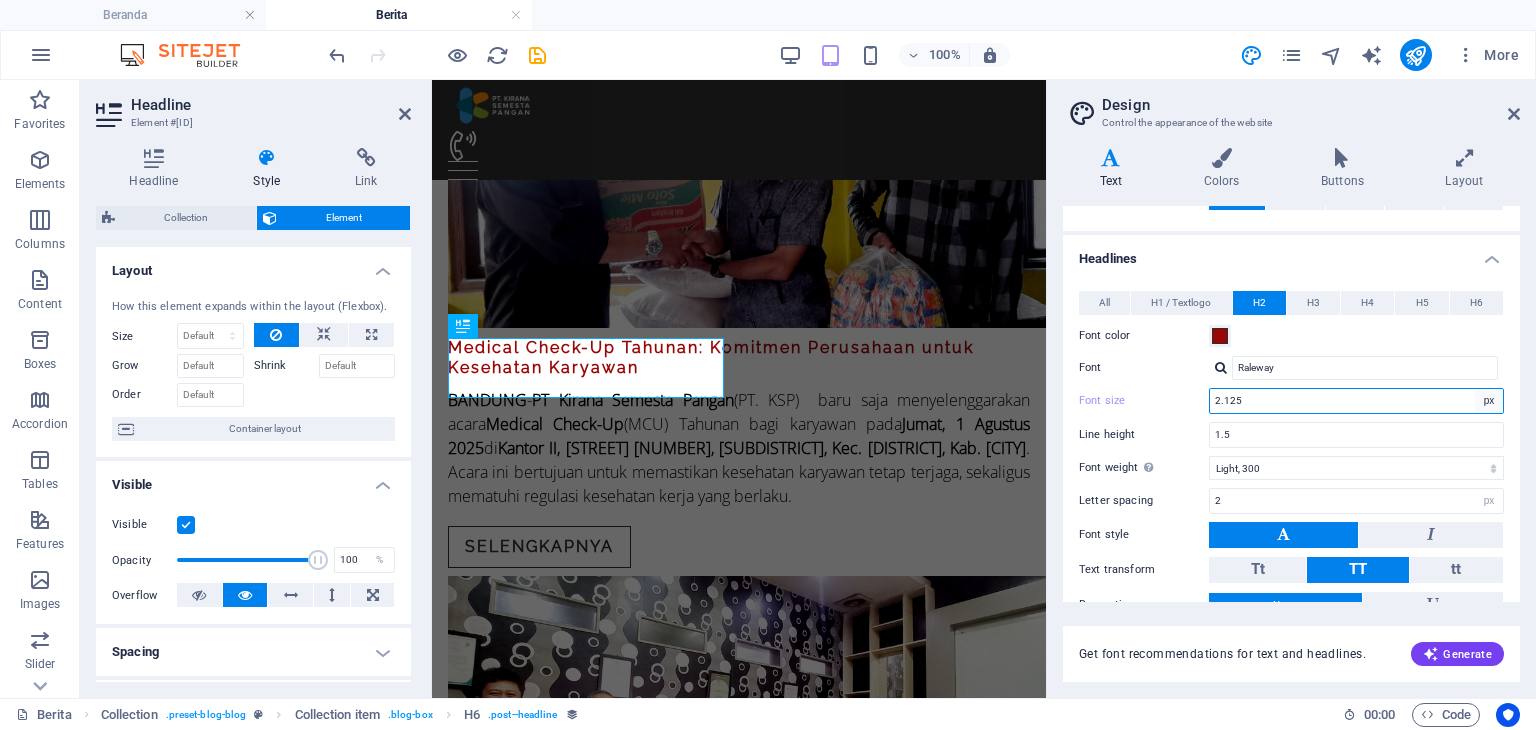 click on "rem px em %" at bounding box center [1489, 401] 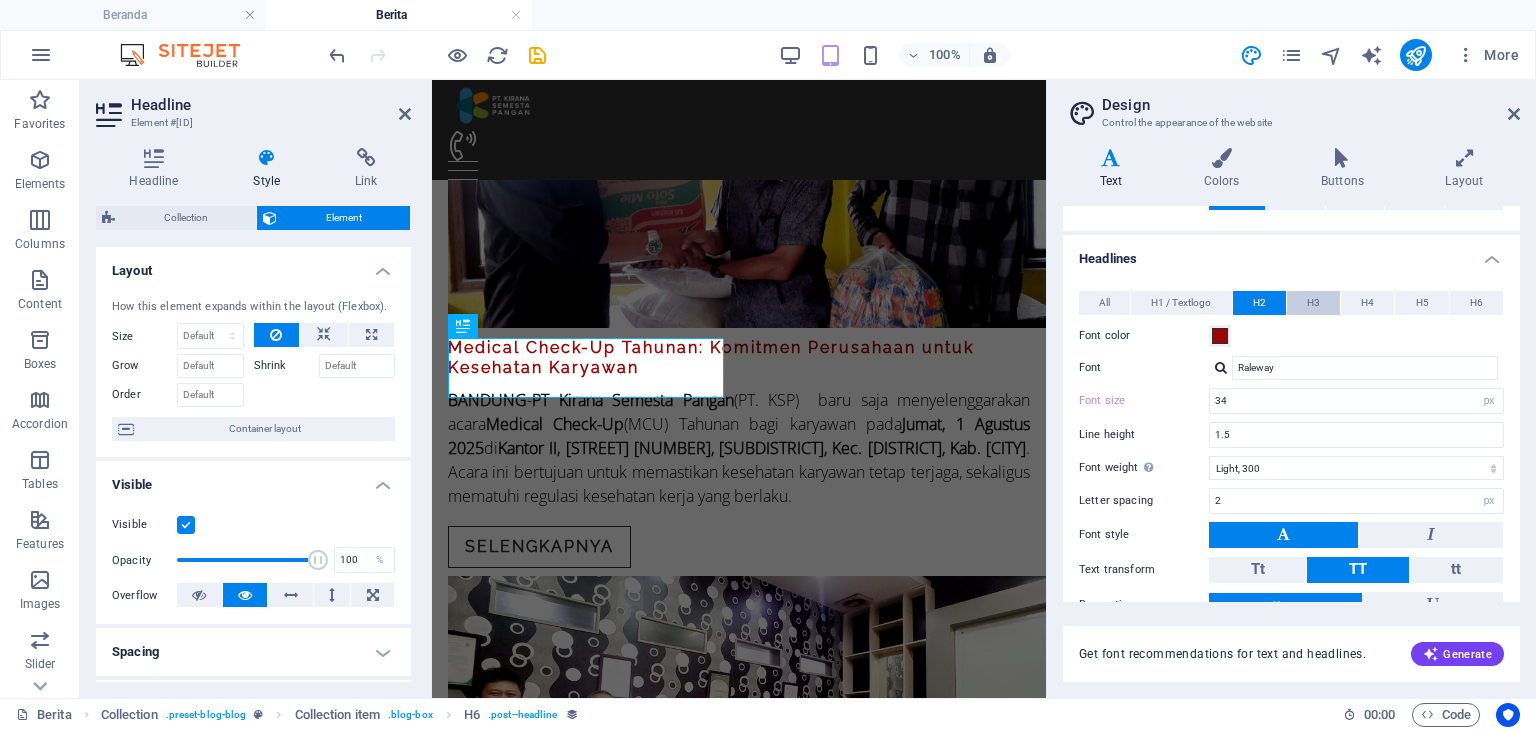 click on "H3" at bounding box center [1313, 303] 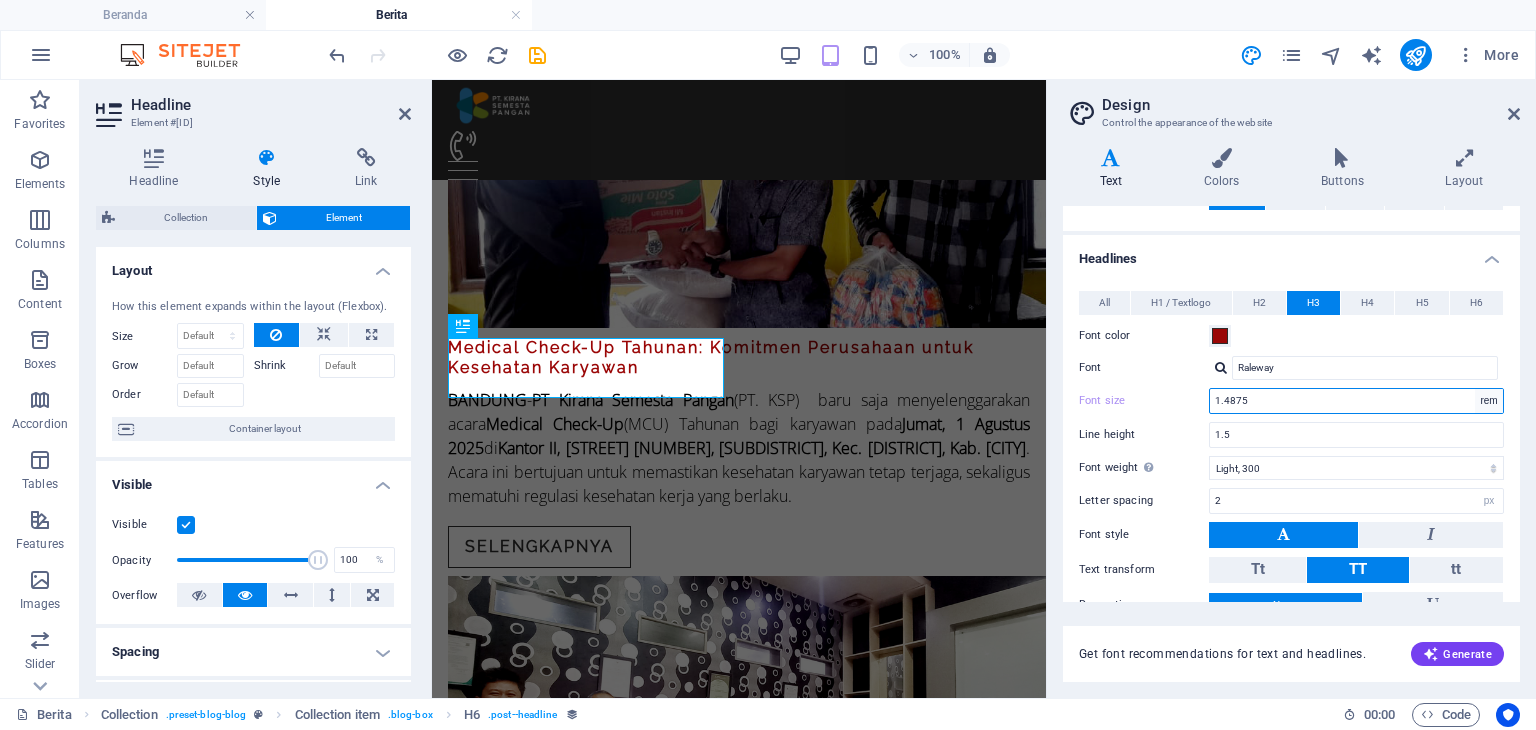 click on "rem px em %" at bounding box center [1489, 401] 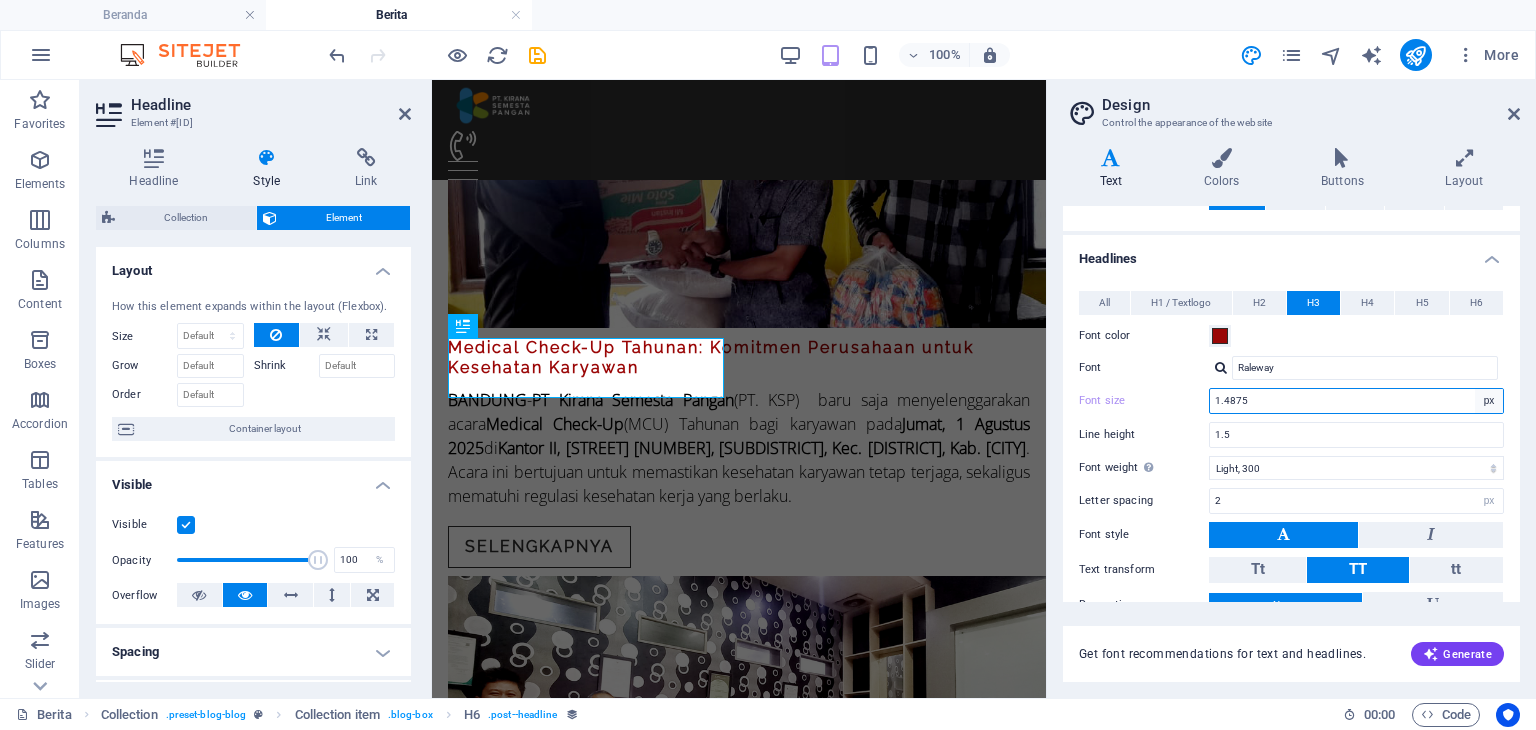 click on "rem px em %" at bounding box center [1489, 401] 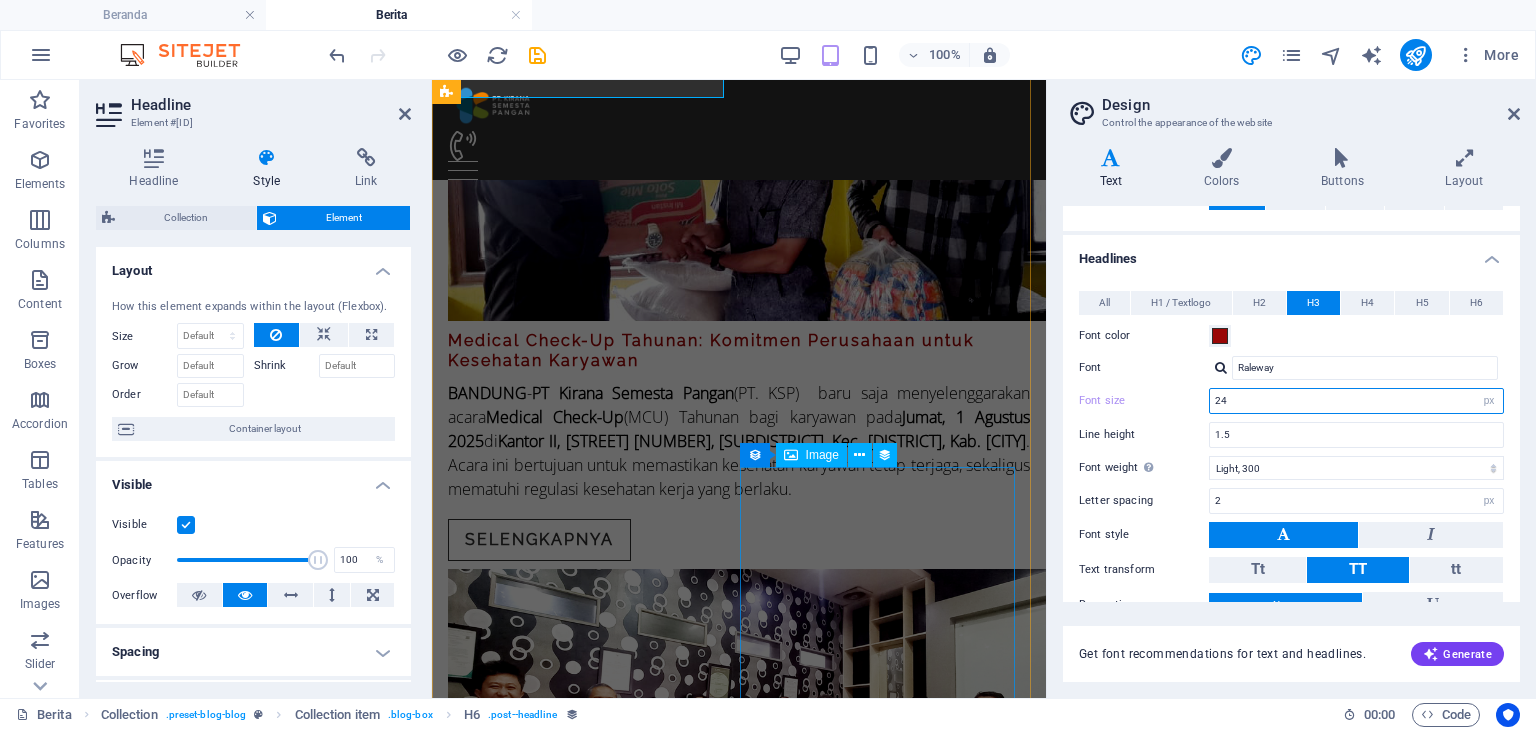 scroll, scrollTop: 902, scrollLeft: 0, axis: vertical 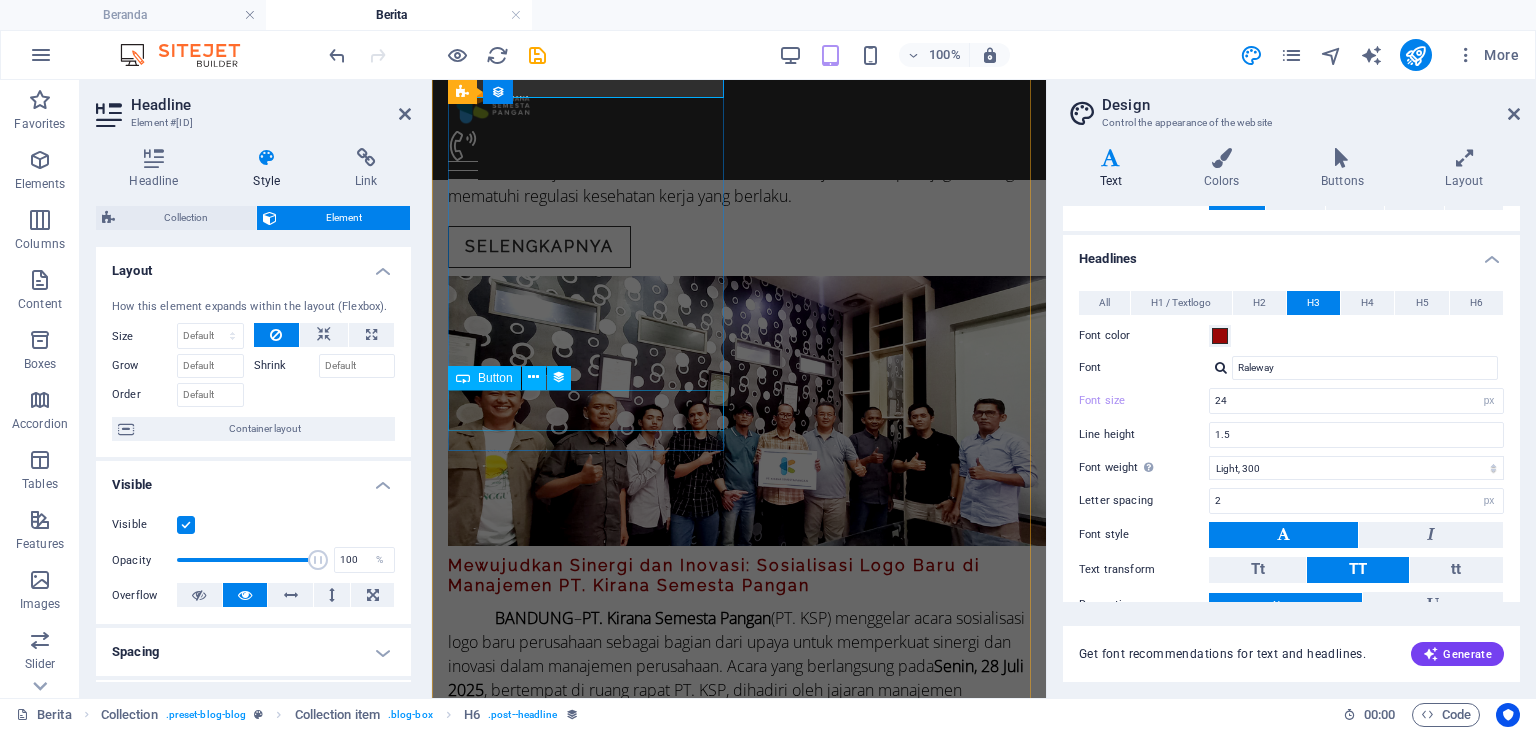 click on "Selengkapnya" at bounding box center [739, 247] 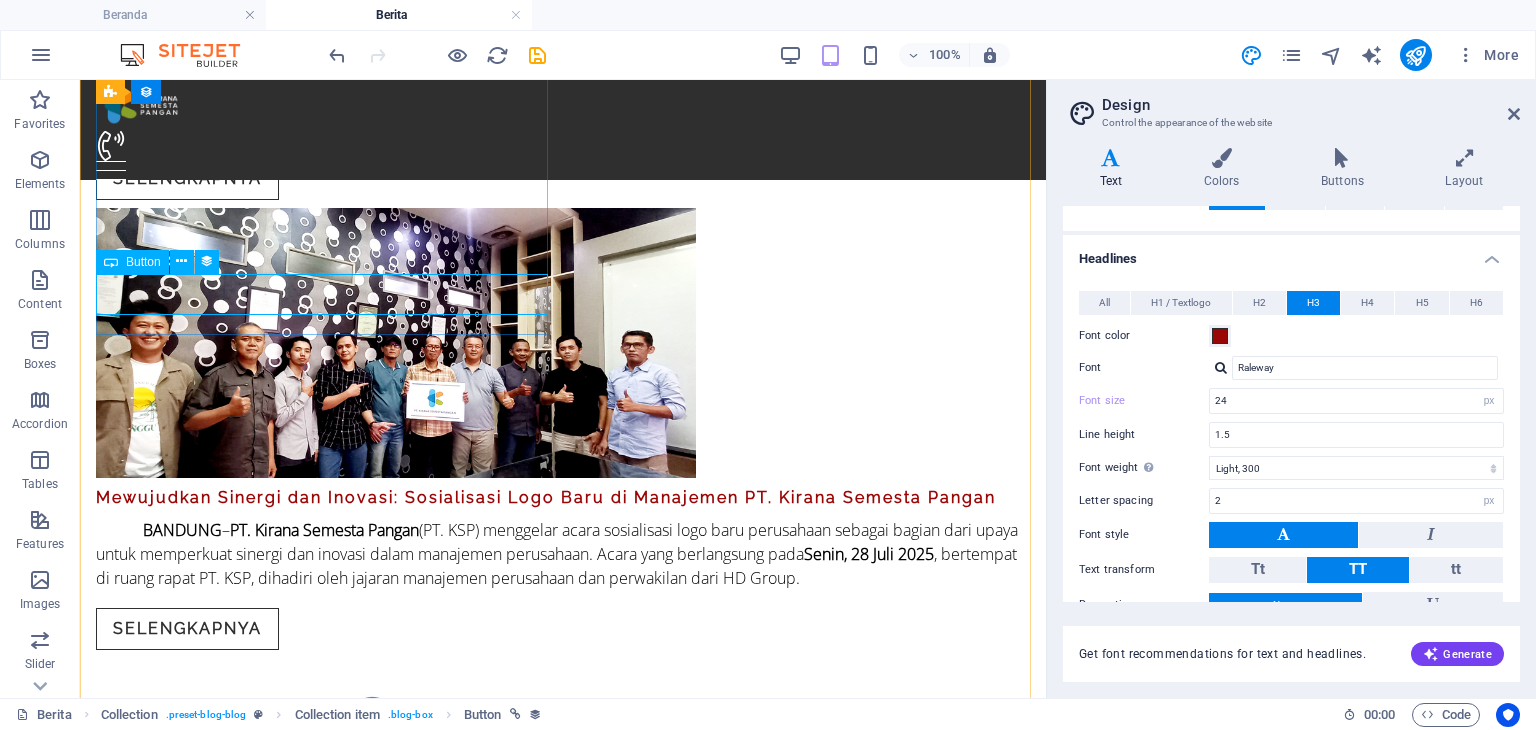 click on "Selengkapnya" at bounding box center [563, 179] 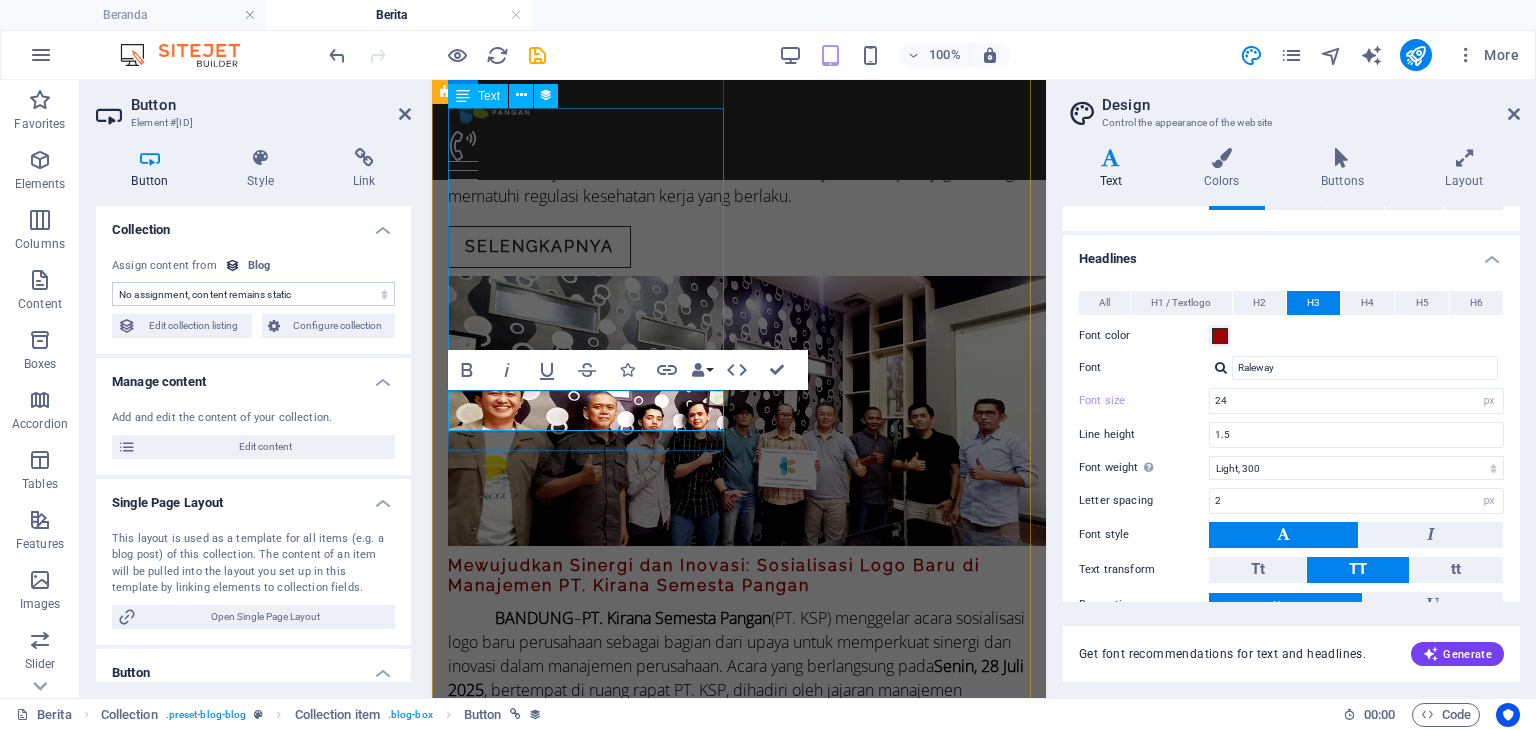 click on "[CITY] - [COMPANY] (PT. KSP) baru saja menyelenggarakan acara Medical Check-Up (MCU) Tahunan bagi karyawan pada [DAY], [DD] [MONTH] [YYYY] di Kantor II, [STREET] [NUMBER], [SUBDISTRICT], Kec. [DISTRICT], Kab. [CITY]. Acara ini bertujuan untuk memastikan kesehatan karyawan tetap terjaga, sekaligus mematuhi regulasi kesehatan kerja yang berlaku." at bounding box center (739, 148) 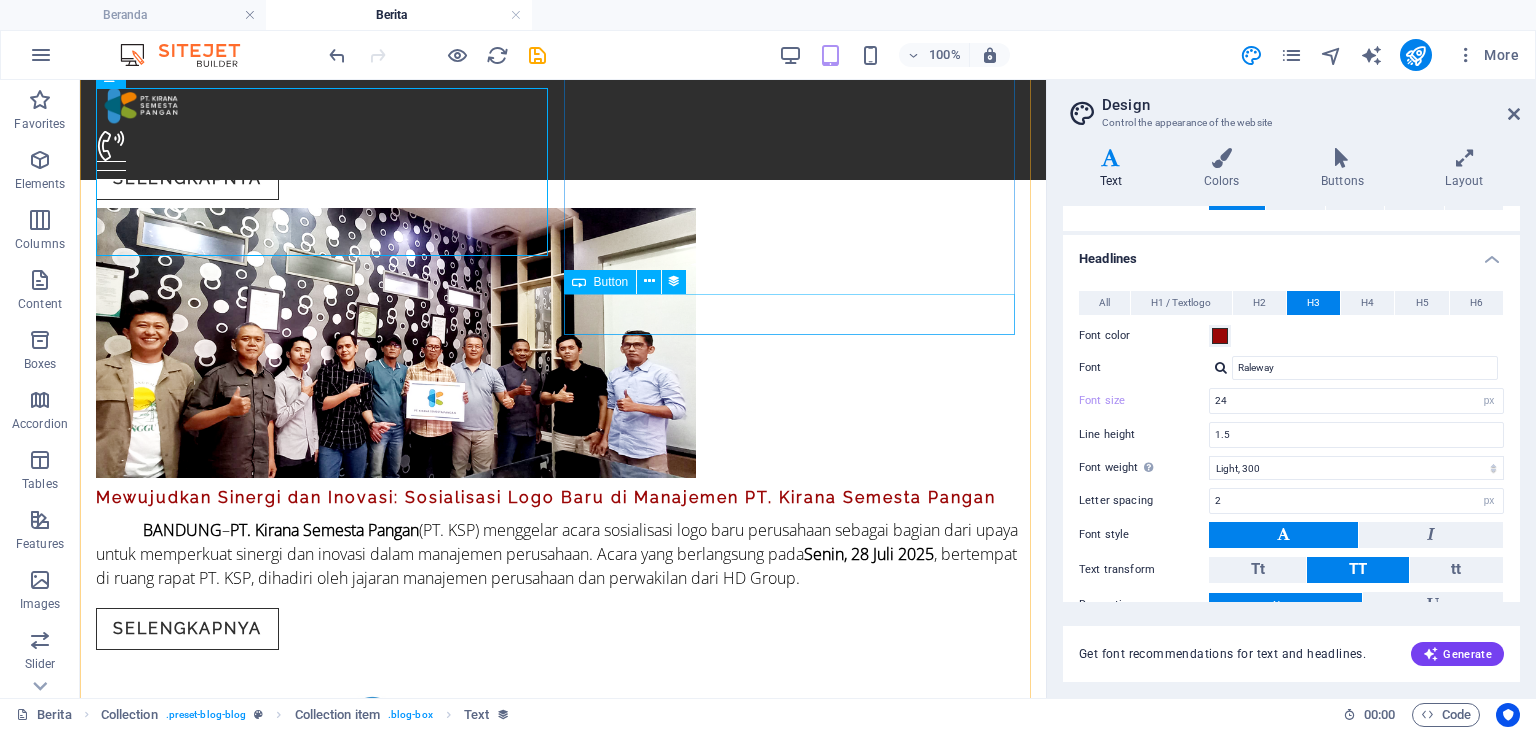 click on "Selengkapnya" at bounding box center (563, 629) 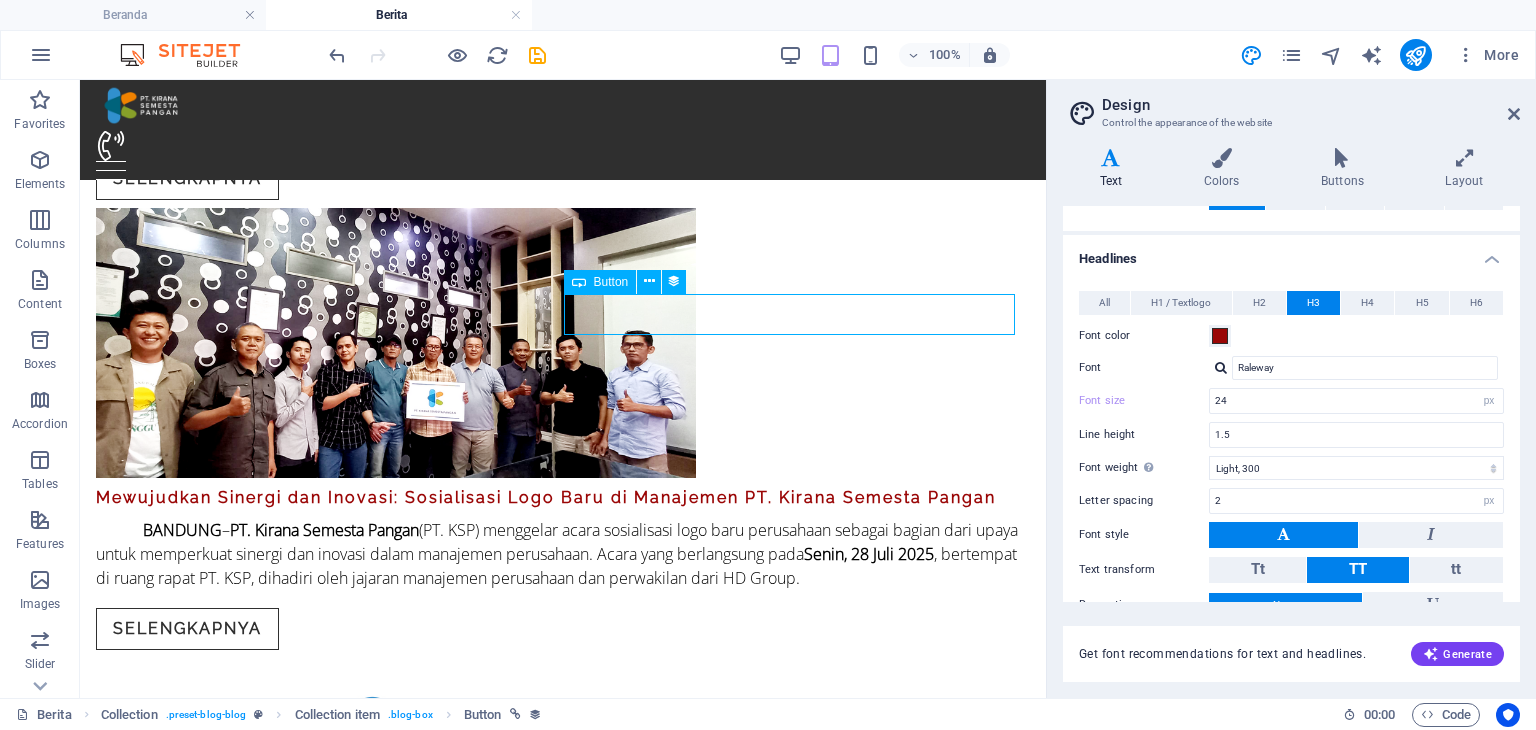 click on "Selengkapnya" at bounding box center (563, 629) 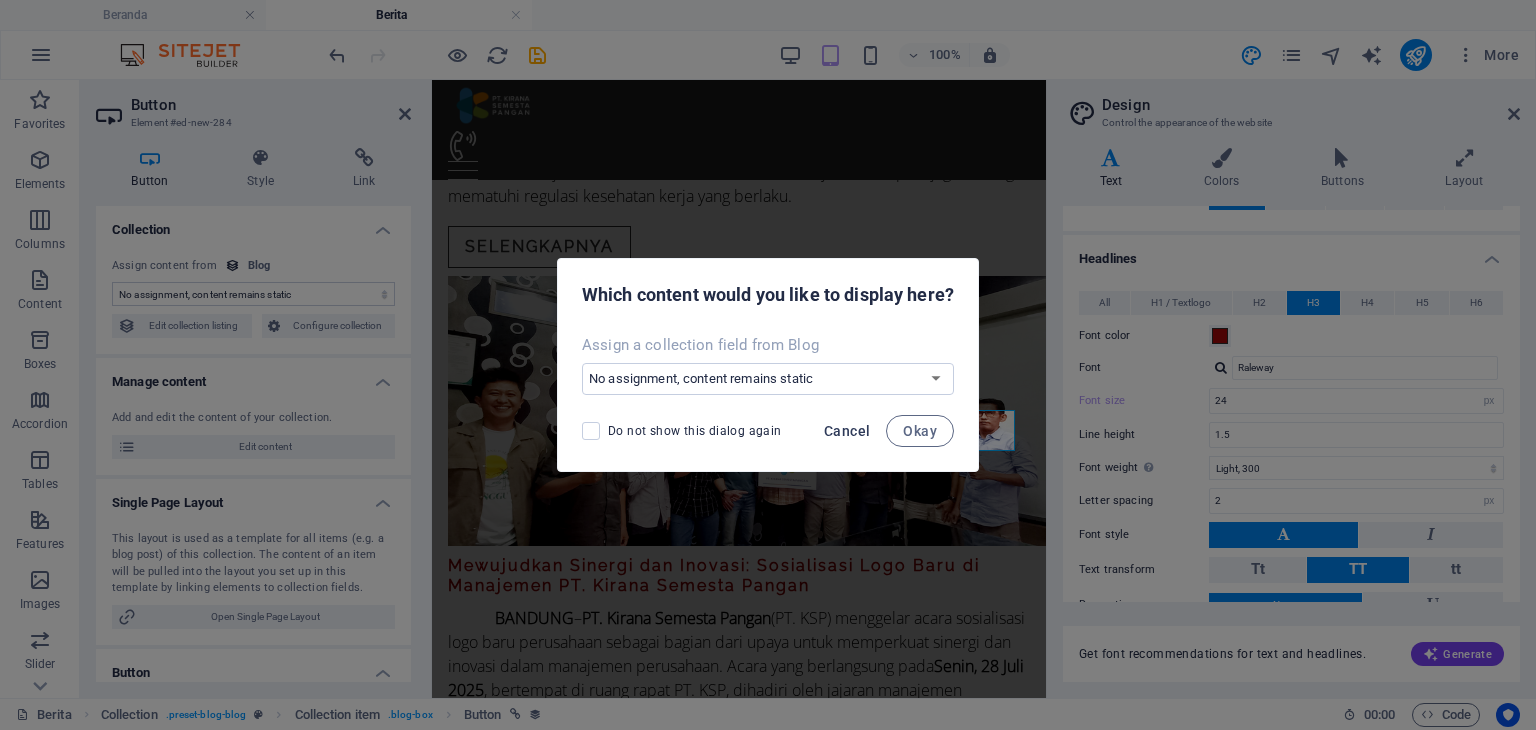 click on "Cancel" at bounding box center (847, 431) 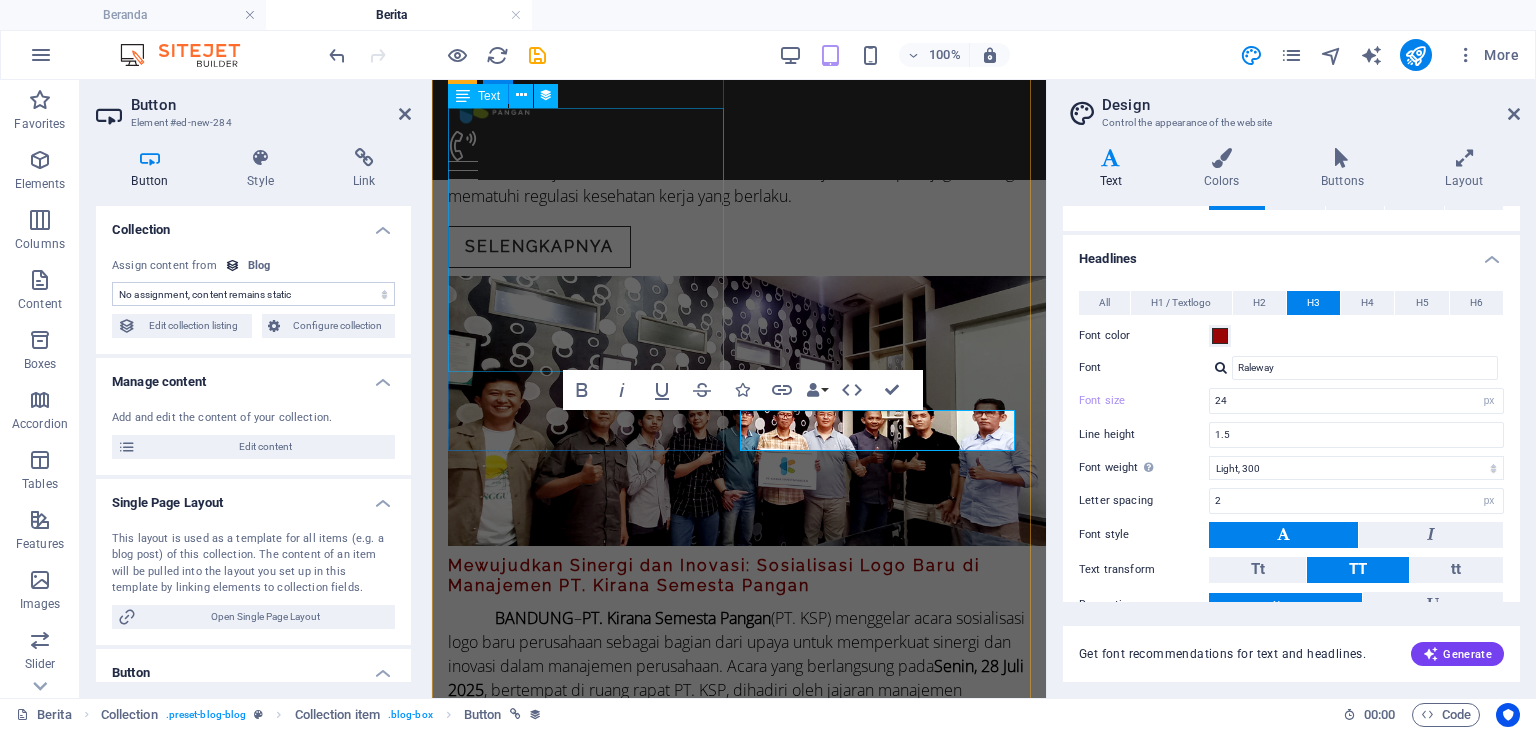click on "[CITY] - [COMPANY] (PT. KSP) baru saja menyelenggarakan acara Medical Check-Up (MCU) Tahunan bagi karyawan pada [DAY], [DD] [MONTH] [YYYY] di Kantor II, [STREET] [NUMBER], [SUBDISTRICT], Kec. [DISTRICT], Kab. [CITY]. Acara ini bertujuan untuk memastikan kesehatan karyawan tetap terjaga, sekaligus mematuhi regulasi kesehatan kerja yang berlaku." at bounding box center [739, 148] 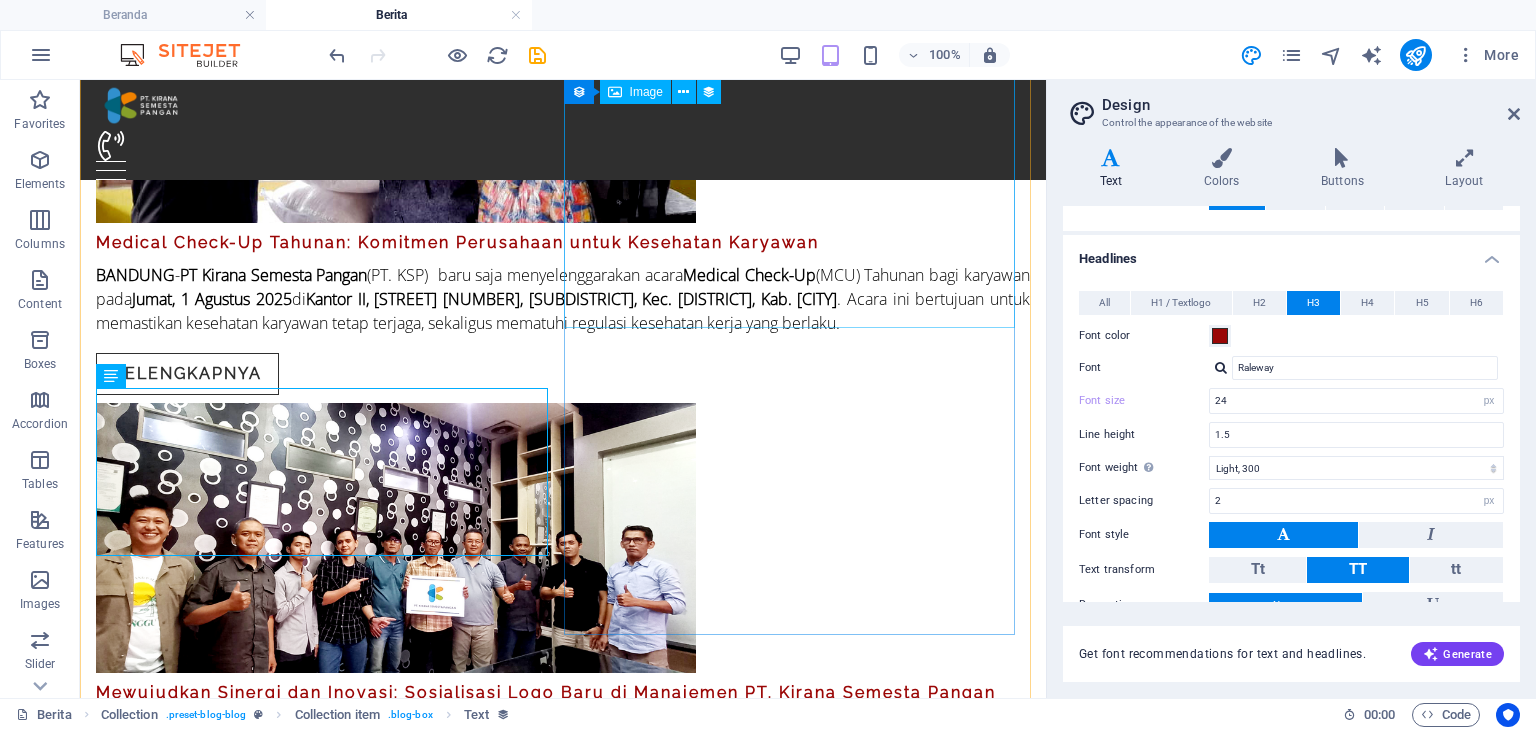 scroll, scrollTop: 602, scrollLeft: 0, axis: vertical 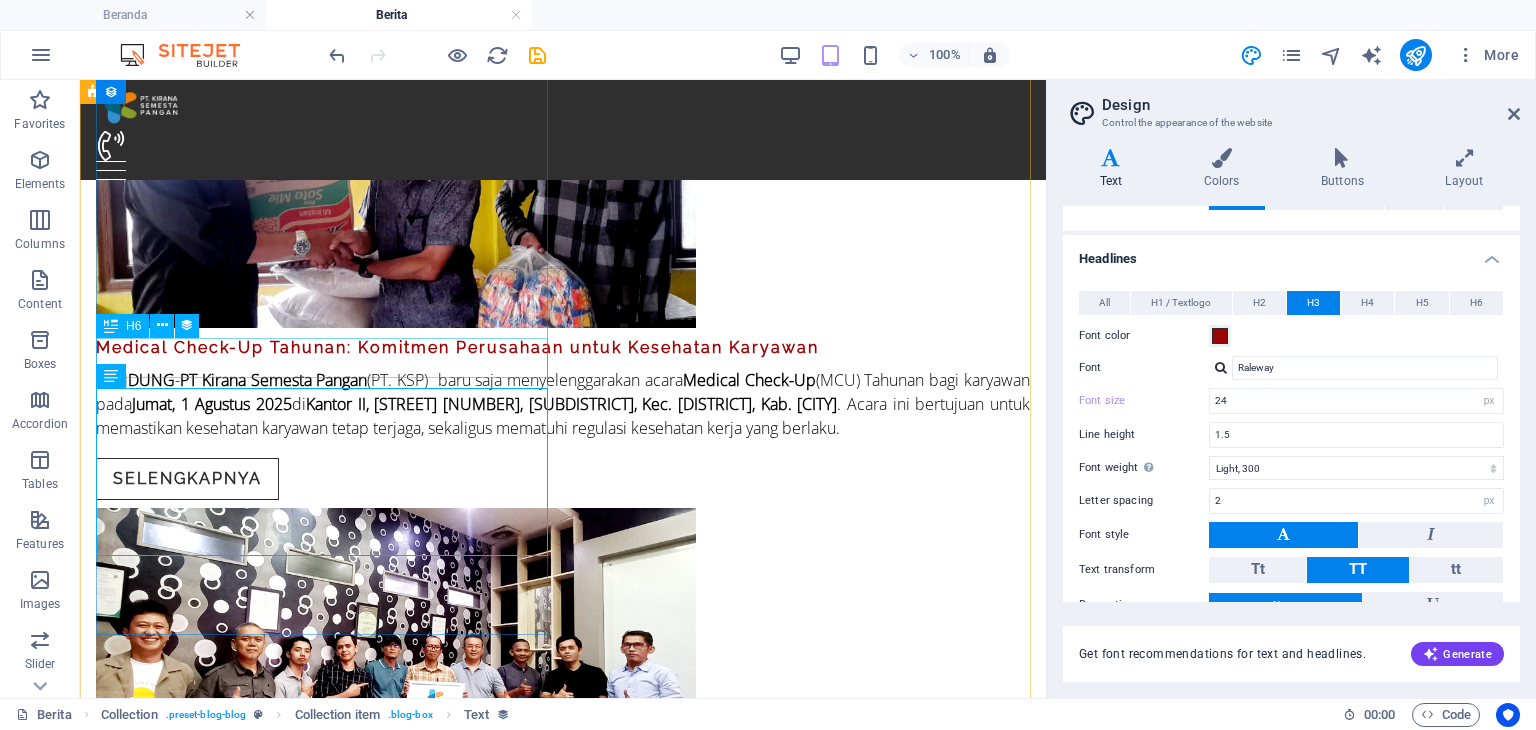 click on "Medical Check-Up Tahunan:  Komitmen Perusahaan untuk Kesehatan Karyawan" at bounding box center (563, 348) 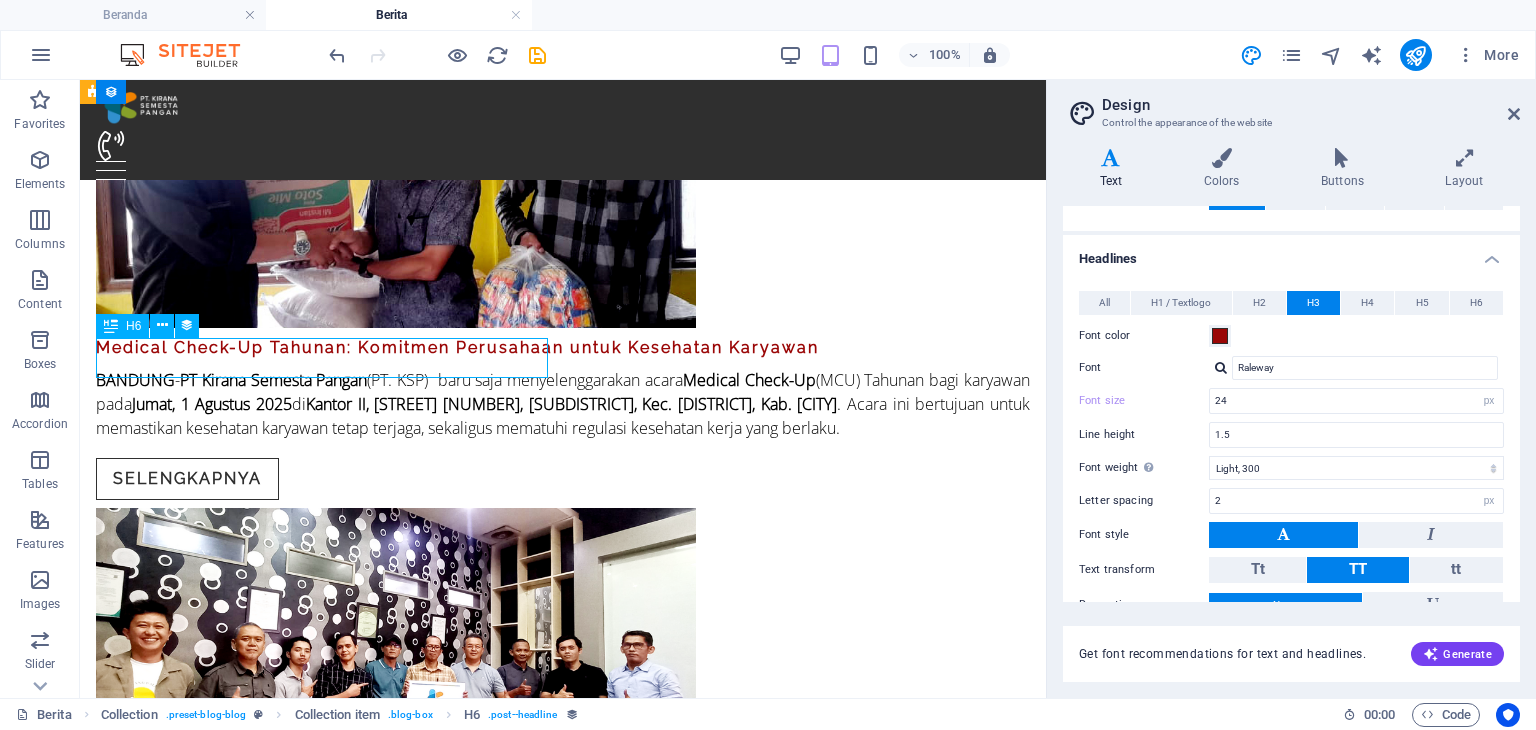 click on "Medical Check-Up Tahunan:  Komitmen Perusahaan untuk Kesehatan Karyawan" at bounding box center [563, 348] 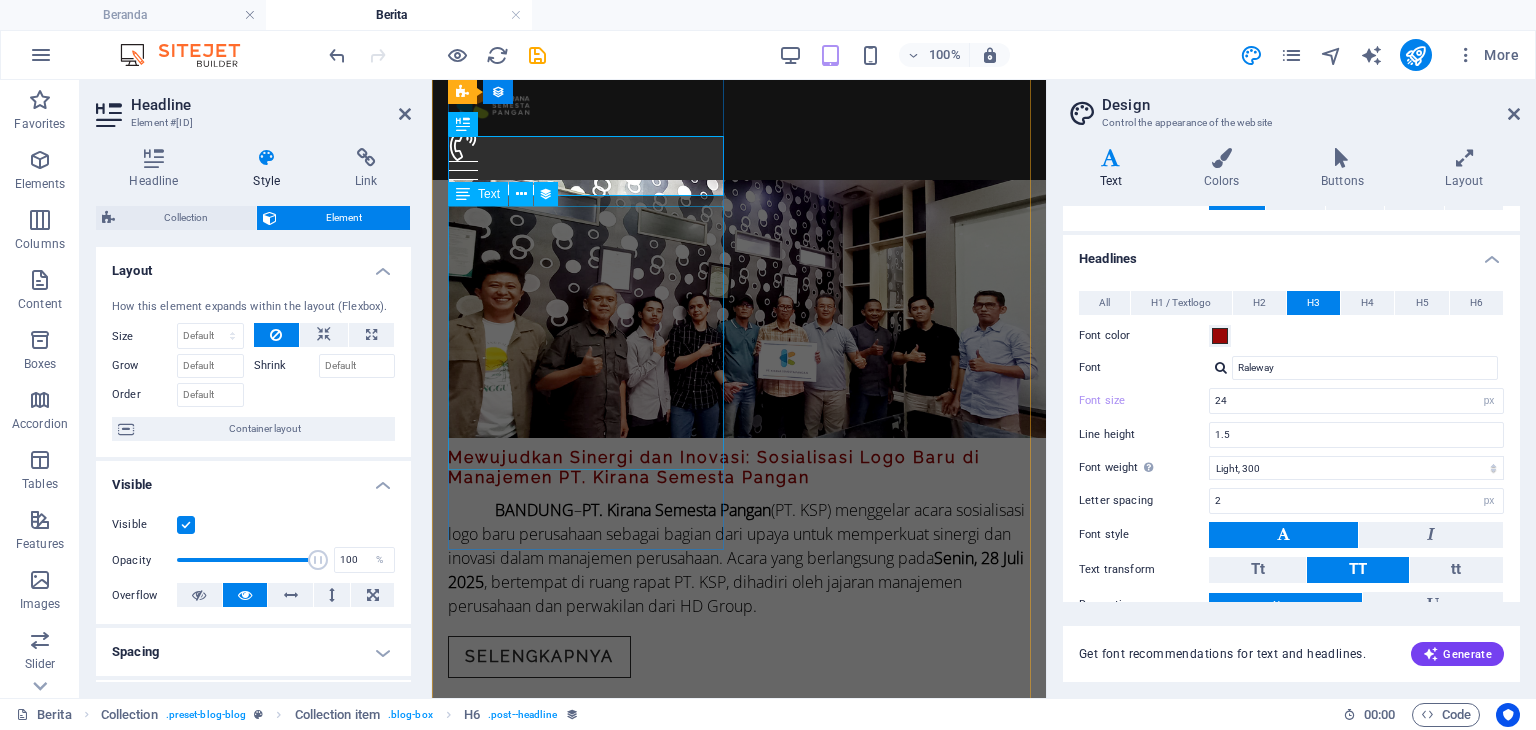 scroll, scrollTop: 1102, scrollLeft: 0, axis: vertical 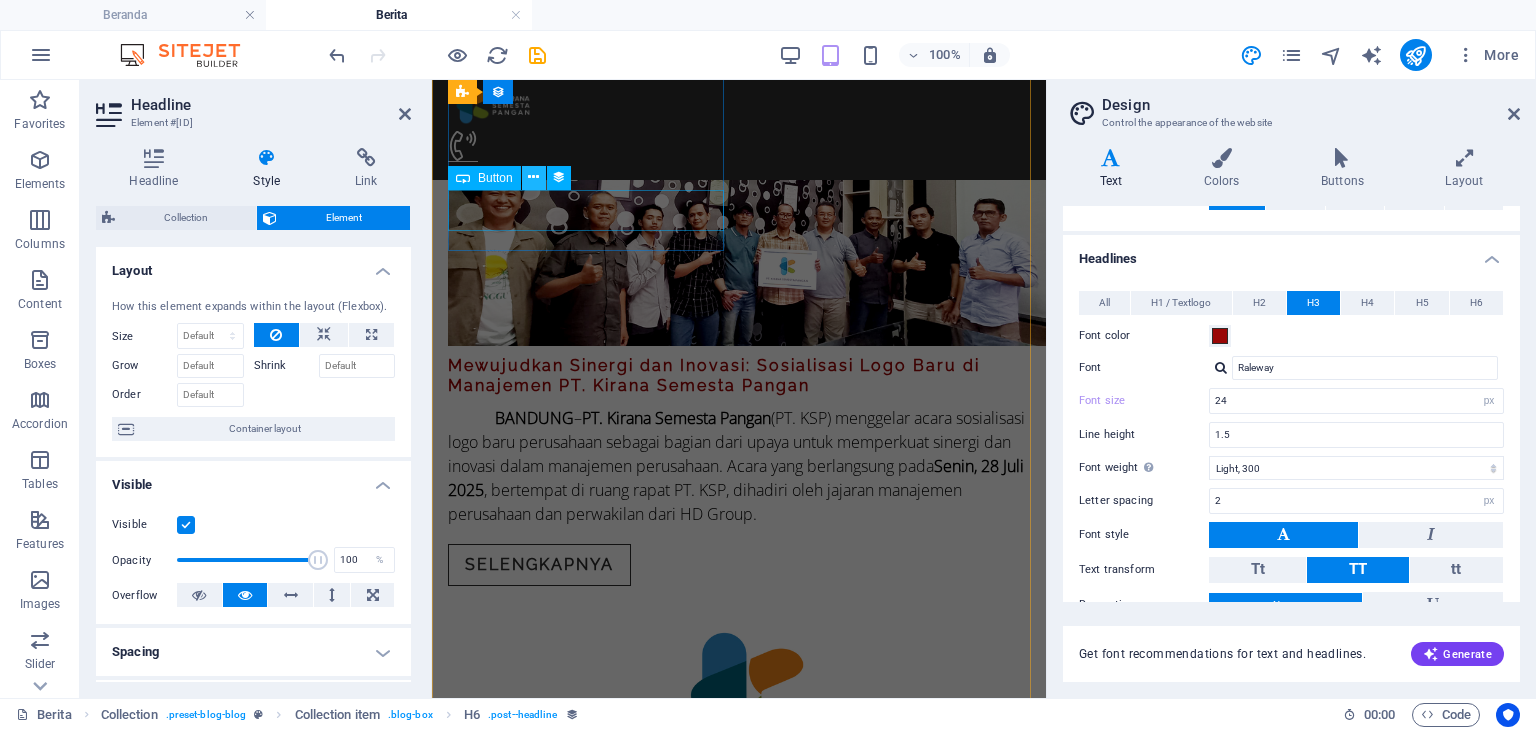 click at bounding box center [533, 177] 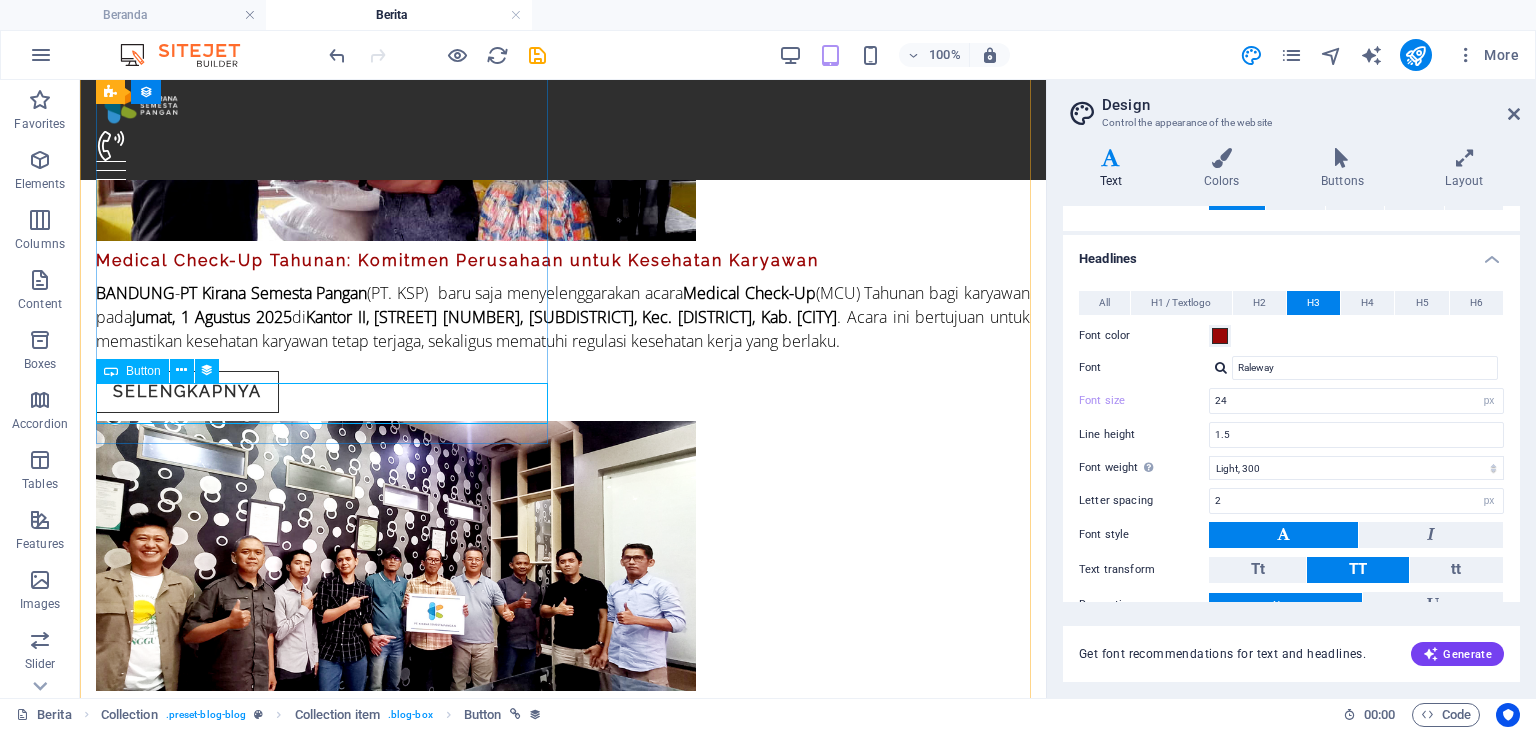 scroll, scrollTop: 610, scrollLeft: 0, axis: vertical 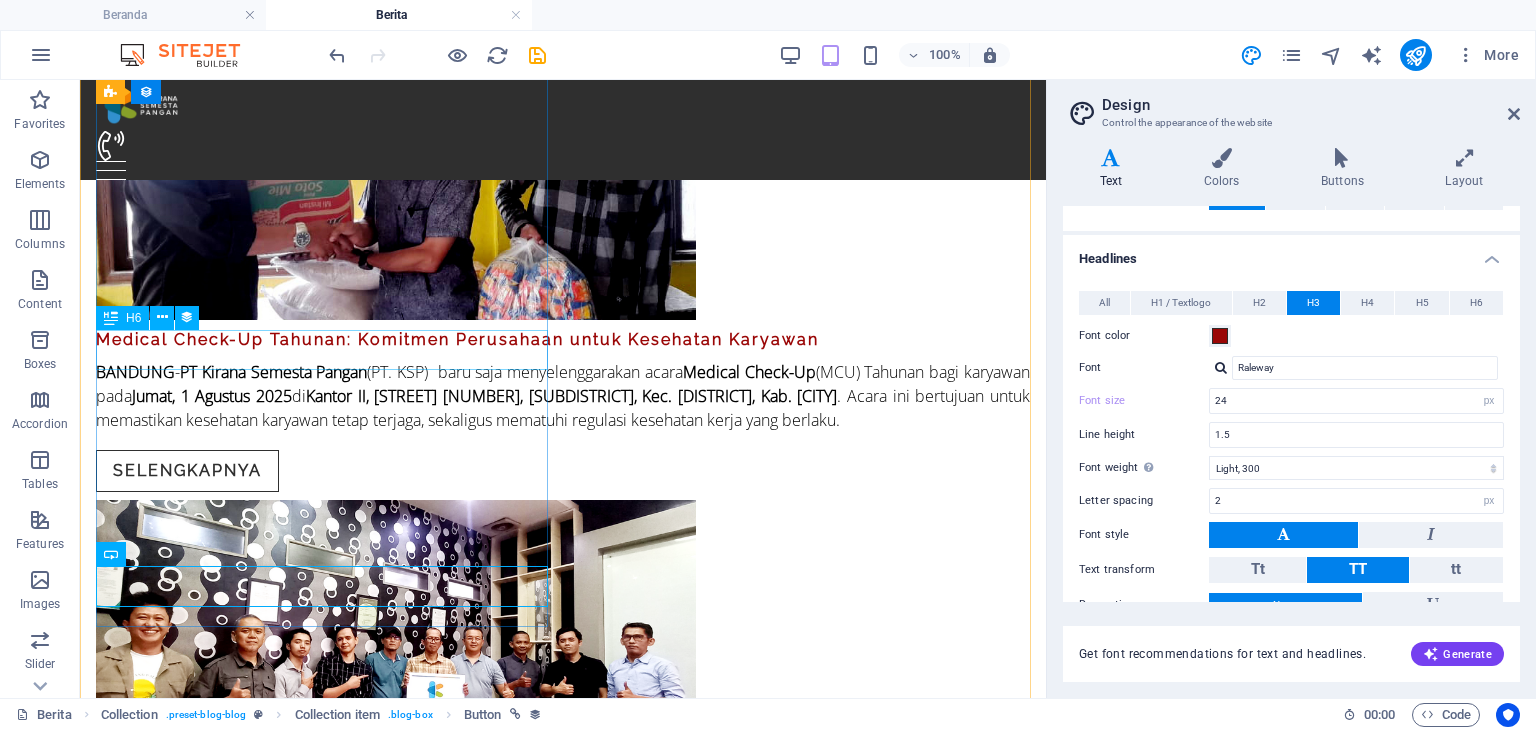 click on "Medical Check-Up Tahunan:  Komitmen Perusahaan untuk Kesehatan Karyawan" at bounding box center (563, 340) 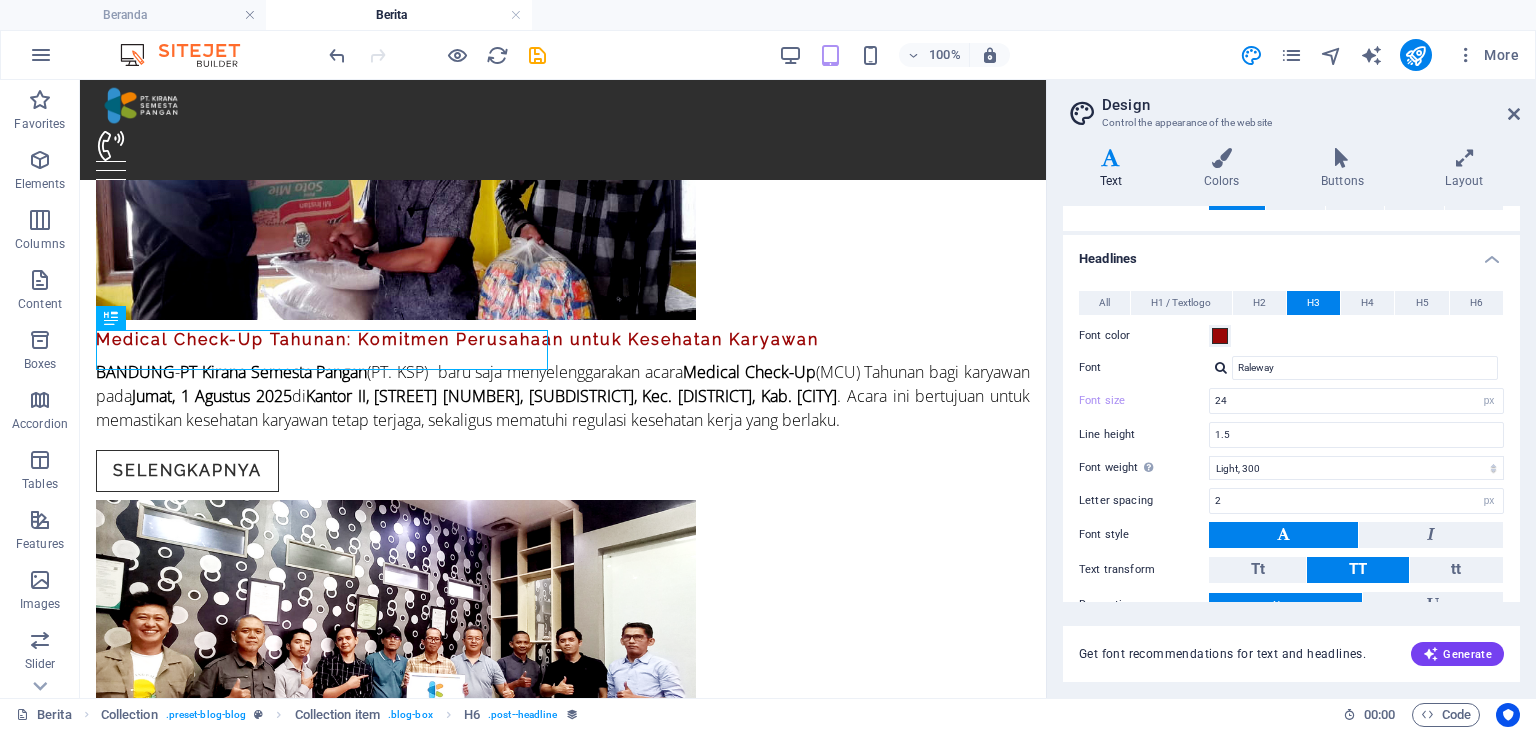 click on "H3" at bounding box center [1313, 303] 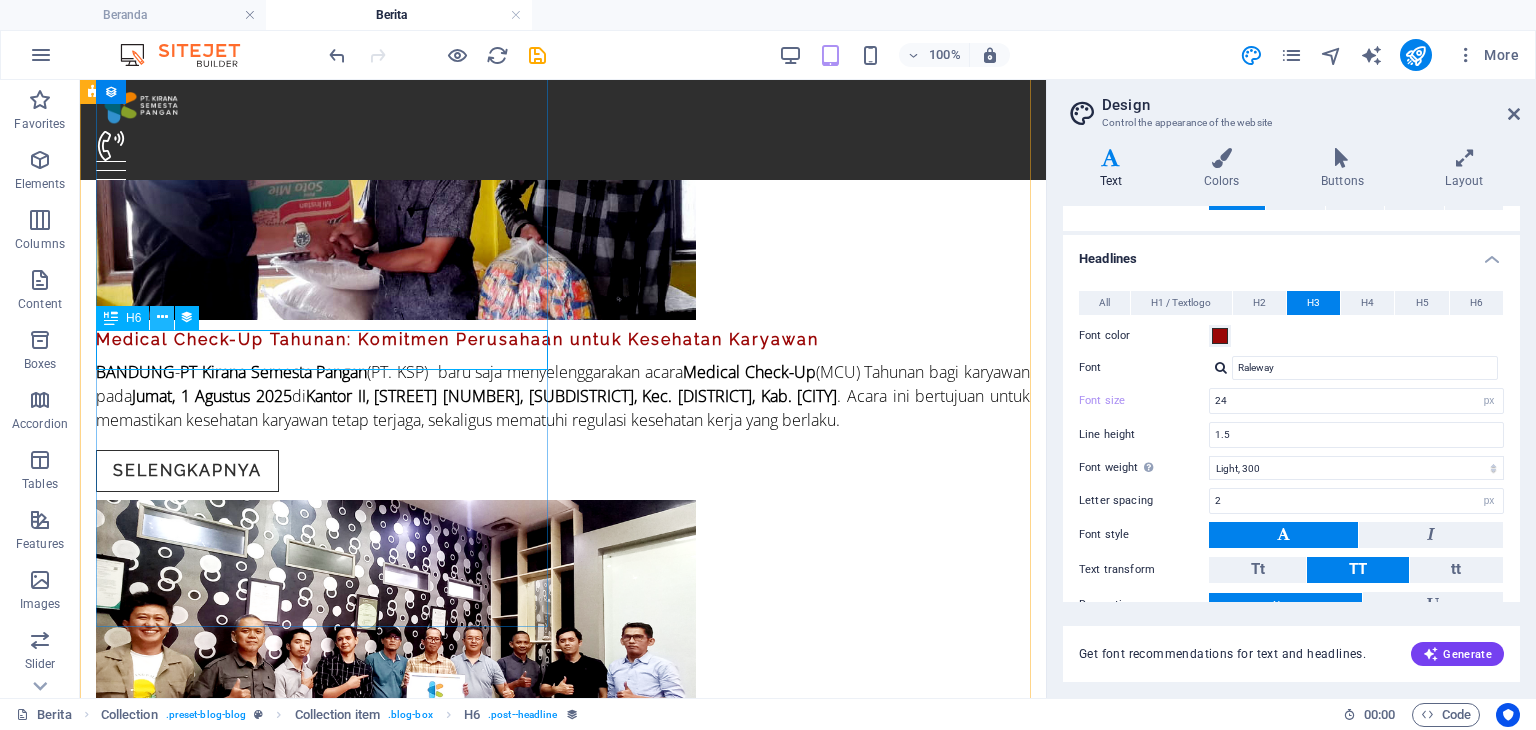 click at bounding box center [162, 317] 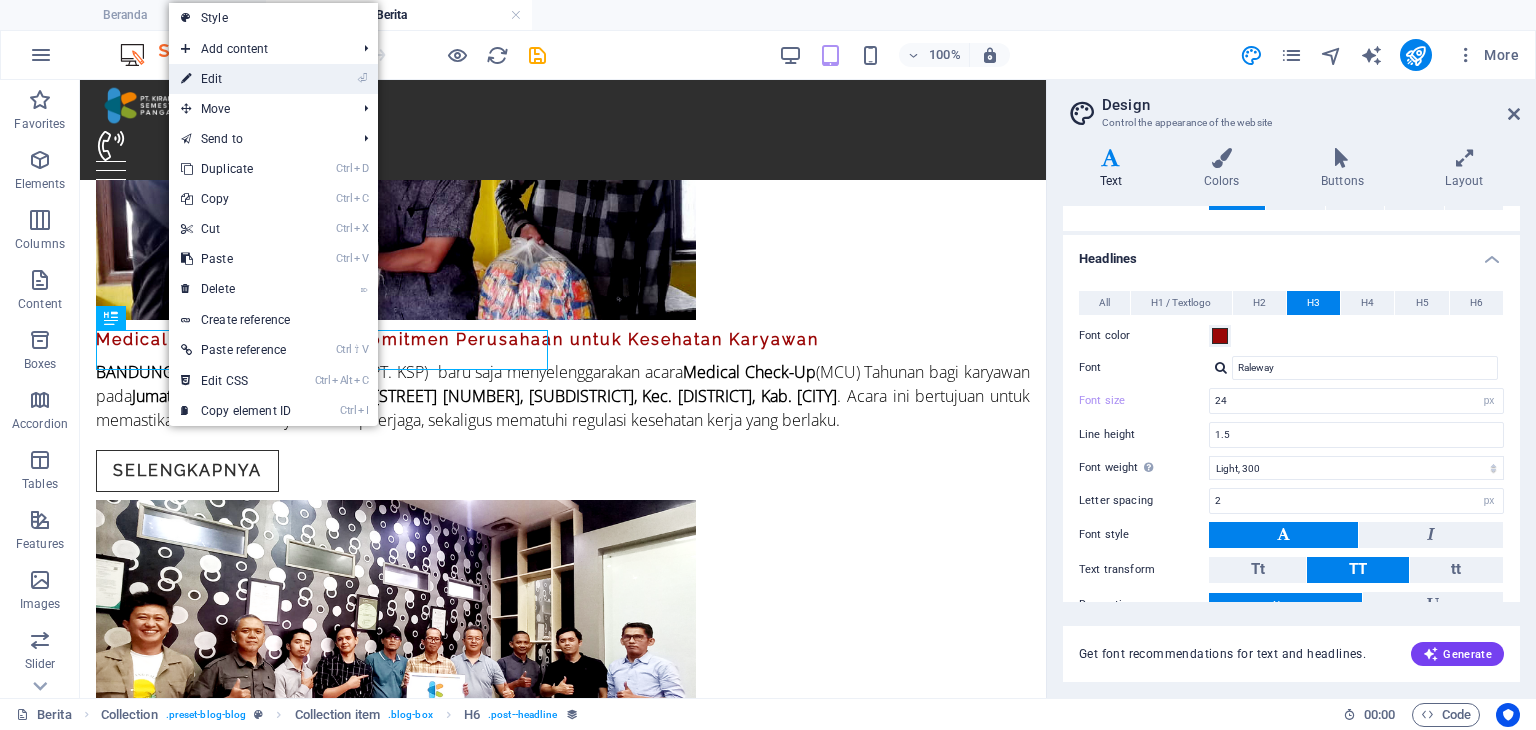 click on "⏎  Edit" at bounding box center [236, 79] 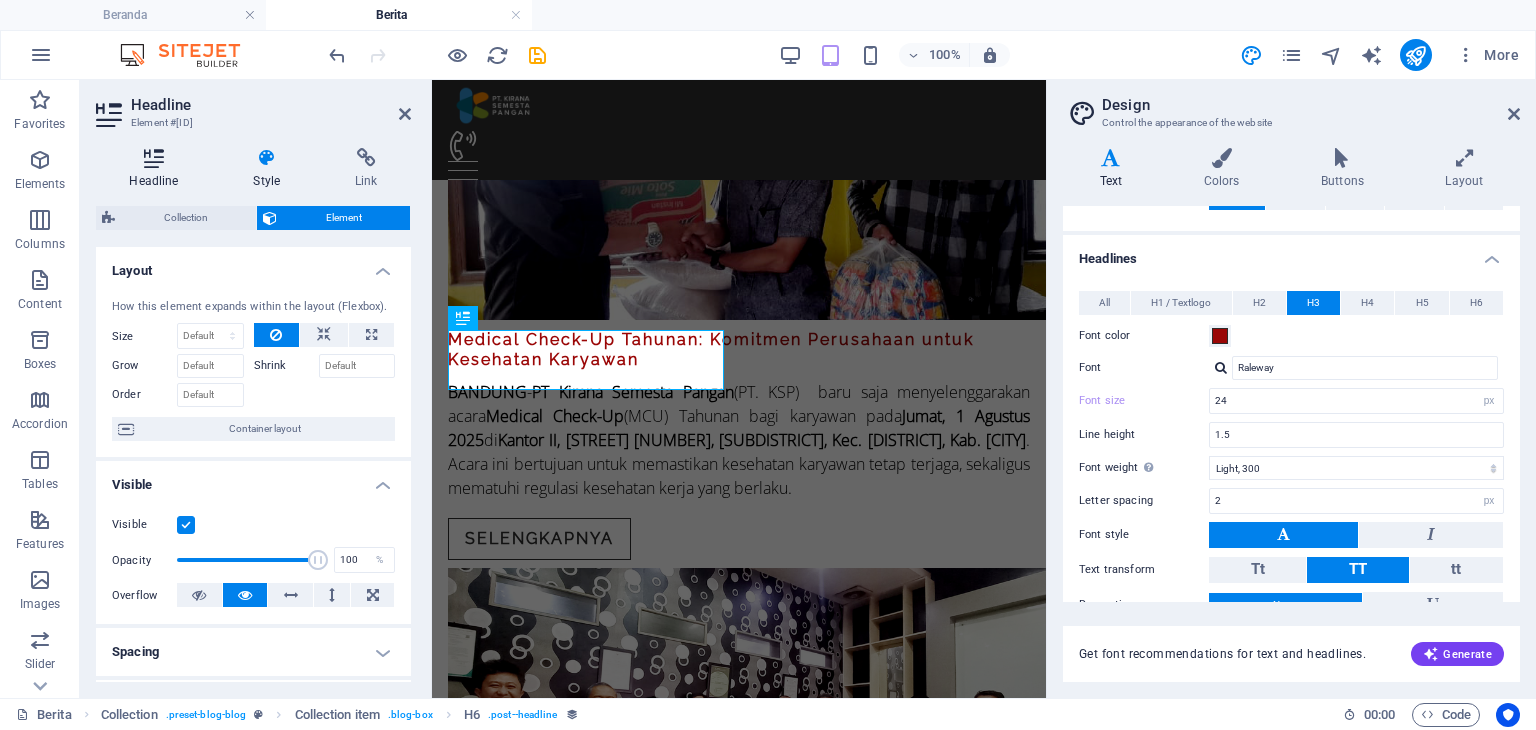 click on "Headline" at bounding box center [158, 169] 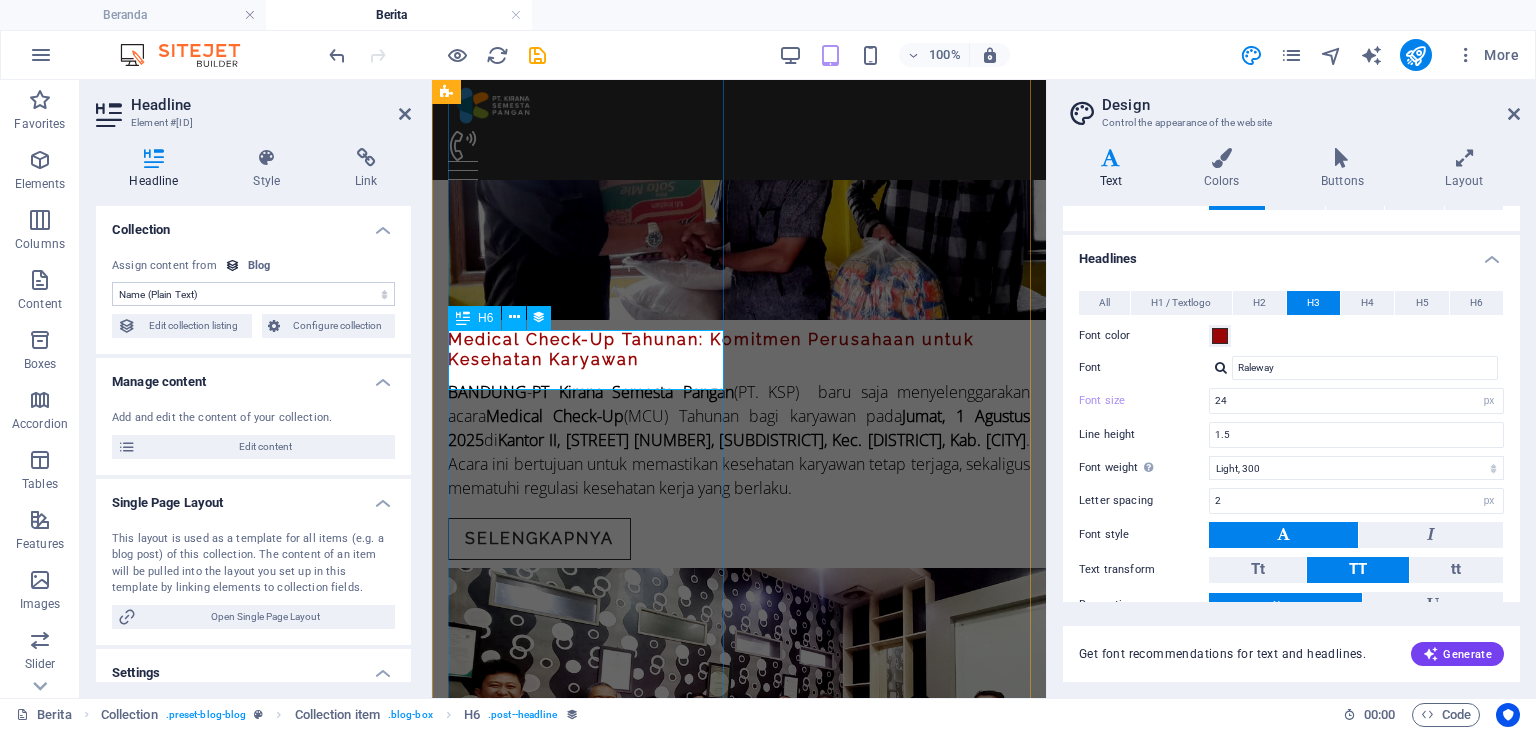click on "Medical Check-Up Tahunan:  Komitmen Perusahaan untuk Kesehatan Karyawan" at bounding box center (739, 350) 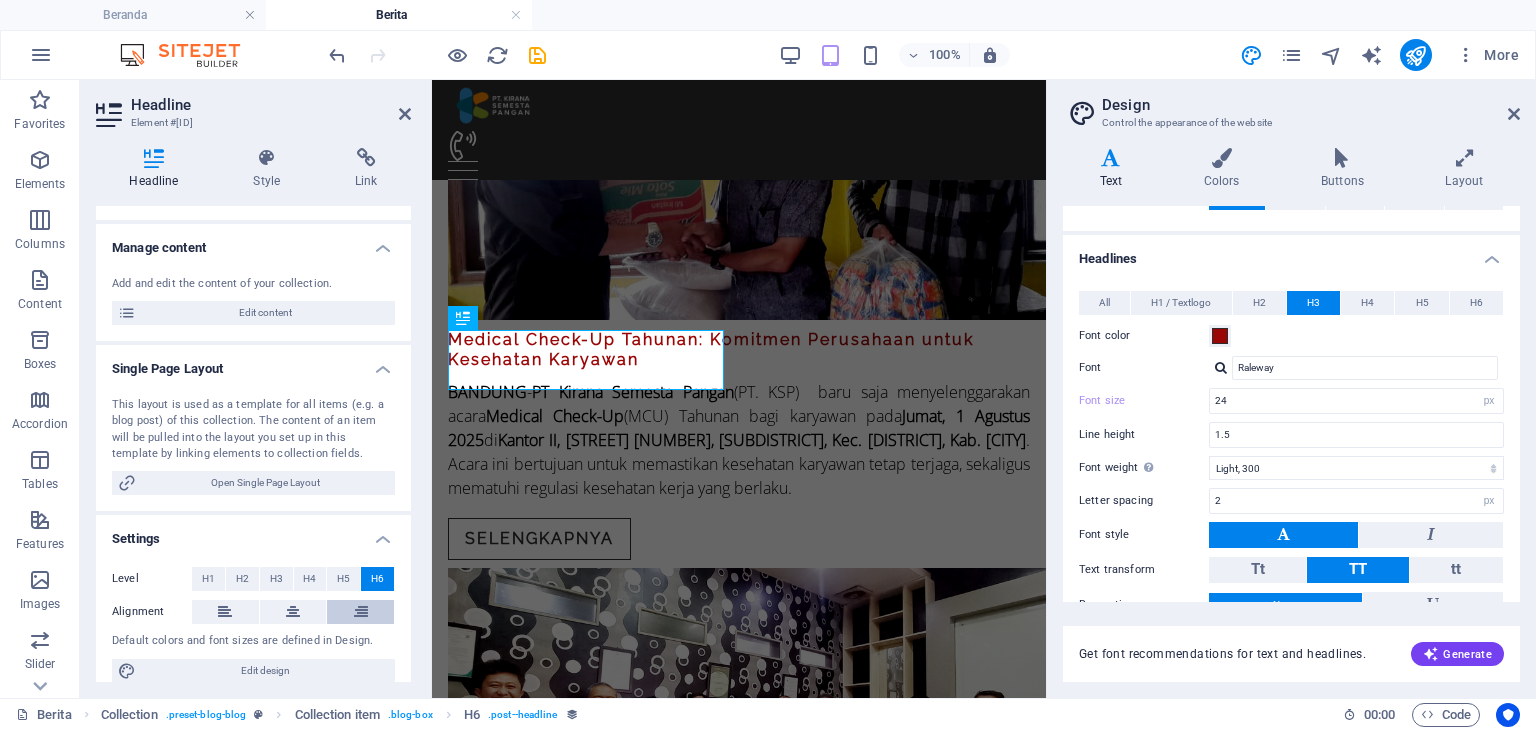 scroll, scrollTop: 151, scrollLeft: 0, axis: vertical 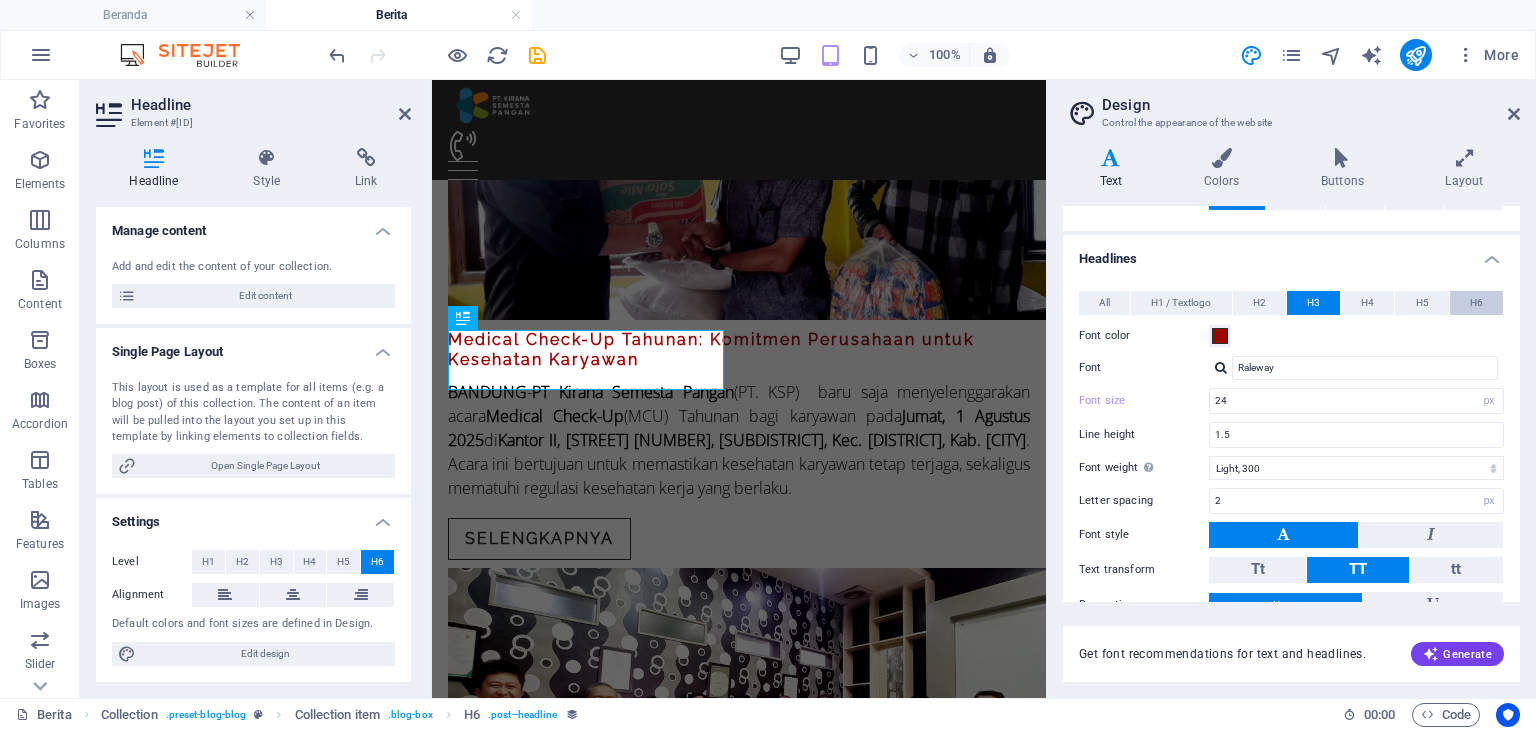 click on "H6" at bounding box center (1476, 303) 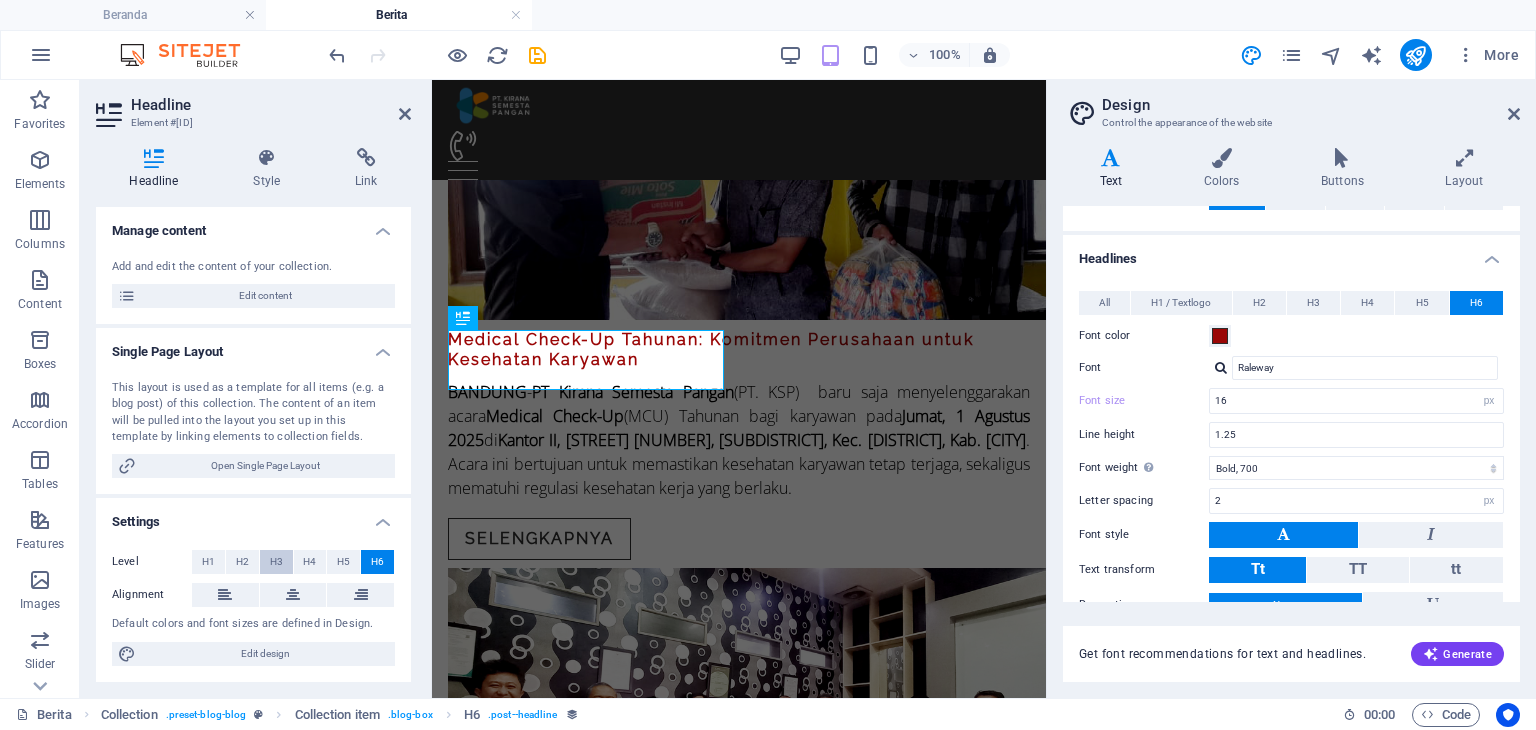 click on "H3" at bounding box center [276, 562] 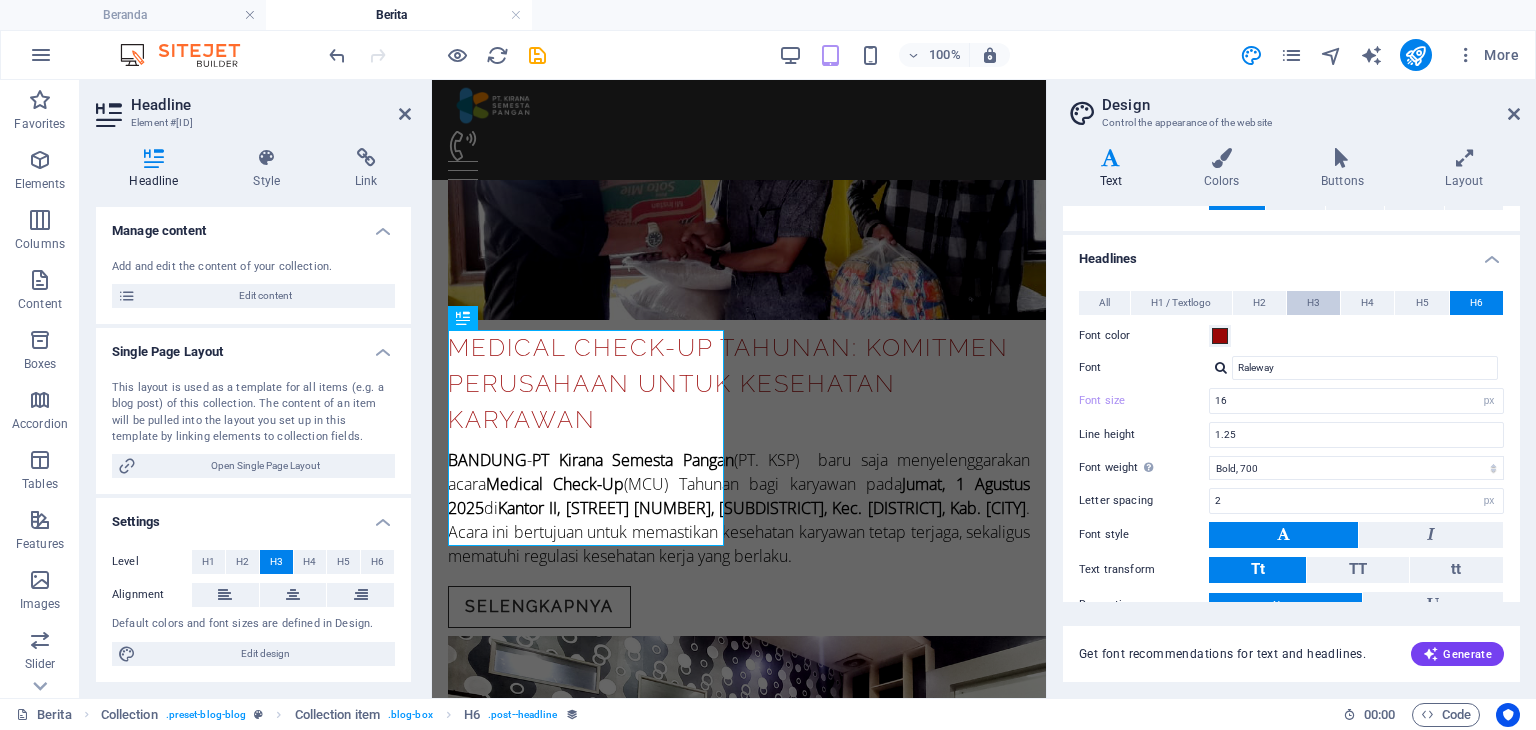 click on "H3" at bounding box center (1313, 303) 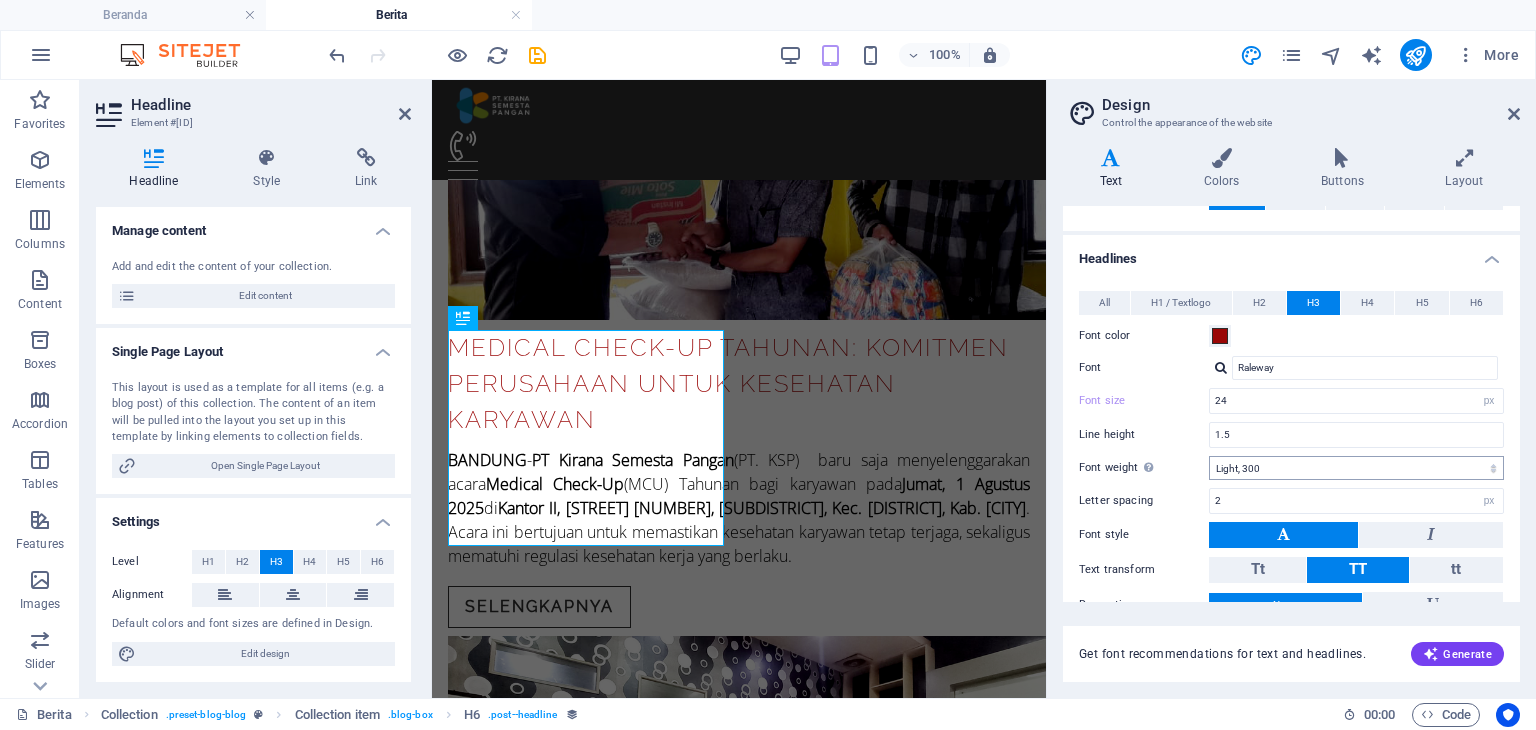 scroll, scrollTop: 479, scrollLeft: 0, axis: vertical 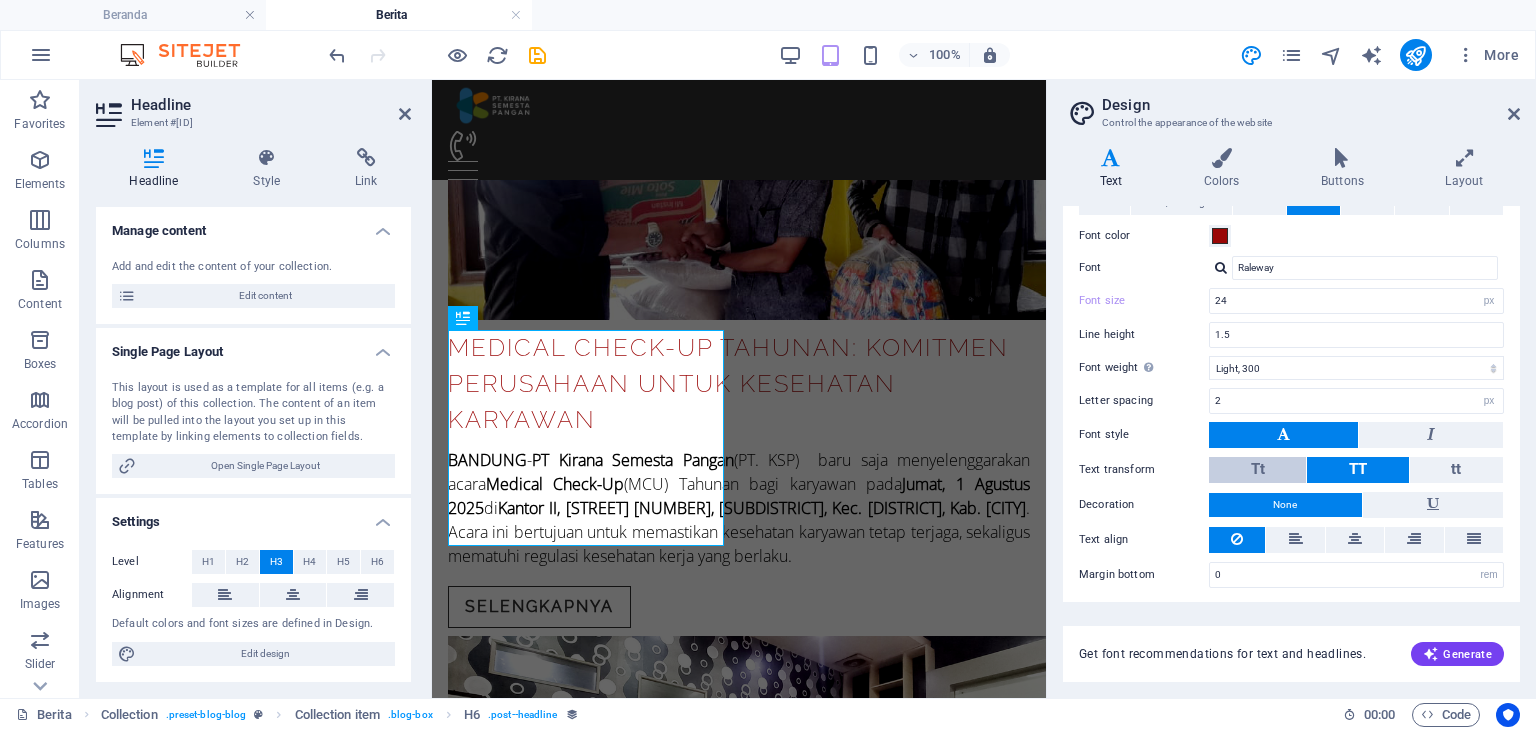 click on "Tt" at bounding box center [1258, 469] 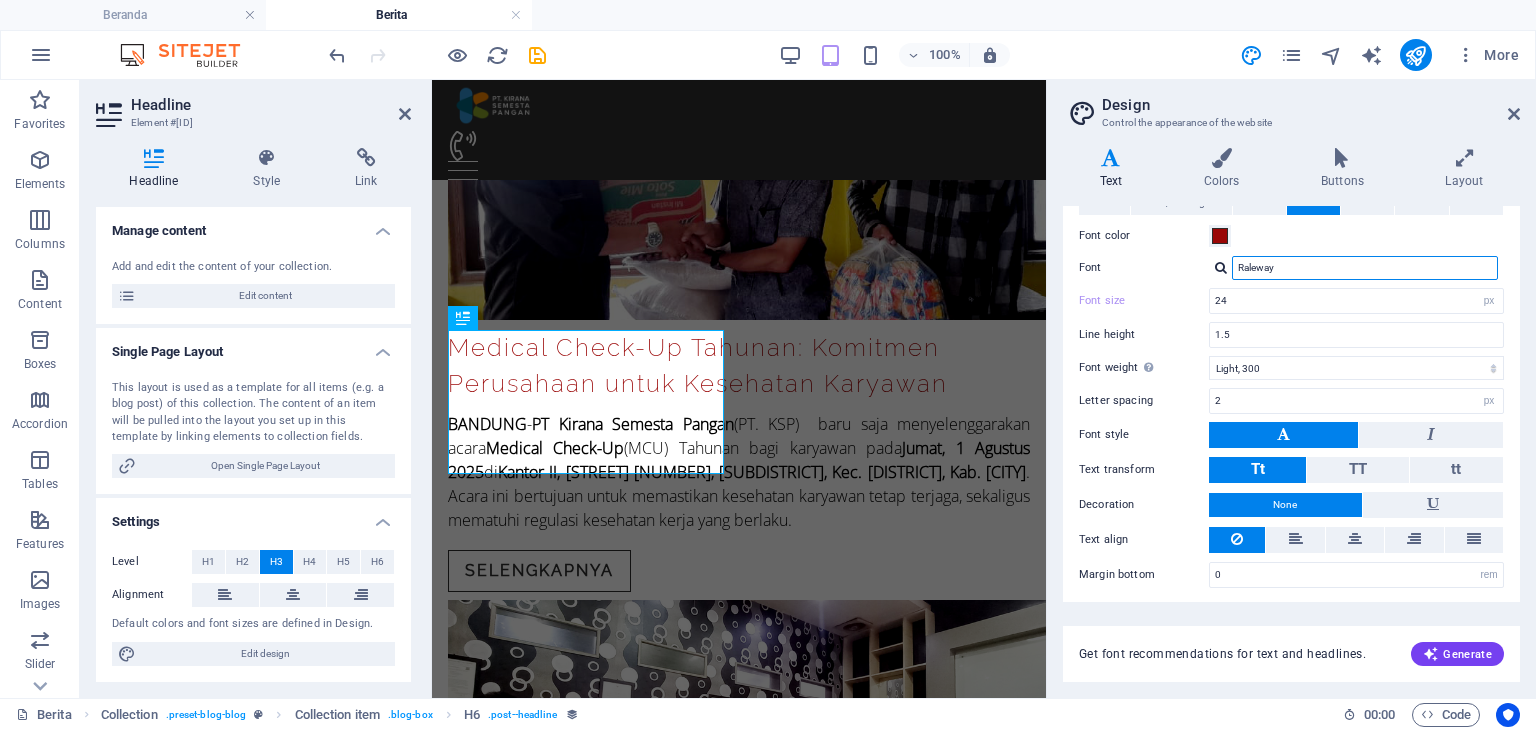 click on "Raleway" at bounding box center [1365, 268] 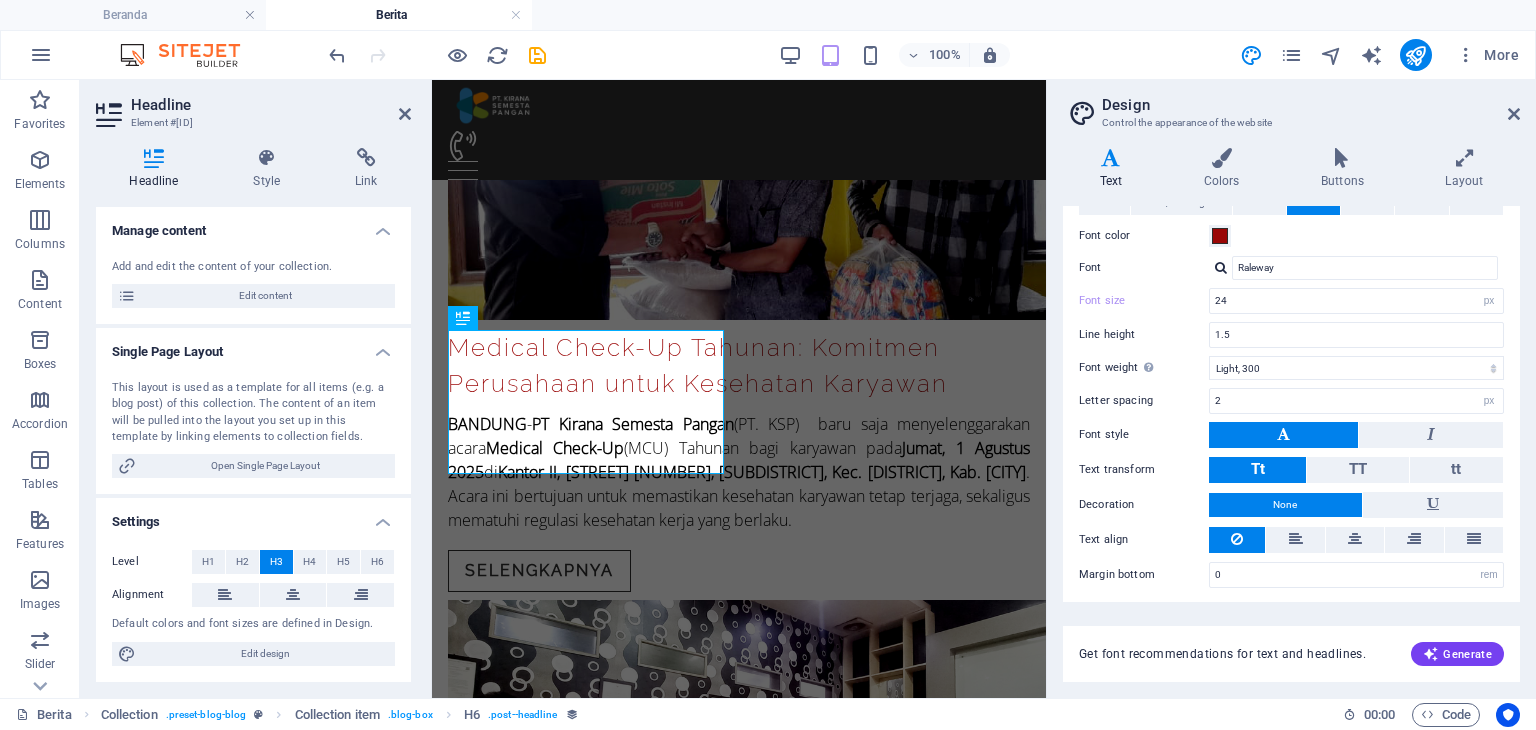 click at bounding box center [1111, 158] 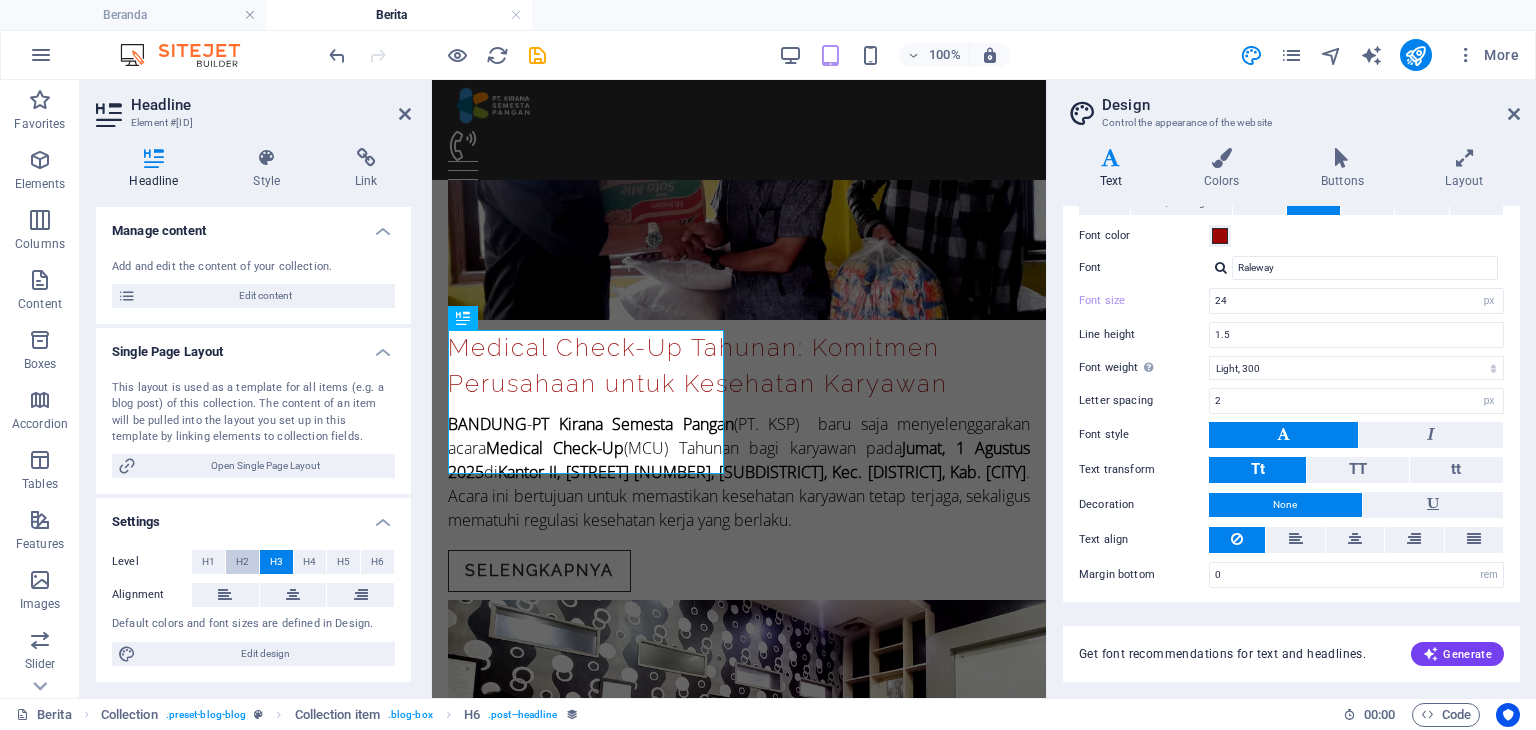 click on "H2" at bounding box center (242, 562) 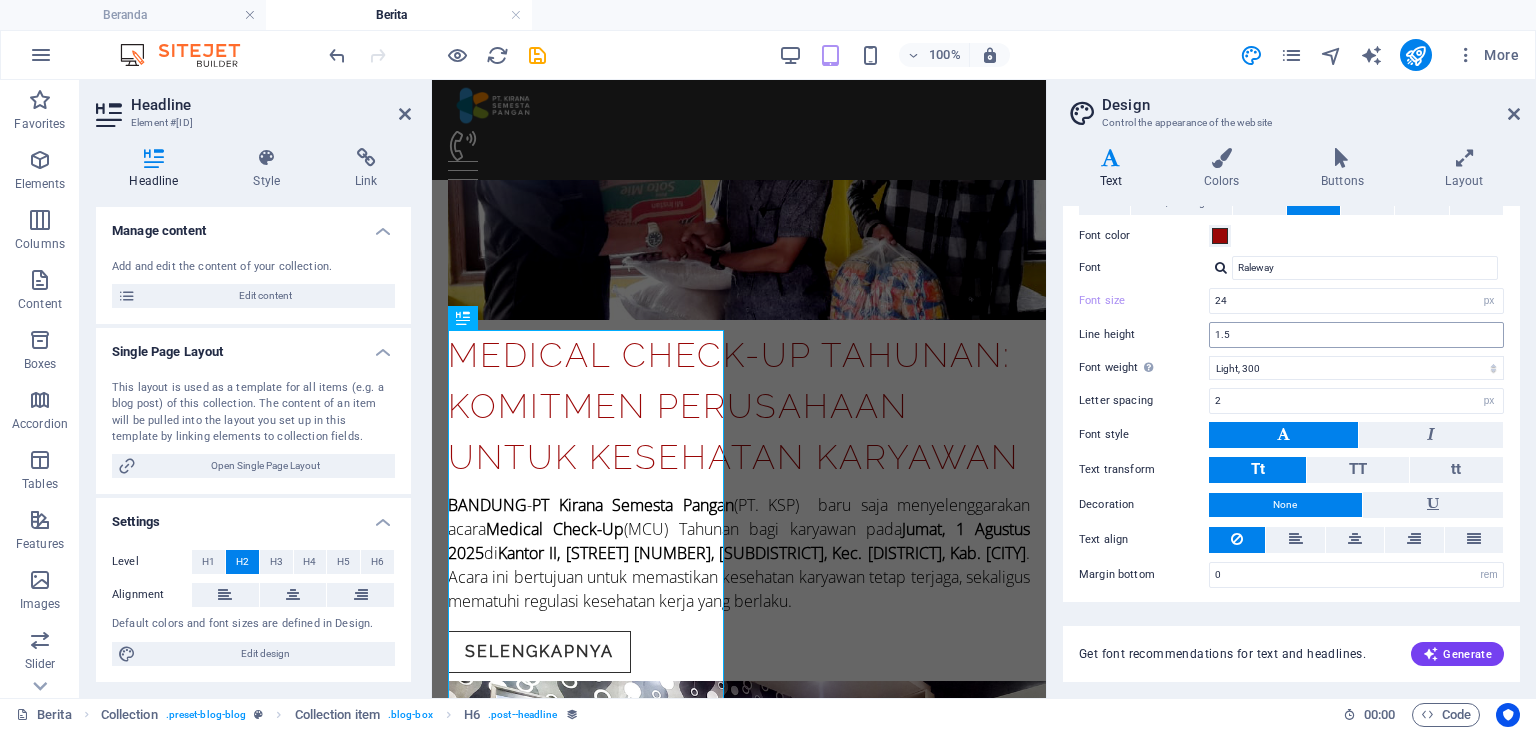scroll, scrollTop: 179, scrollLeft: 0, axis: vertical 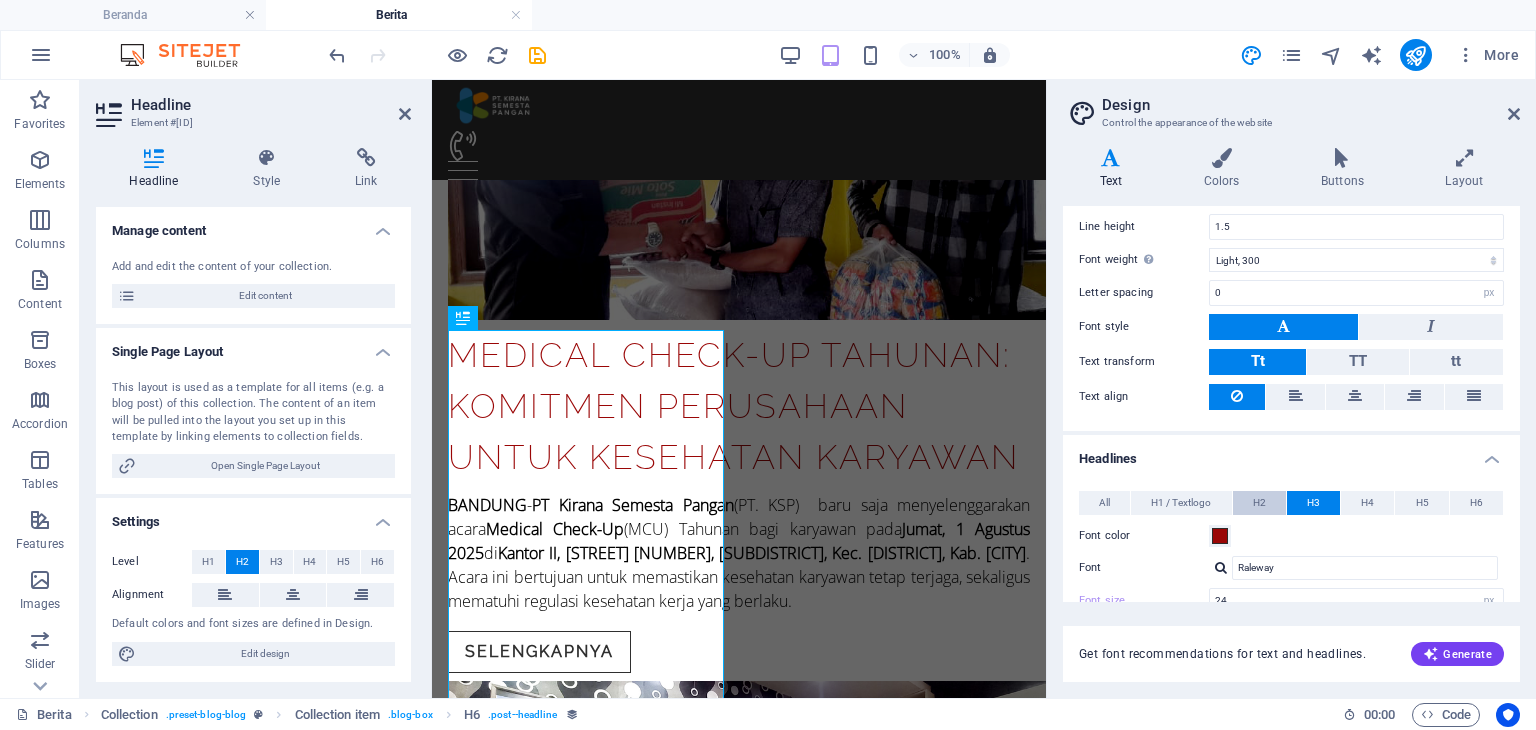 click on "H2" at bounding box center [1259, 503] 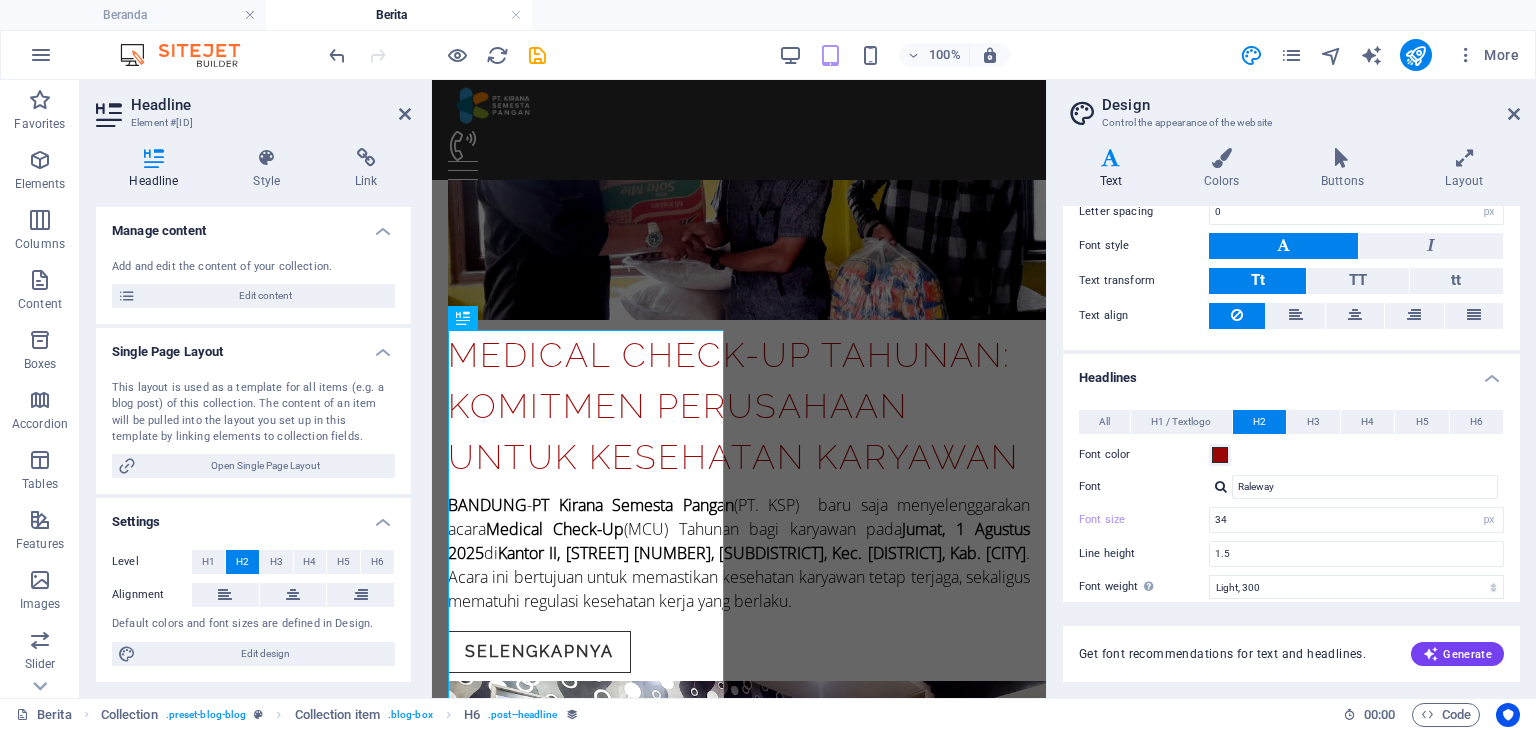 scroll, scrollTop: 379, scrollLeft: 0, axis: vertical 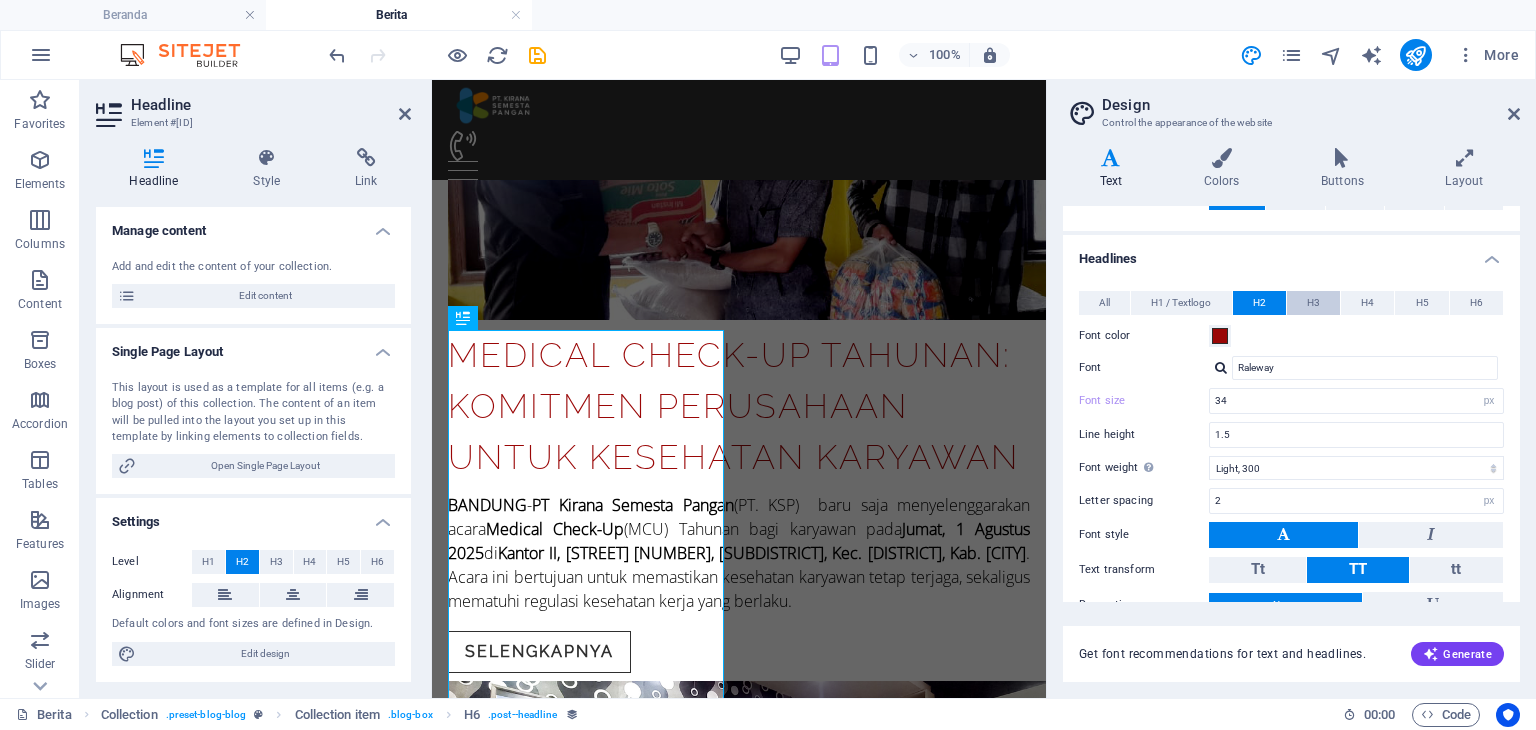 click on "H3" at bounding box center (1313, 303) 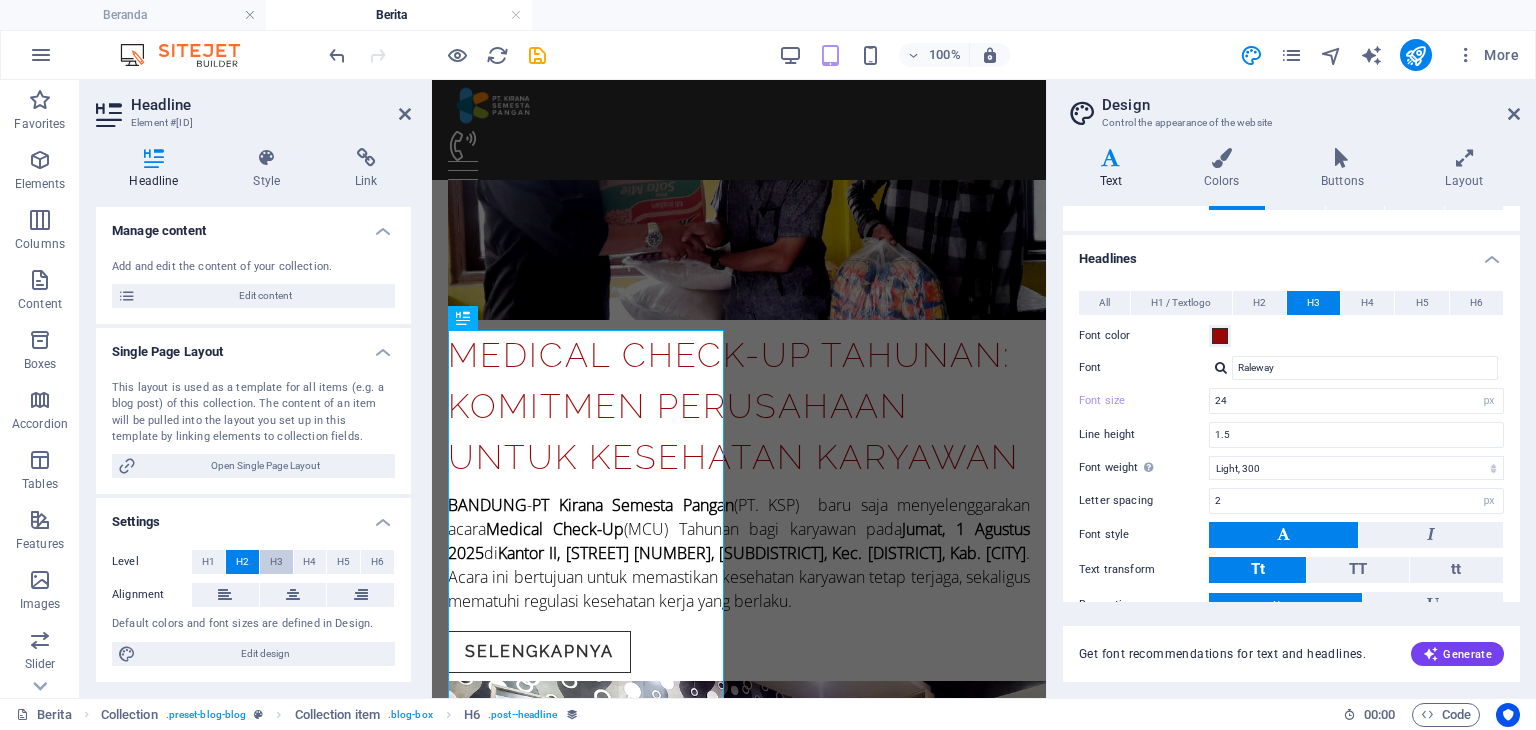 click on "H3" at bounding box center (276, 562) 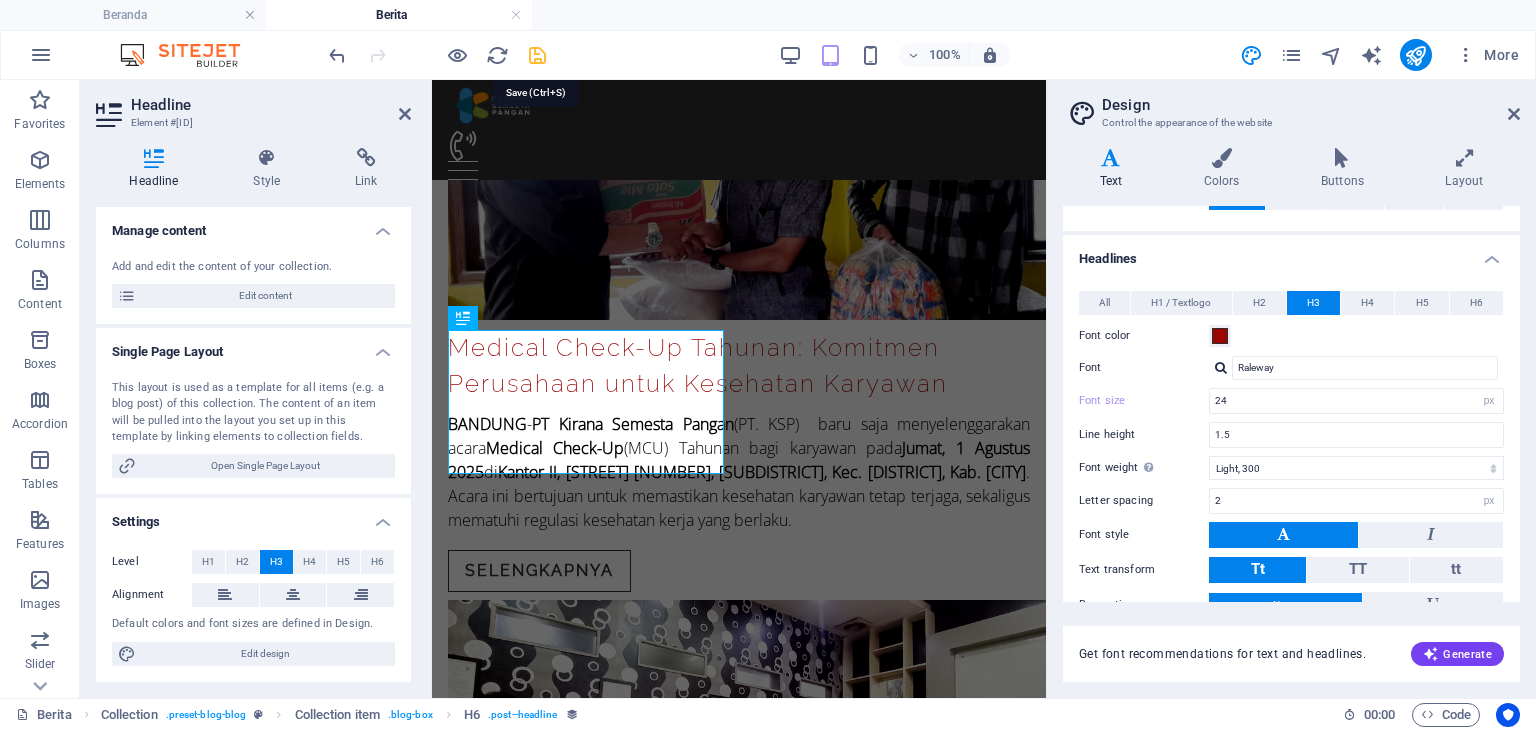 click at bounding box center [537, 55] 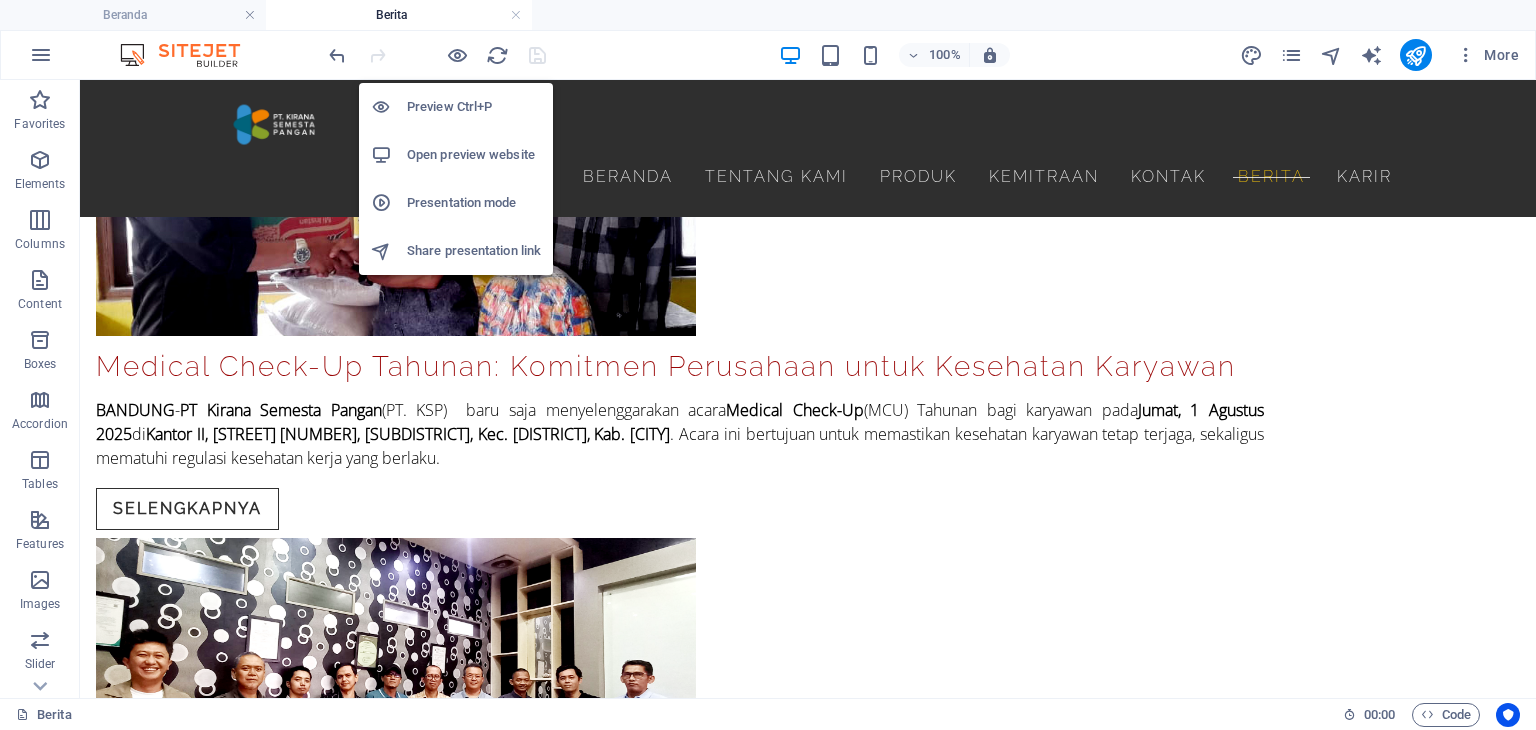 click on "Open preview website" at bounding box center (474, 155) 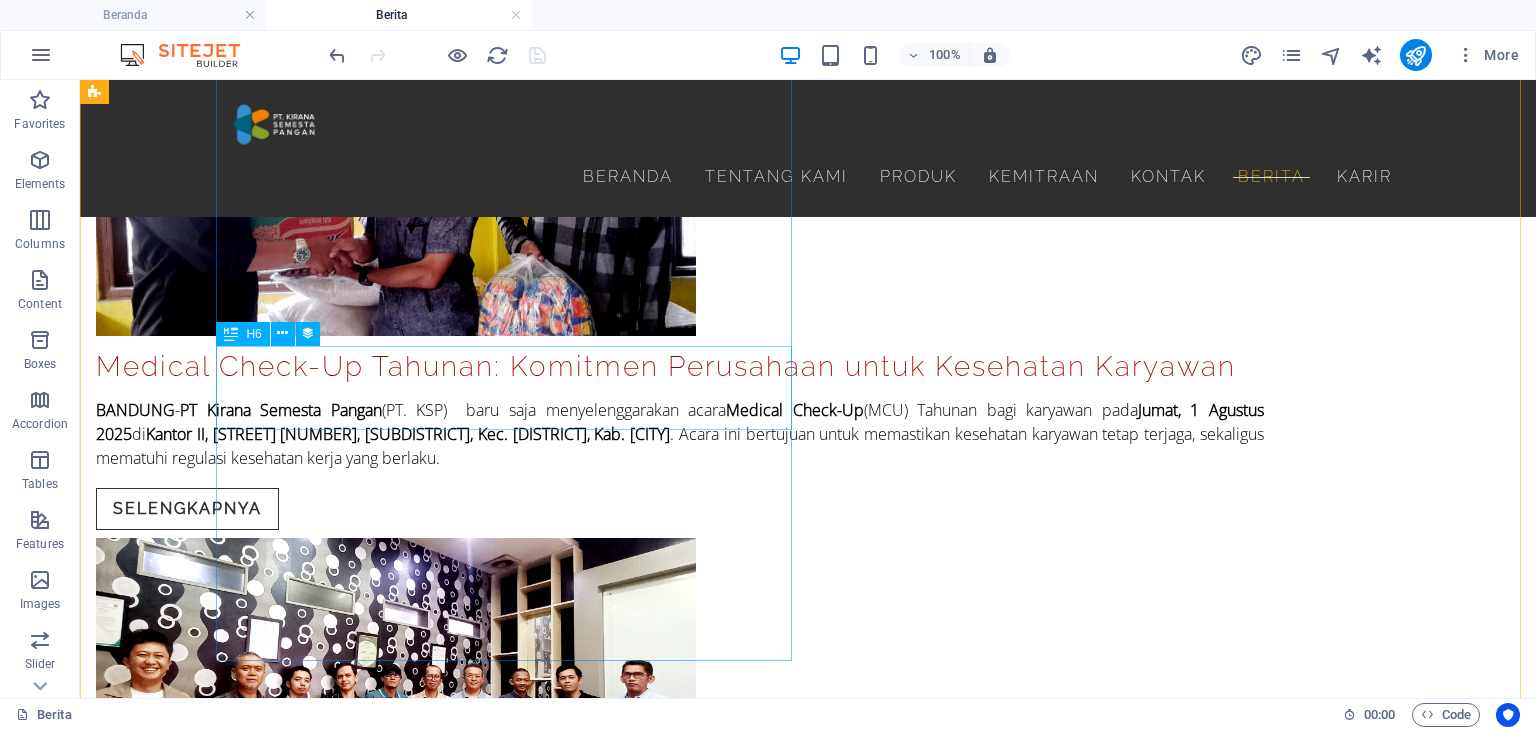 click on "Medical Check-Up Tahunan:  Komitmen Perusahaan untuk Kesehatan Karyawan" at bounding box center (680, 367) 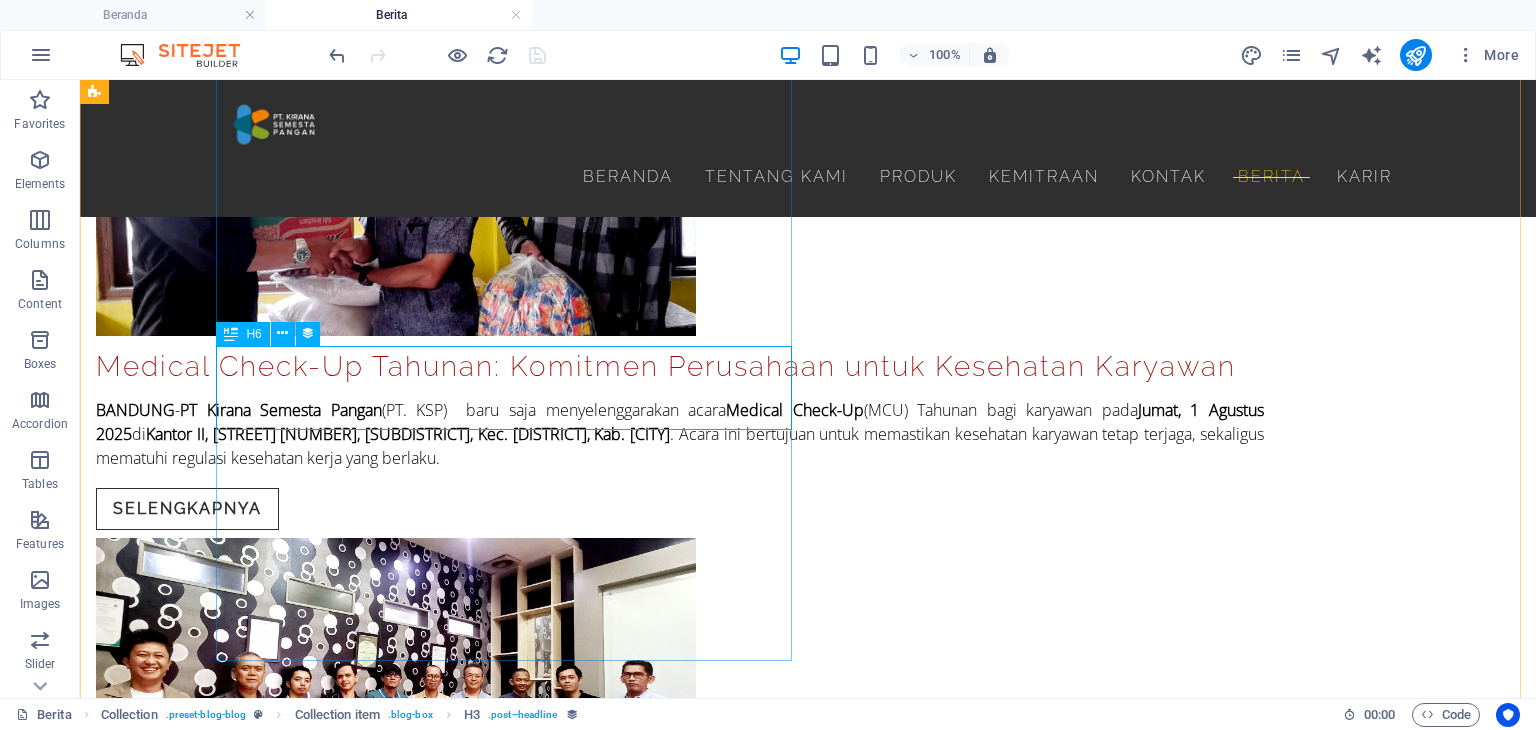 click on "Medical Check-Up Tahunan:  Komitmen Perusahaan untuk Kesehatan Karyawan" at bounding box center (680, 367) 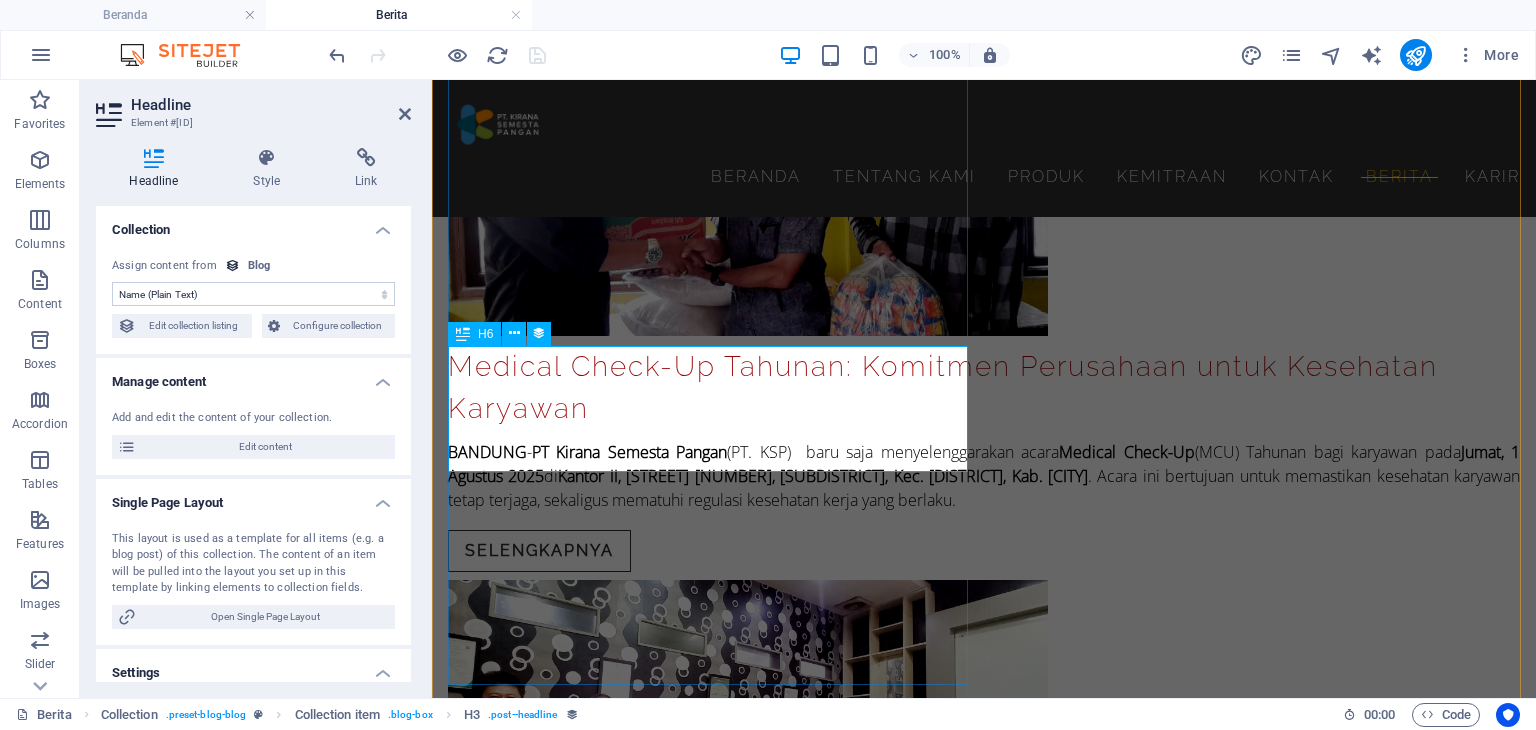click on "Medical Check-Up Tahunan:  Komitmen Perusahaan untuk Kesehatan Karyawan" at bounding box center (984, 388) 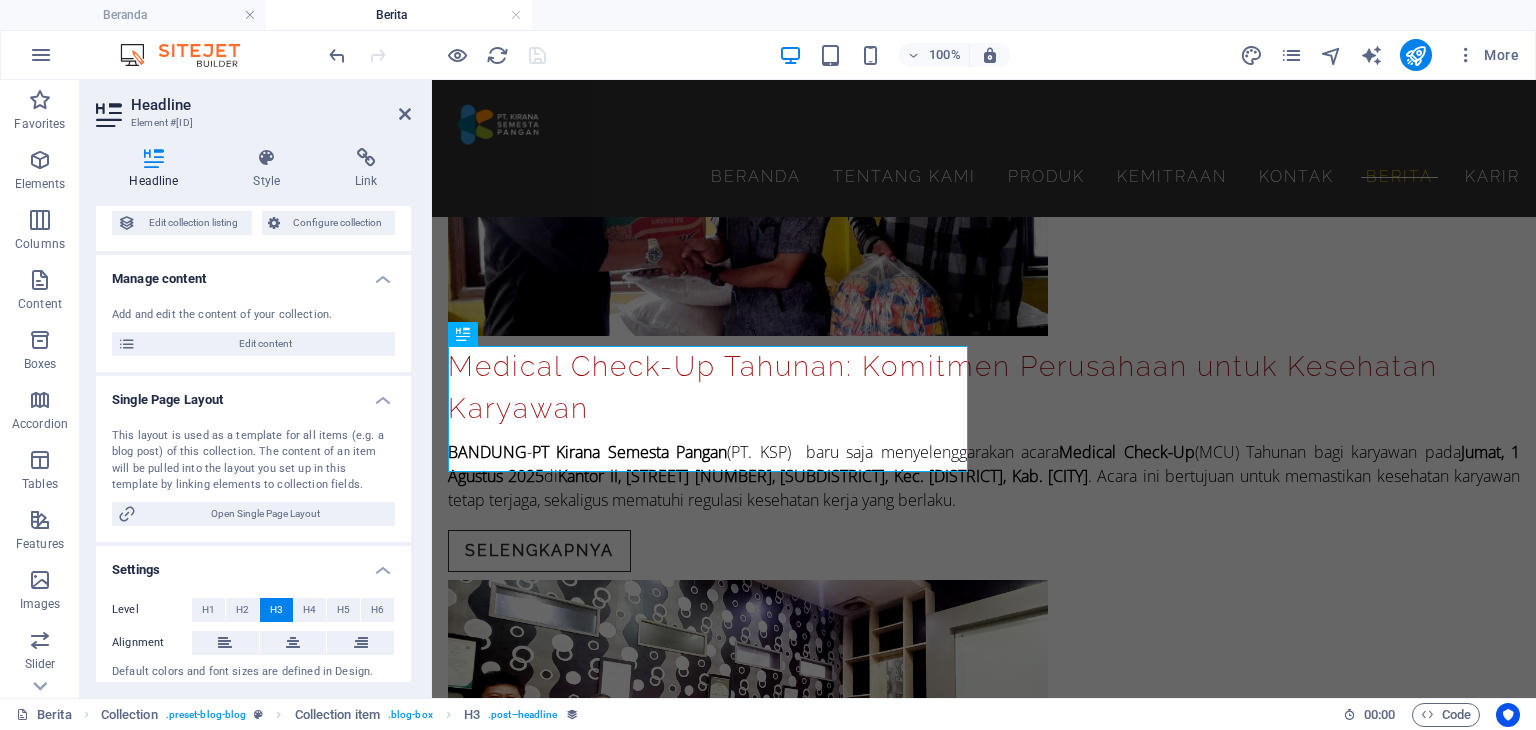 scroll, scrollTop: 151, scrollLeft: 0, axis: vertical 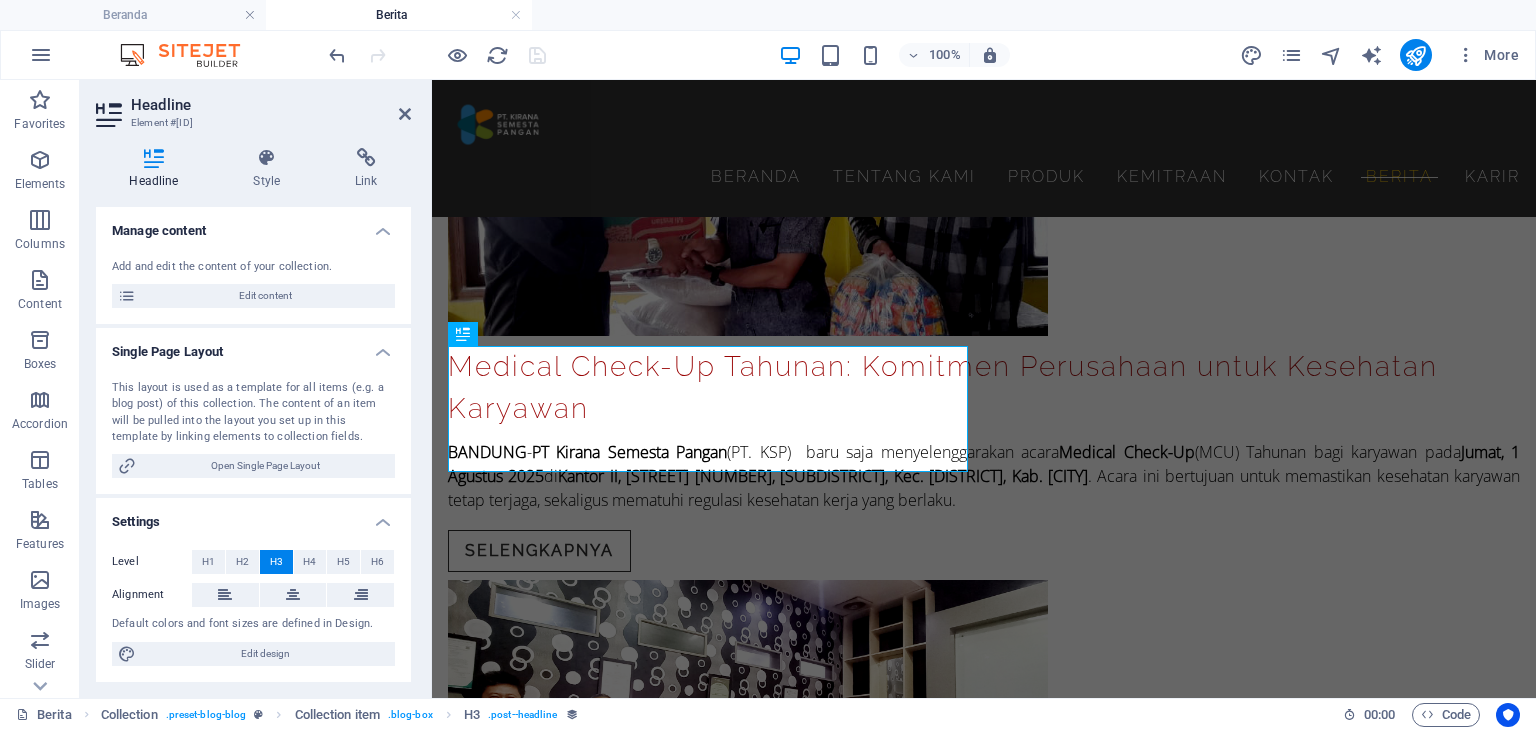 click on "H3" at bounding box center [276, 562] 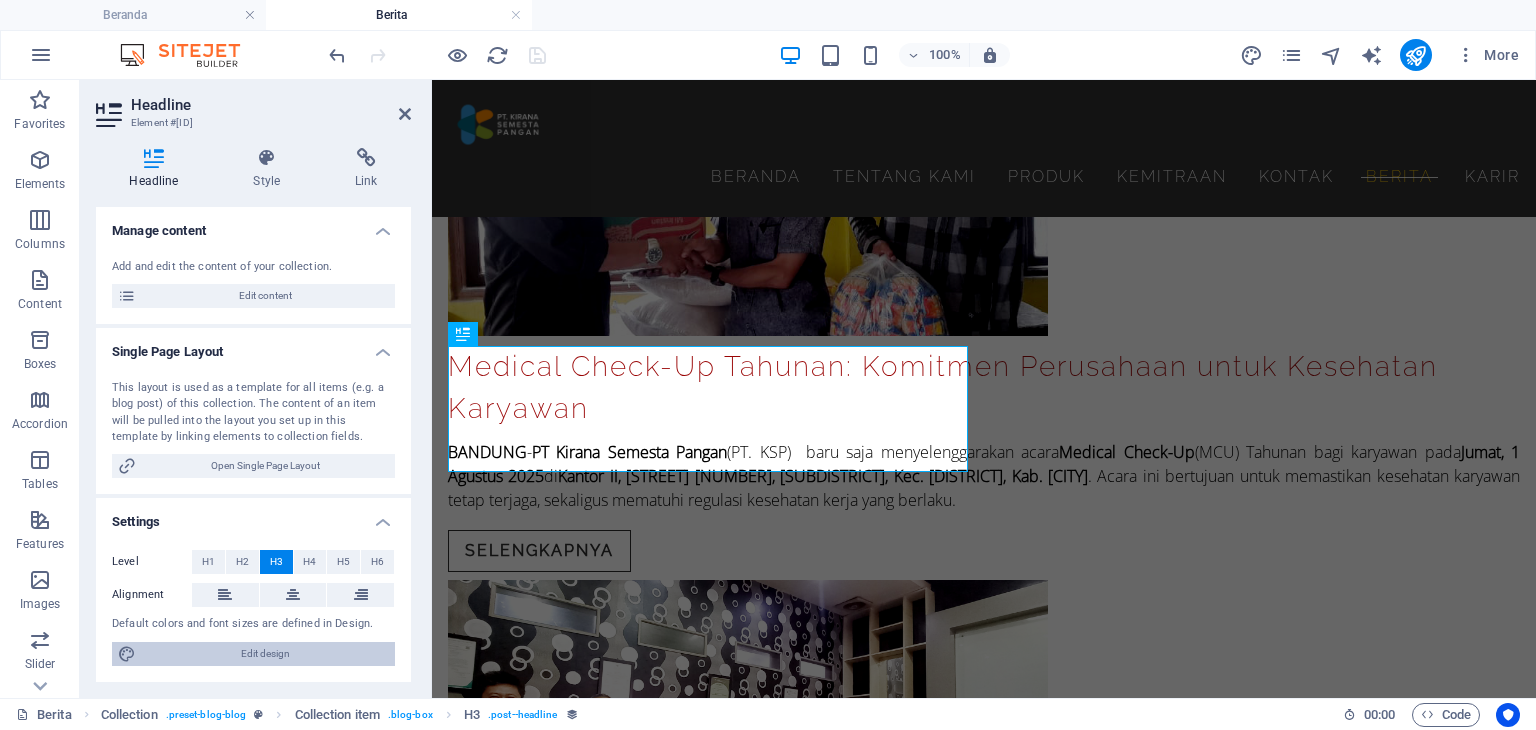 click on "Edit design" at bounding box center [265, 654] 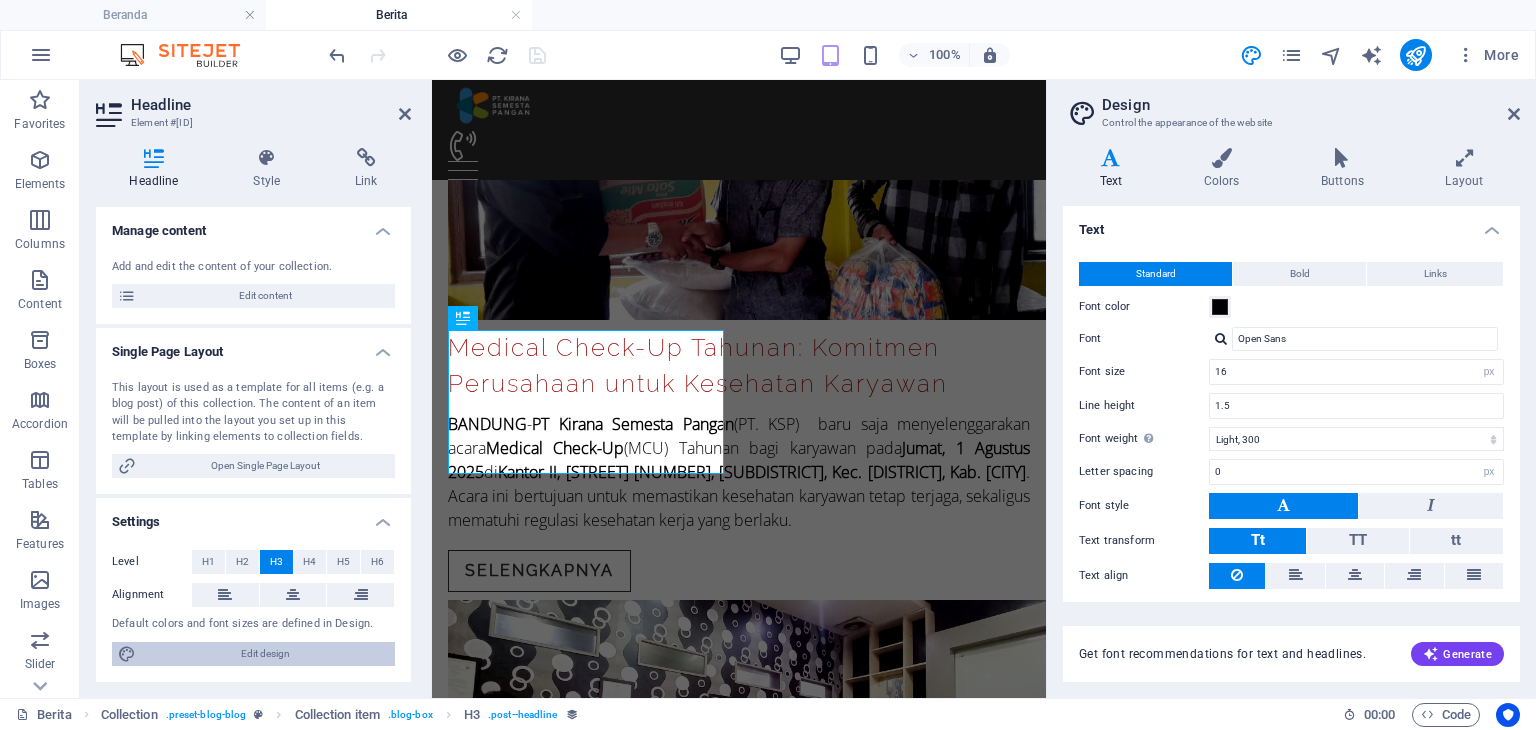 type on "24" 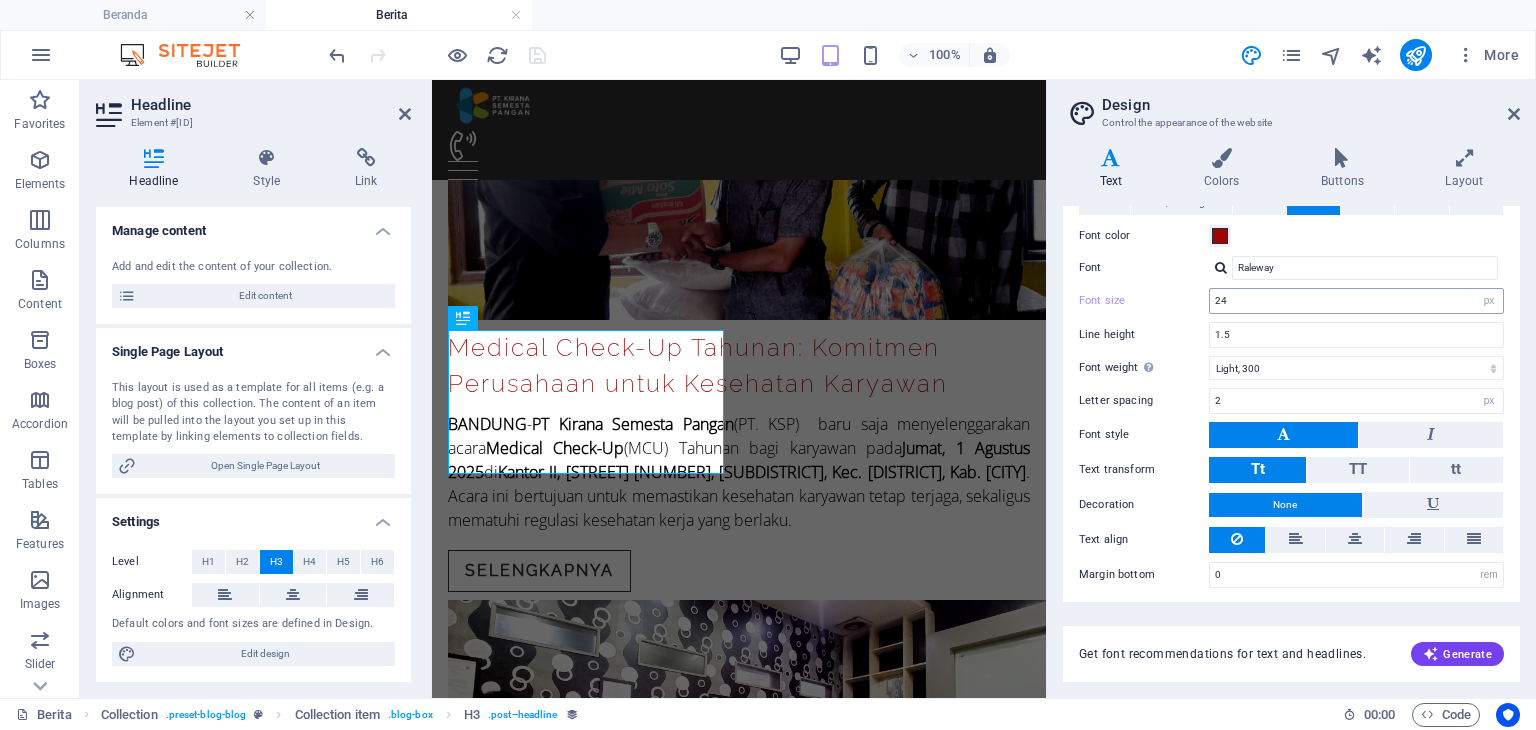 scroll, scrollTop: 279, scrollLeft: 0, axis: vertical 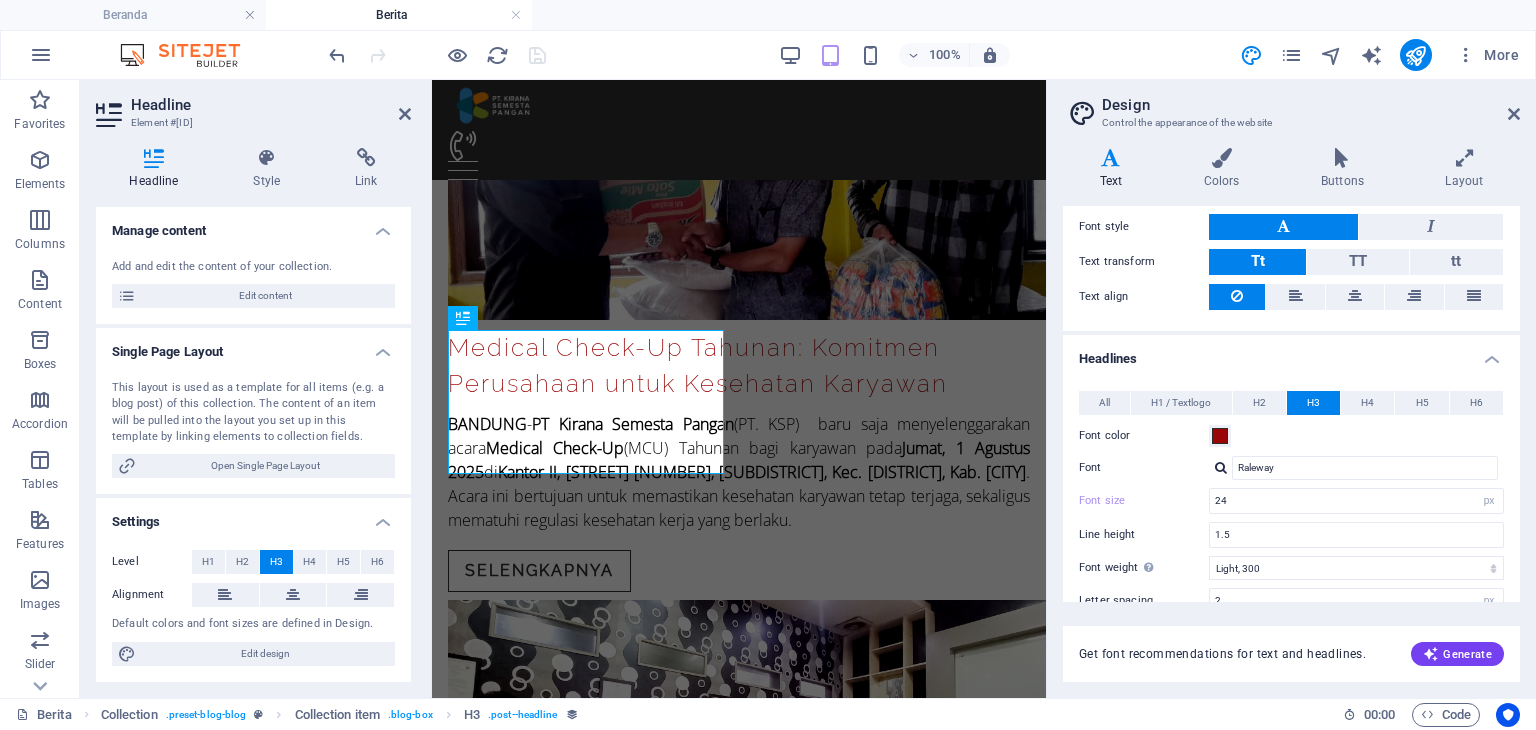 click on "H3" at bounding box center (1313, 403) 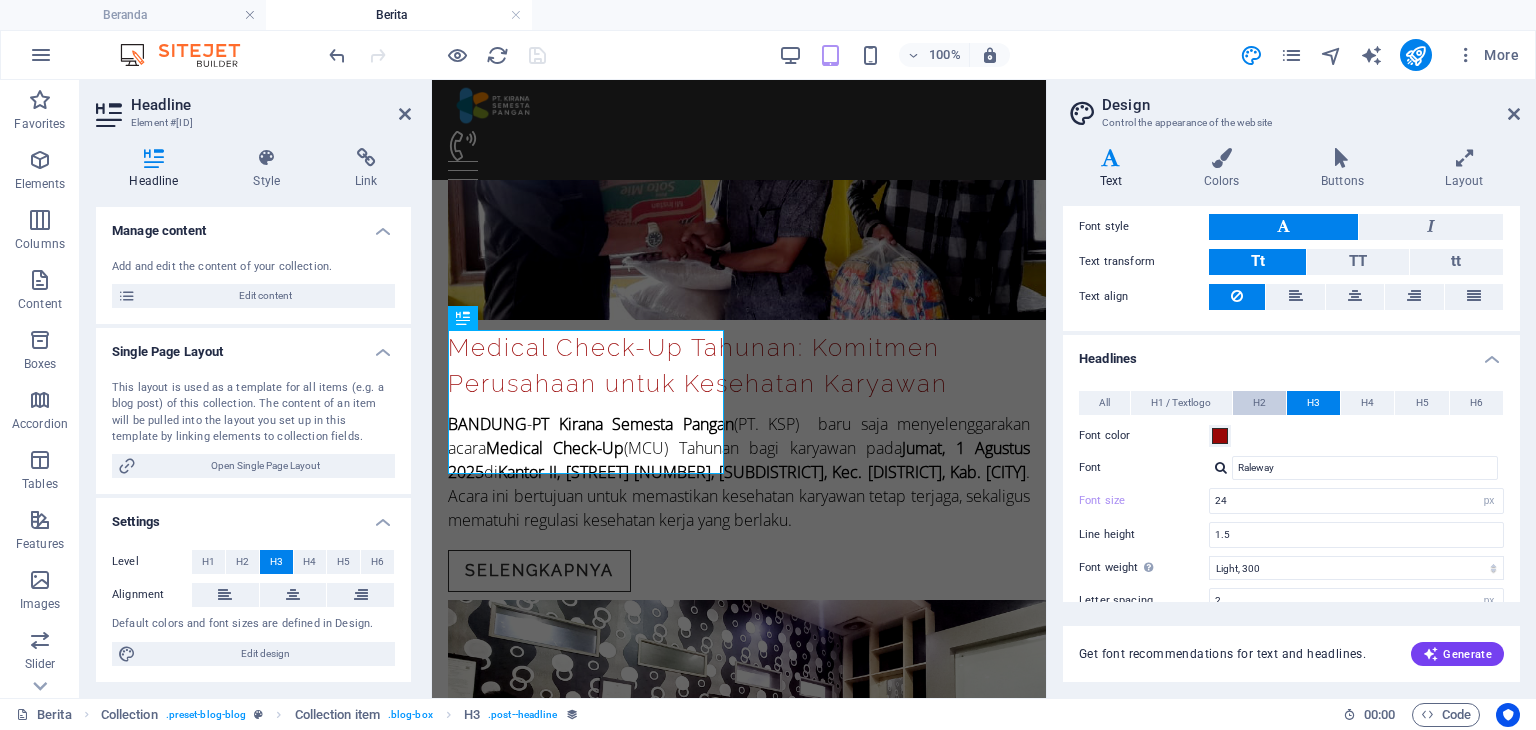 click on "H2" at bounding box center [1259, 403] 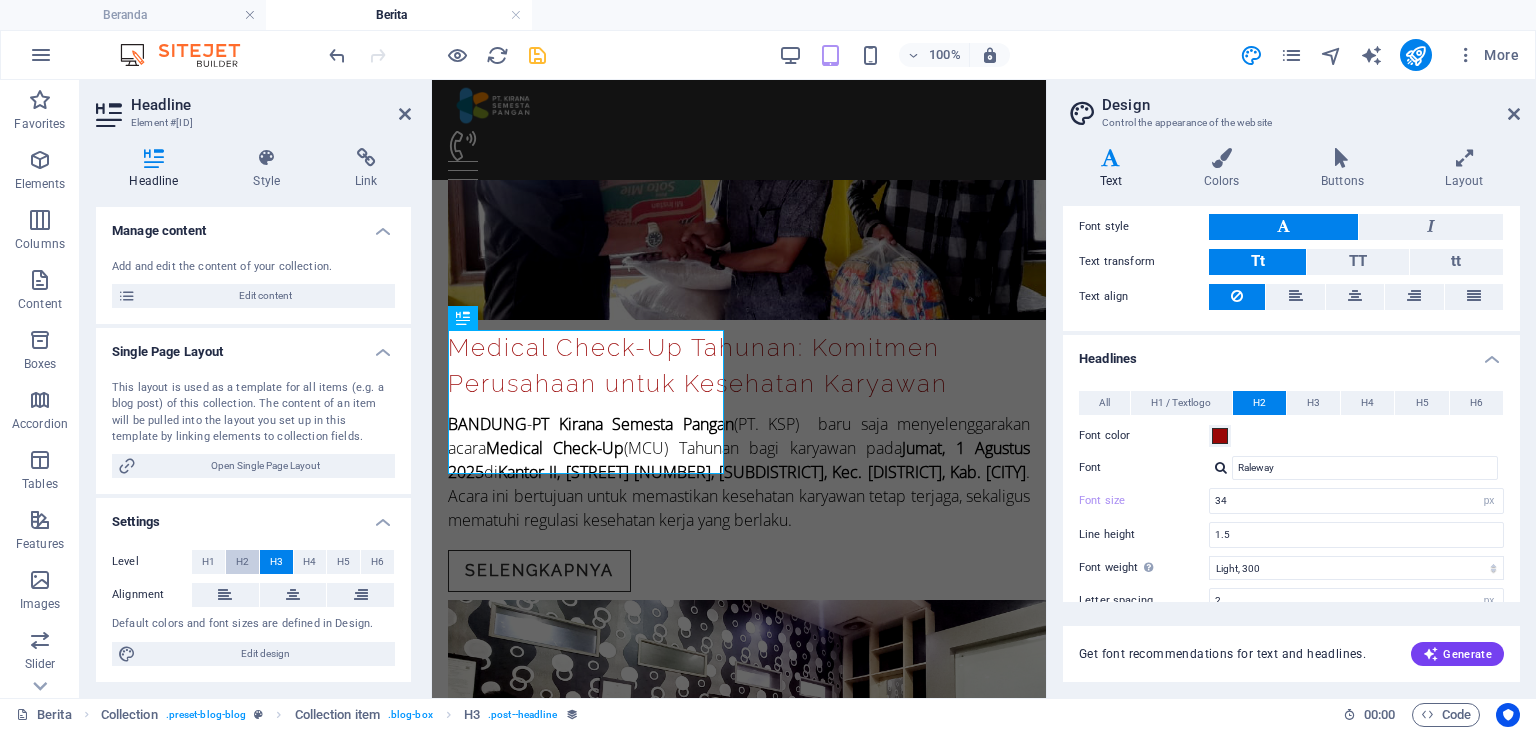 click on "H2" at bounding box center (242, 562) 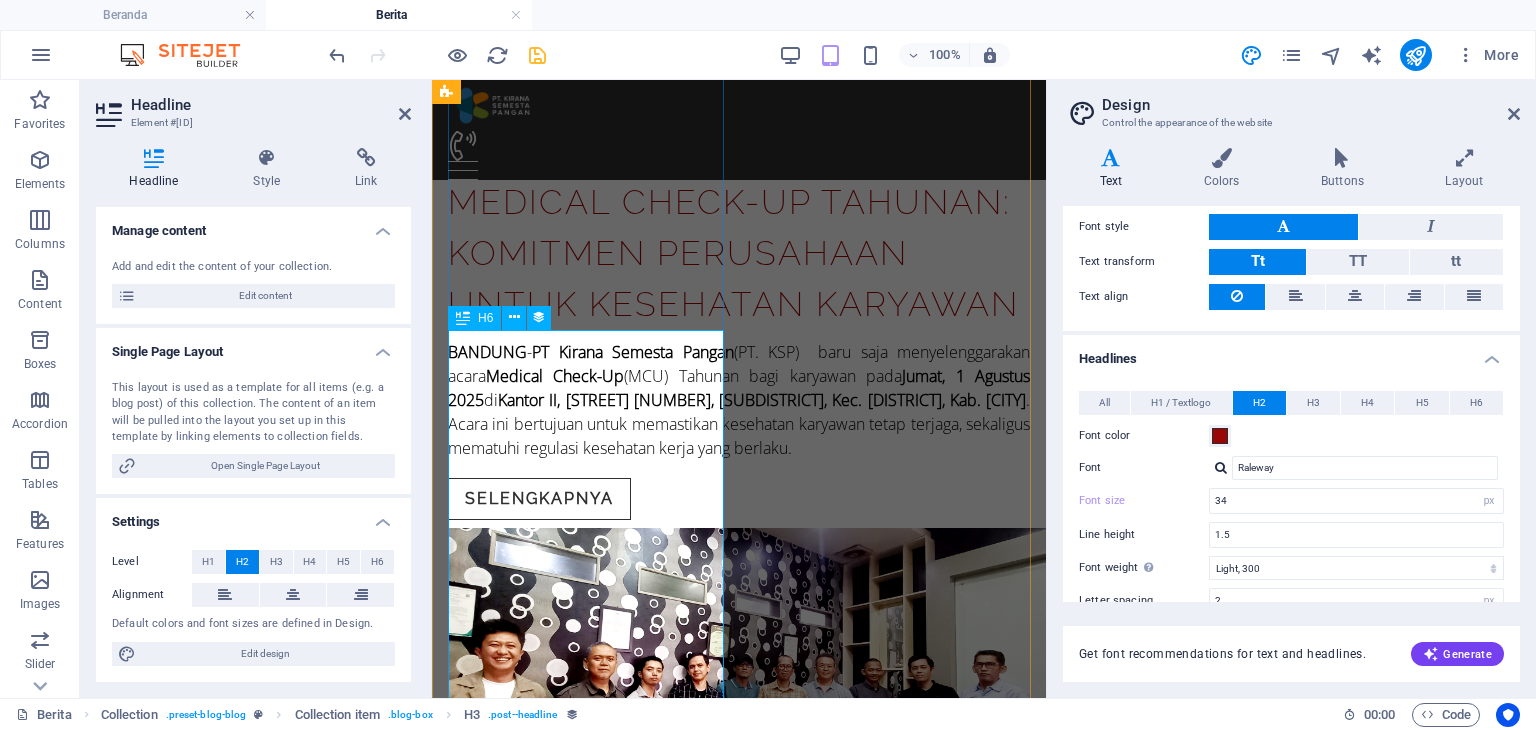 scroll, scrollTop: 910, scrollLeft: 0, axis: vertical 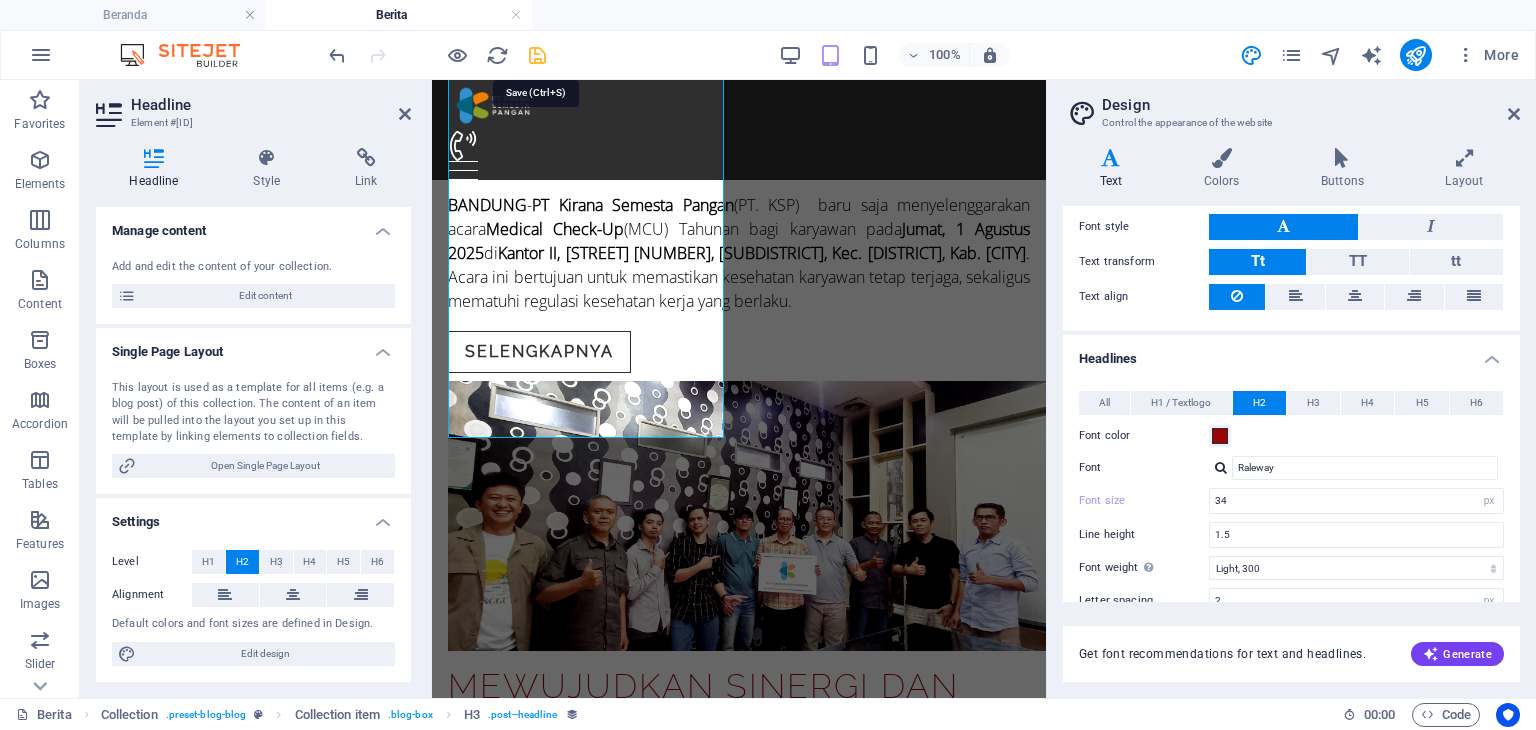 click at bounding box center (537, 55) 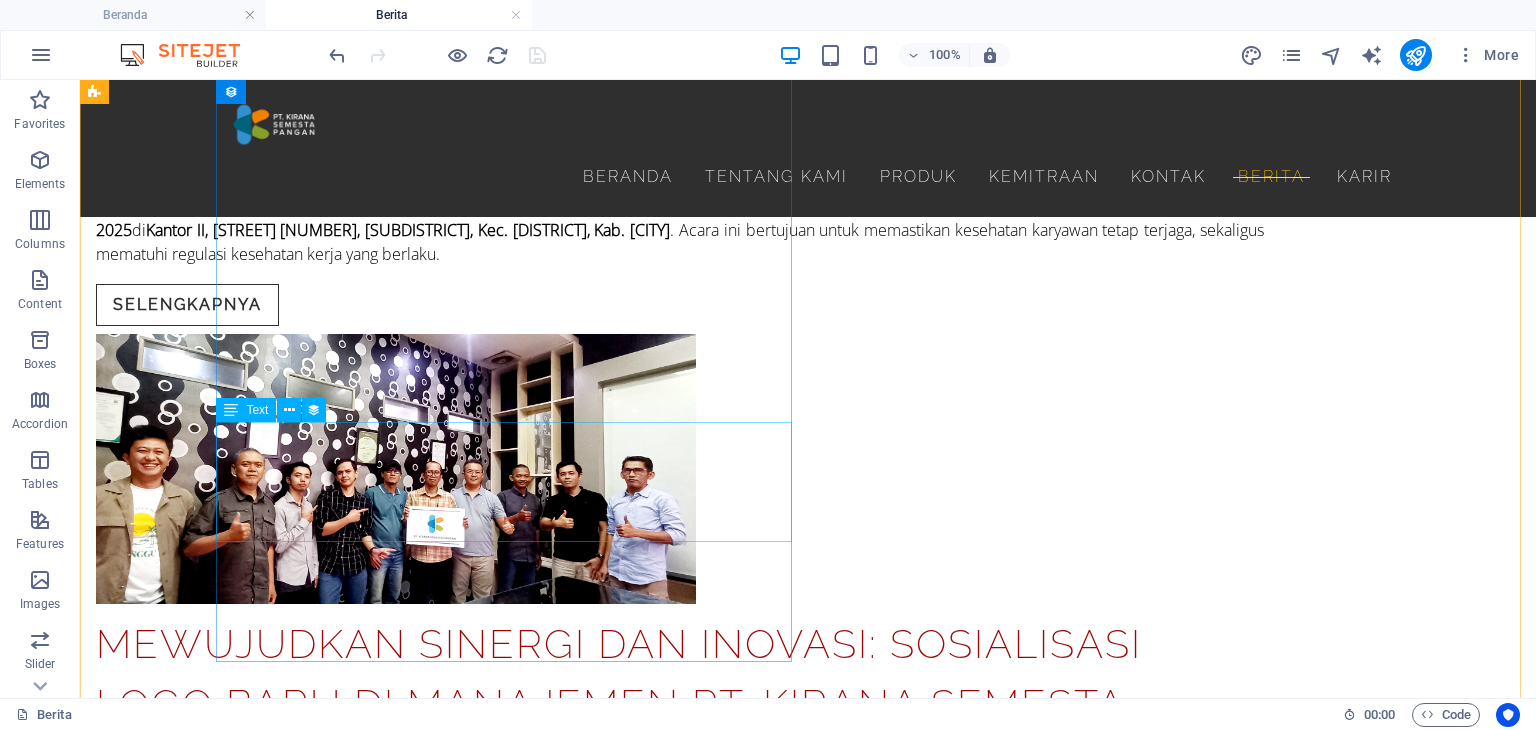 scroll, scrollTop: 937, scrollLeft: 0, axis: vertical 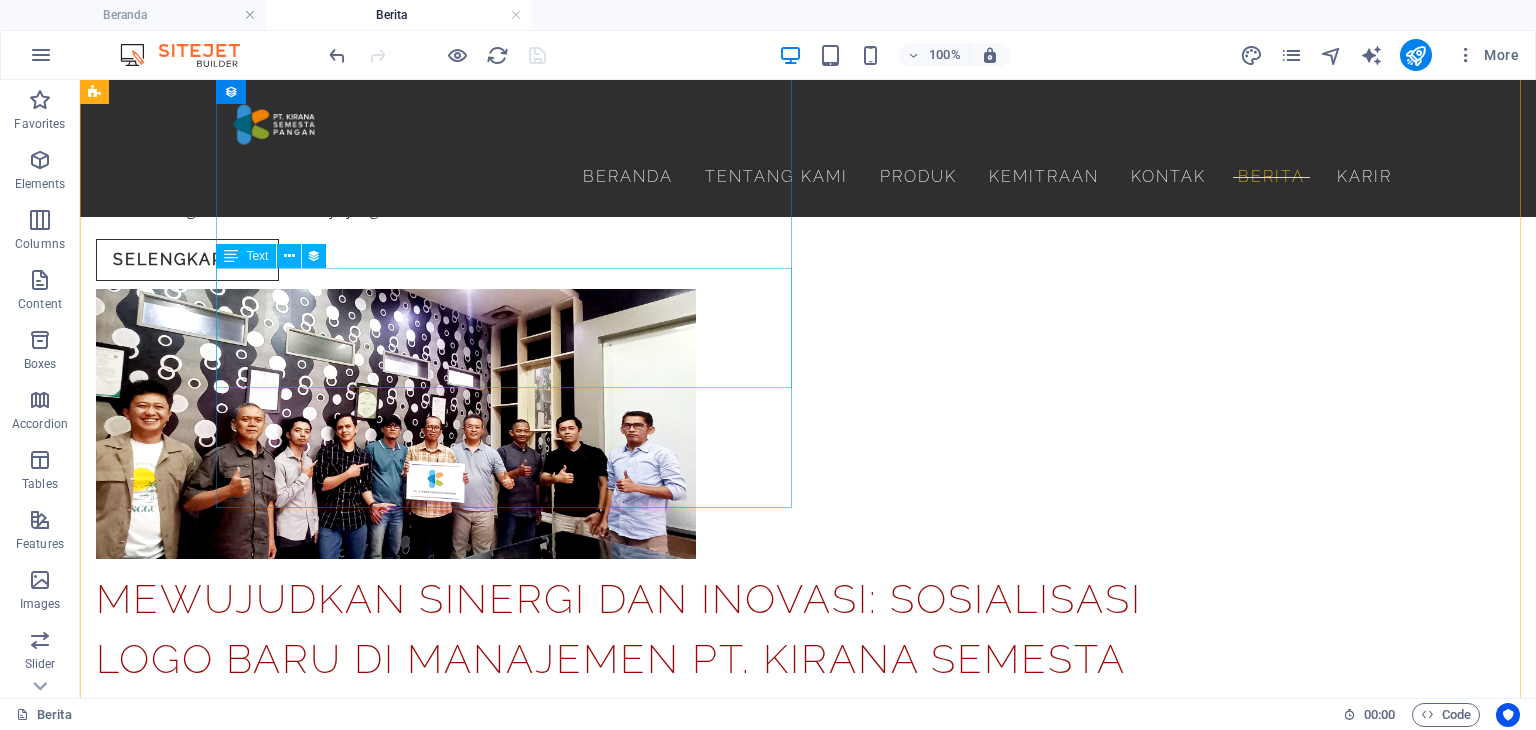 click on "[CITY] - [COMPANY] (PT. KSP) baru saja menyelenggarakan acara Medical Check-Up (MCU) Tahunan bagi karyawan pada [DAY], [DD] [MONTH] [YYYY] di Kantor II, [STREET] [NUMBER], [SUBDISTRICT], Kec. [DISTRICT], Kab. [CITY]. Acara ini bertujuan untuk memastikan kesehatan karyawan tetap terjaga, sekaligus mematuhi regulasi kesehatan kerja yang berlaku." at bounding box center (680, 185) 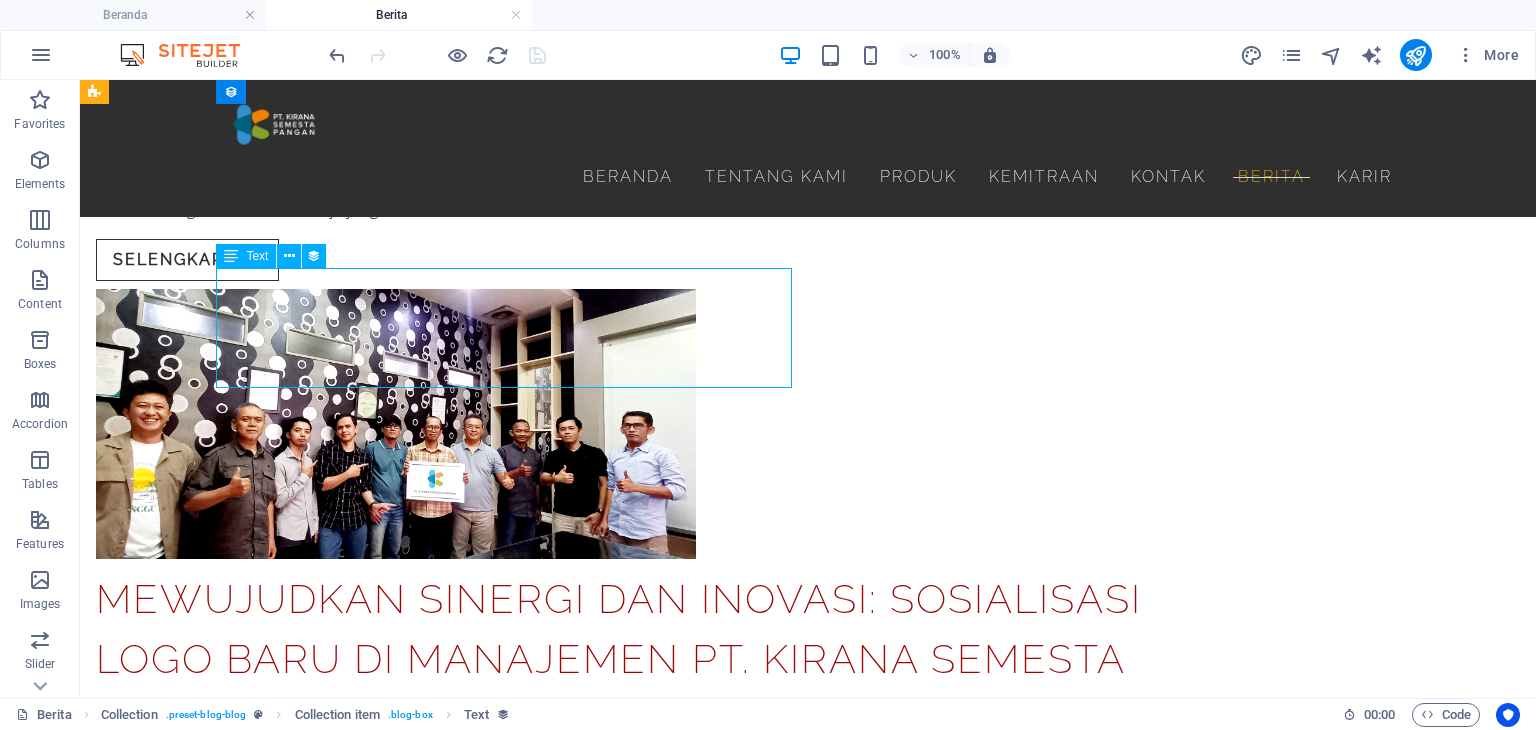 click on "[CITY] - [COMPANY] (PT. KSP) baru saja menyelenggarakan acara Medical Check-Up (MCU) Tahunan bagi karyawan pada [DAY], [DD] [MONTH] [YYYY] di Kantor II, [STREET] [NUMBER], [SUBDISTRICT], Kec. [DISTRICT], Kab. [CITY]. Acara ini bertujuan untuk memastikan kesehatan karyawan tetap terjaga, sekaligus mematuhi regulasi kesehatan kerja yang berlaku." at bounding box center [680, 185] 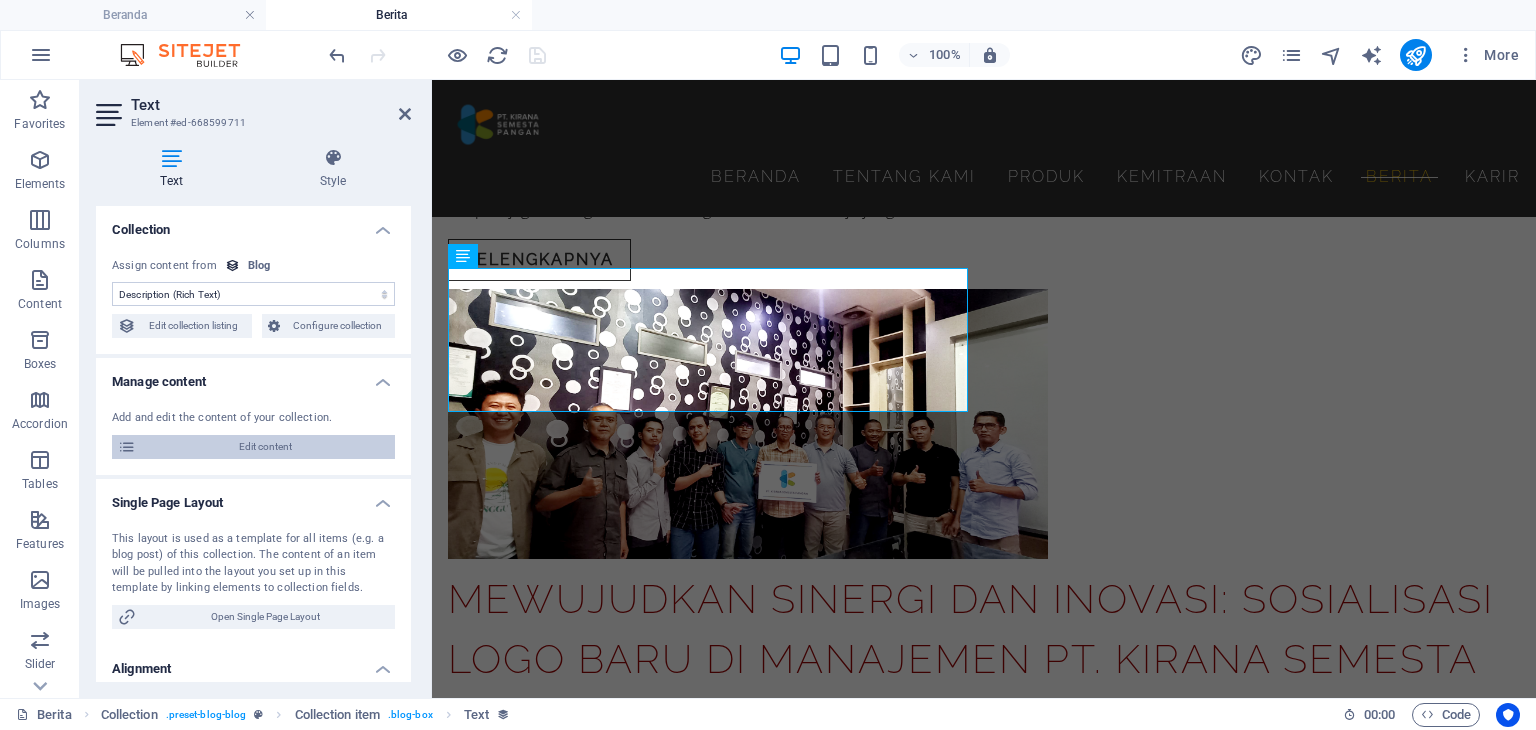 click on "Edit content" at bounding box center (265, 447) 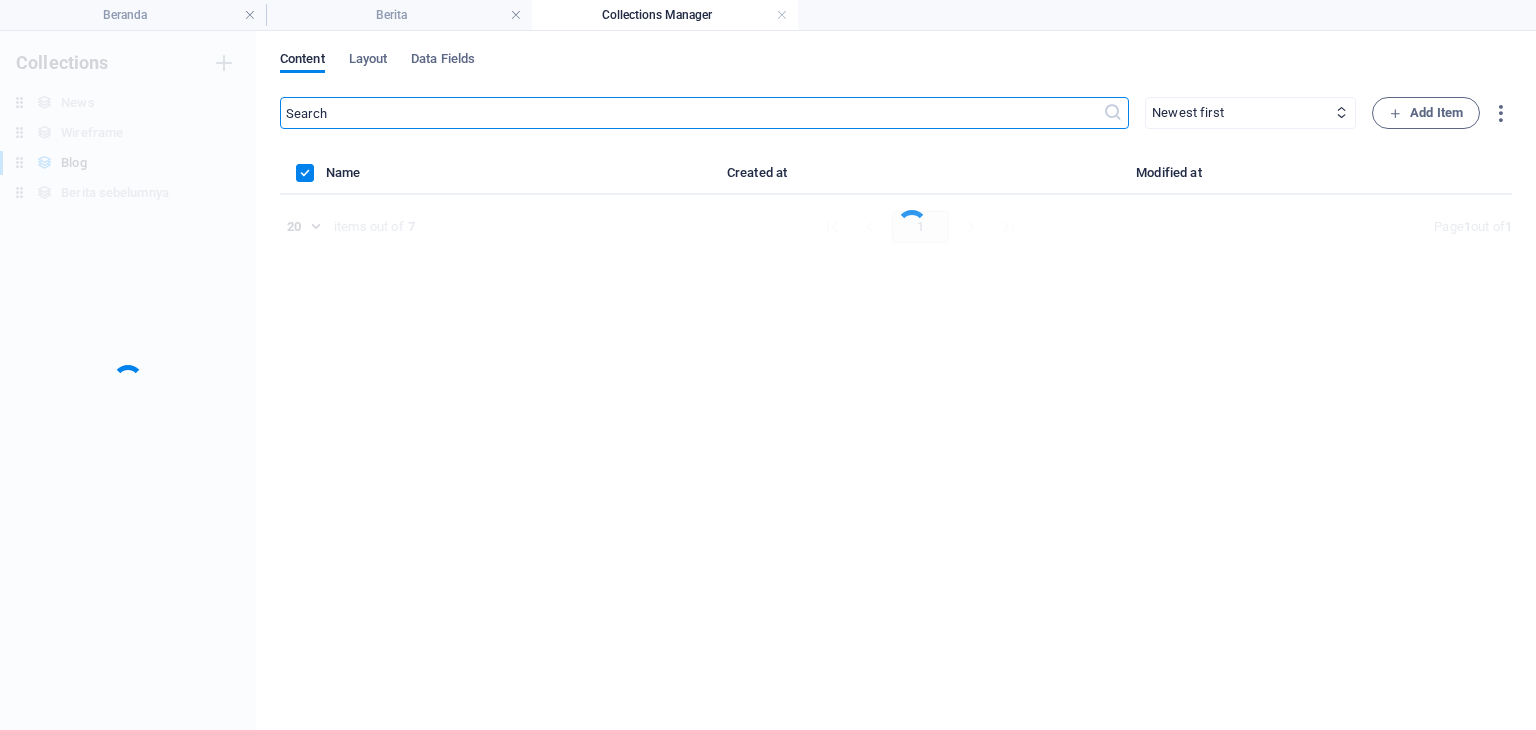 scroll, scrollTop: 0, scrollLeft: 0, axis: both 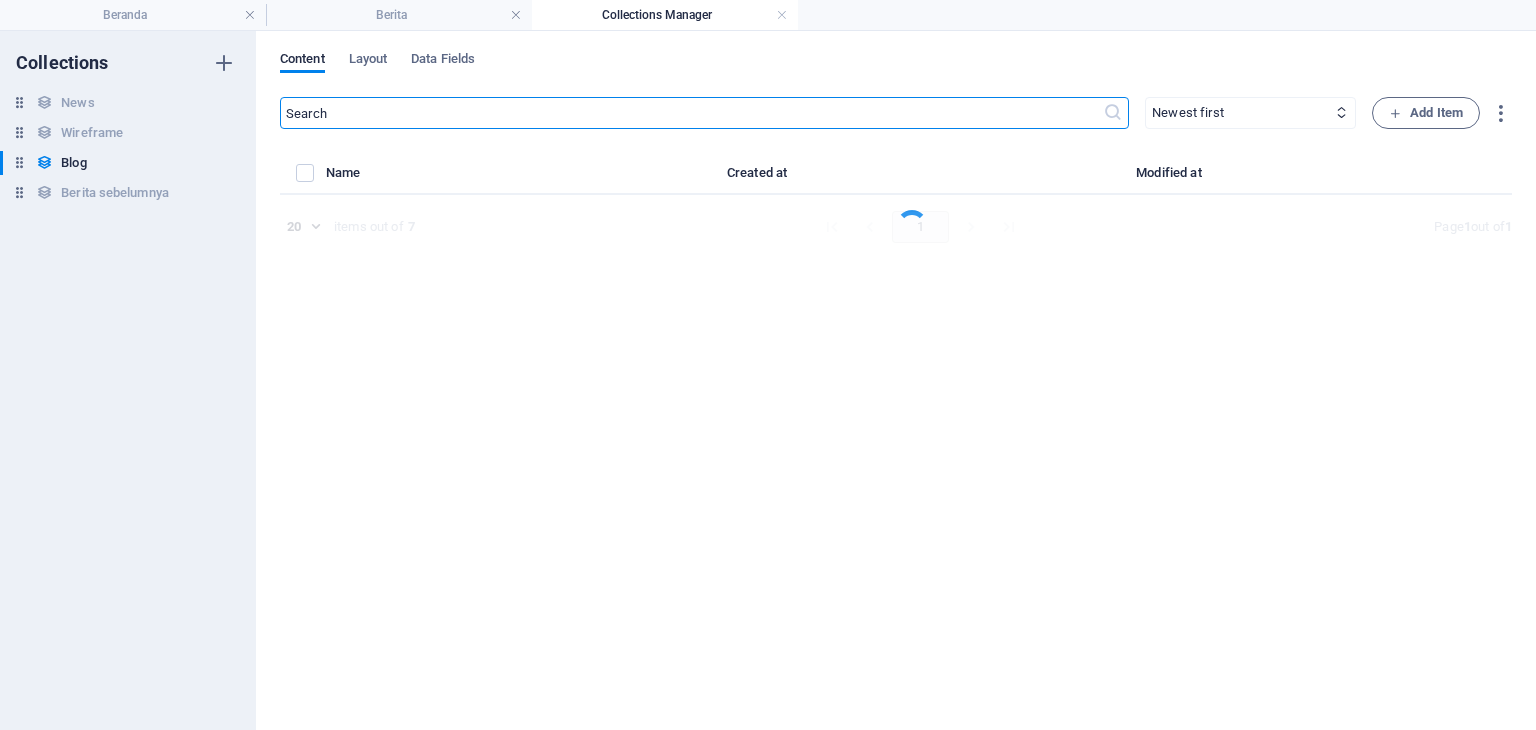 select on "Berita" 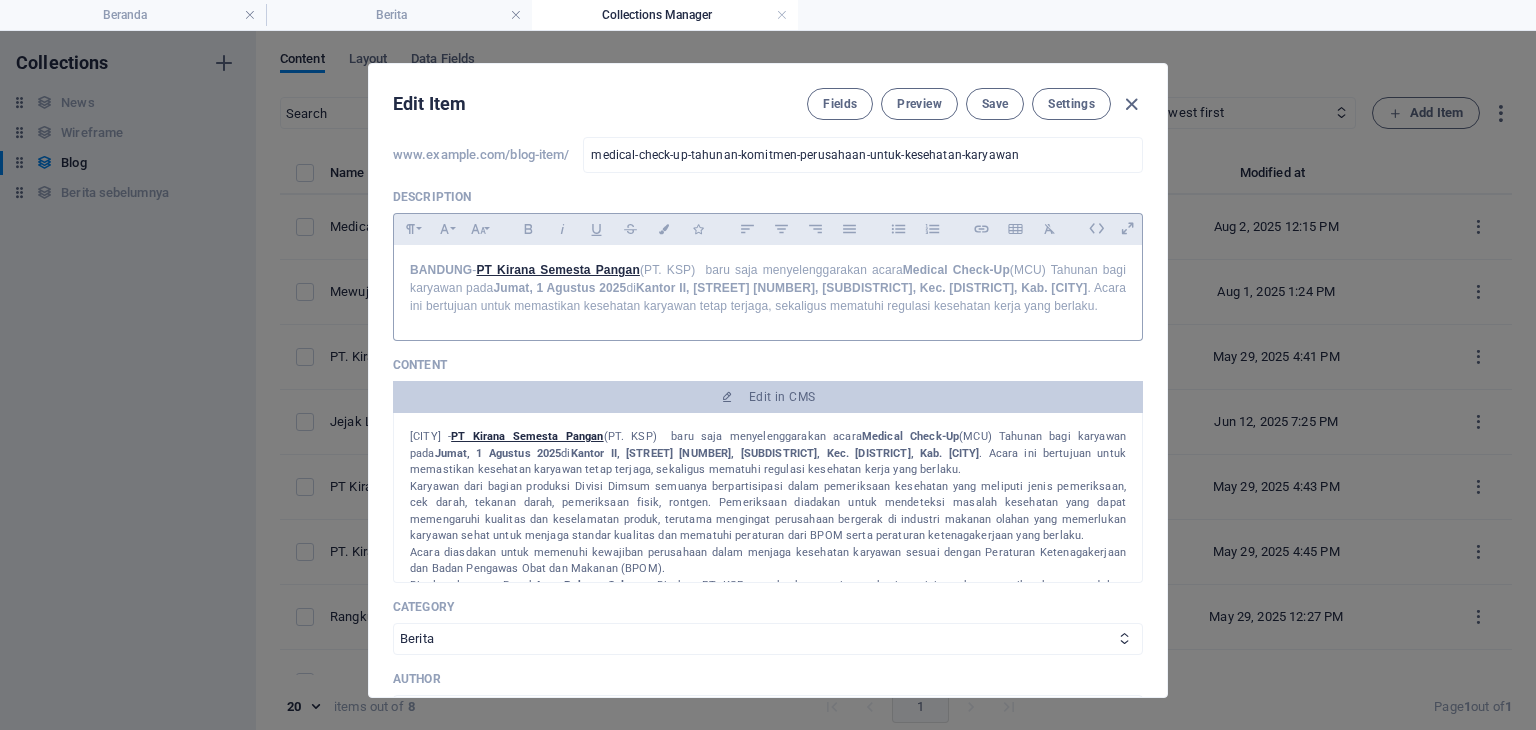 scroll, scrollTop: 200, scrollLeft: 0, axis: vertical 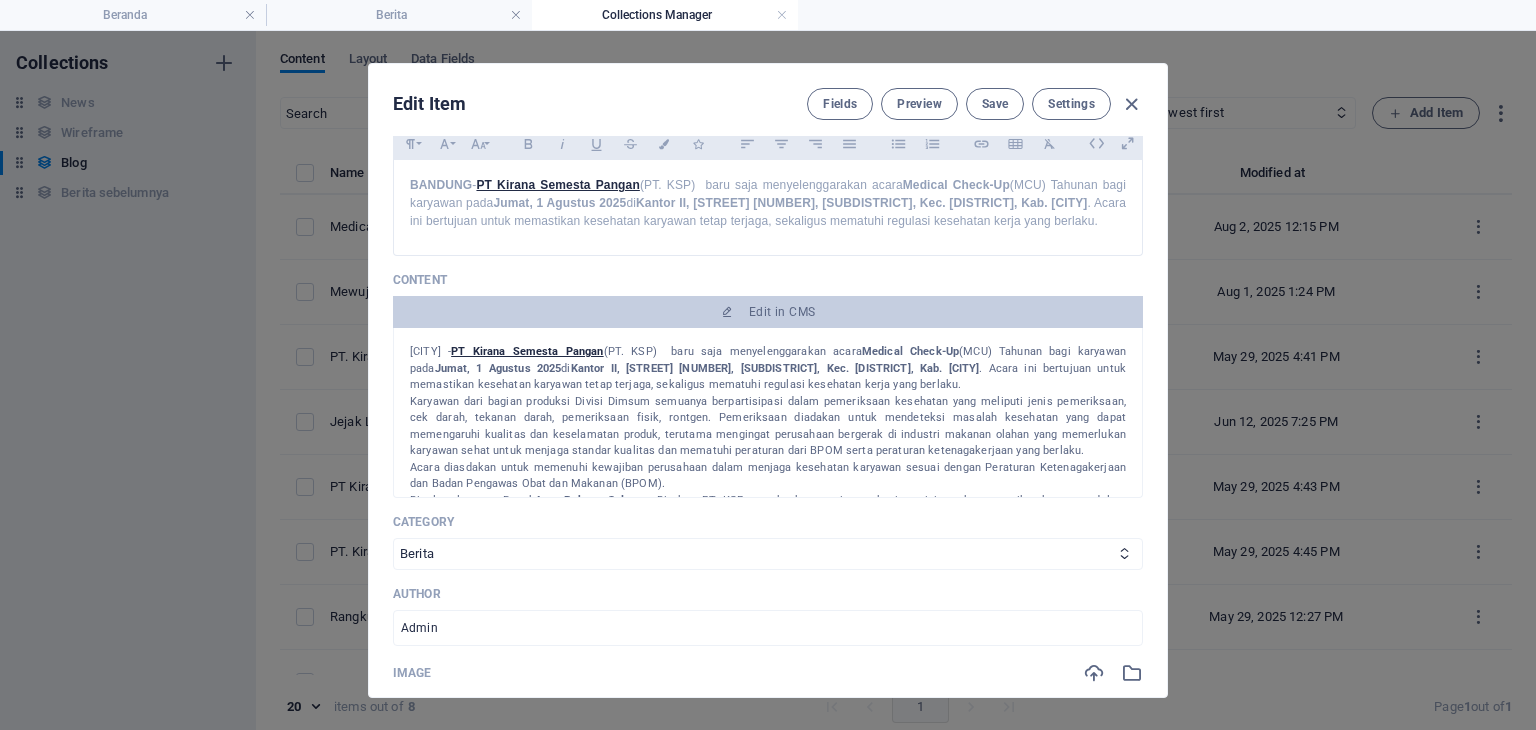 click on "Karyawan dari bagian produksi Divisi Dimsum semuanya berpartisipasi dalam pemeriksaan kesehatan yang meliputi jenis pemeriksaan, cek darah, tekanan darah, pemeriksaan fisik, rontgen. Pemeriksaan diadakan untuk mendeteksi masalah kesehatan yang dapat memengaruhi kualitas dan keselamatan produk, terutama mengingat perusahaan bergerak di industri makanan olahan yang memerlukan karyawan sehat untuk menjaga standar kualitas dan mematuhi peraturan dari BPOM serta peraturan ketenagakerjaan yang berlaku." at bounding box center [768, 427] 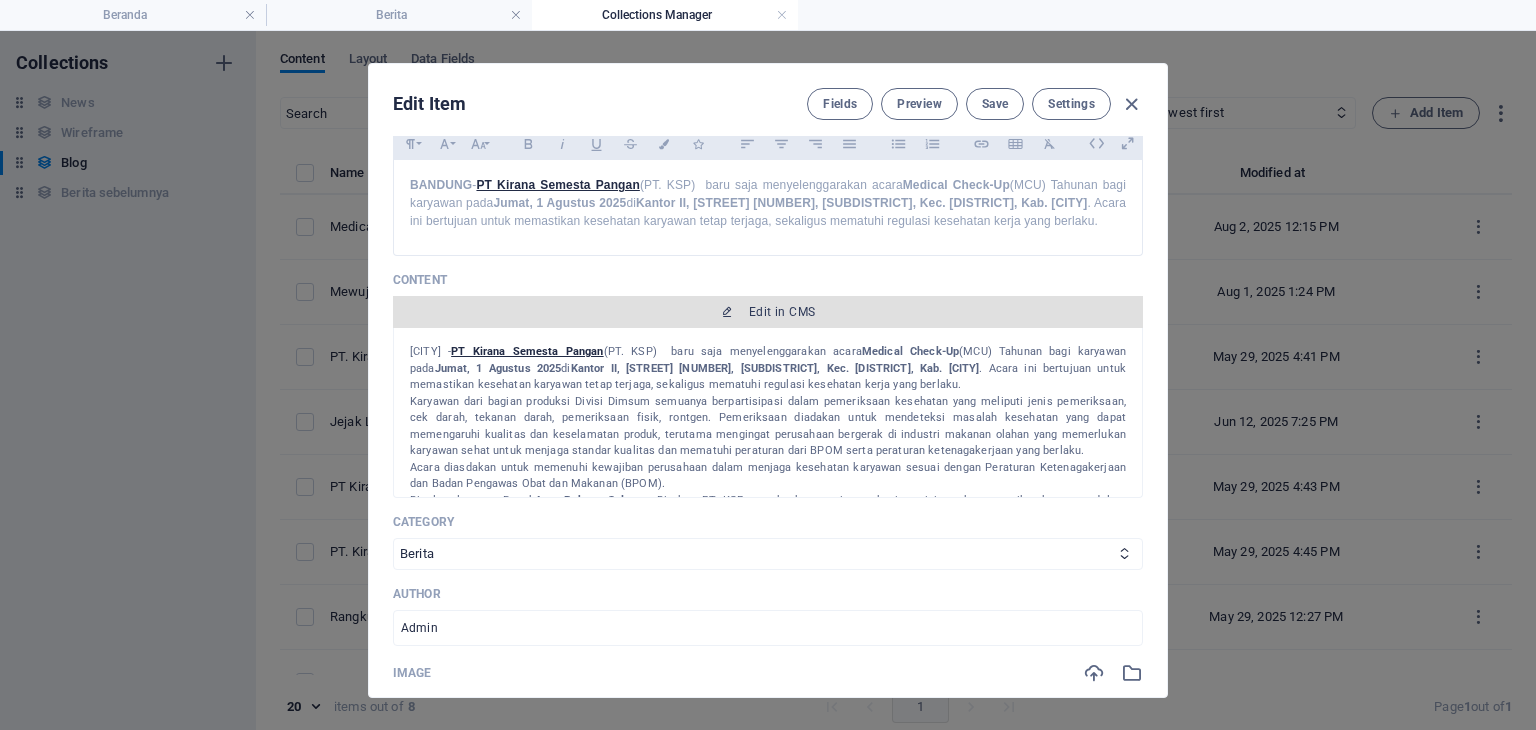 click on "Edit in CMS" at bounding box center (768, 312) 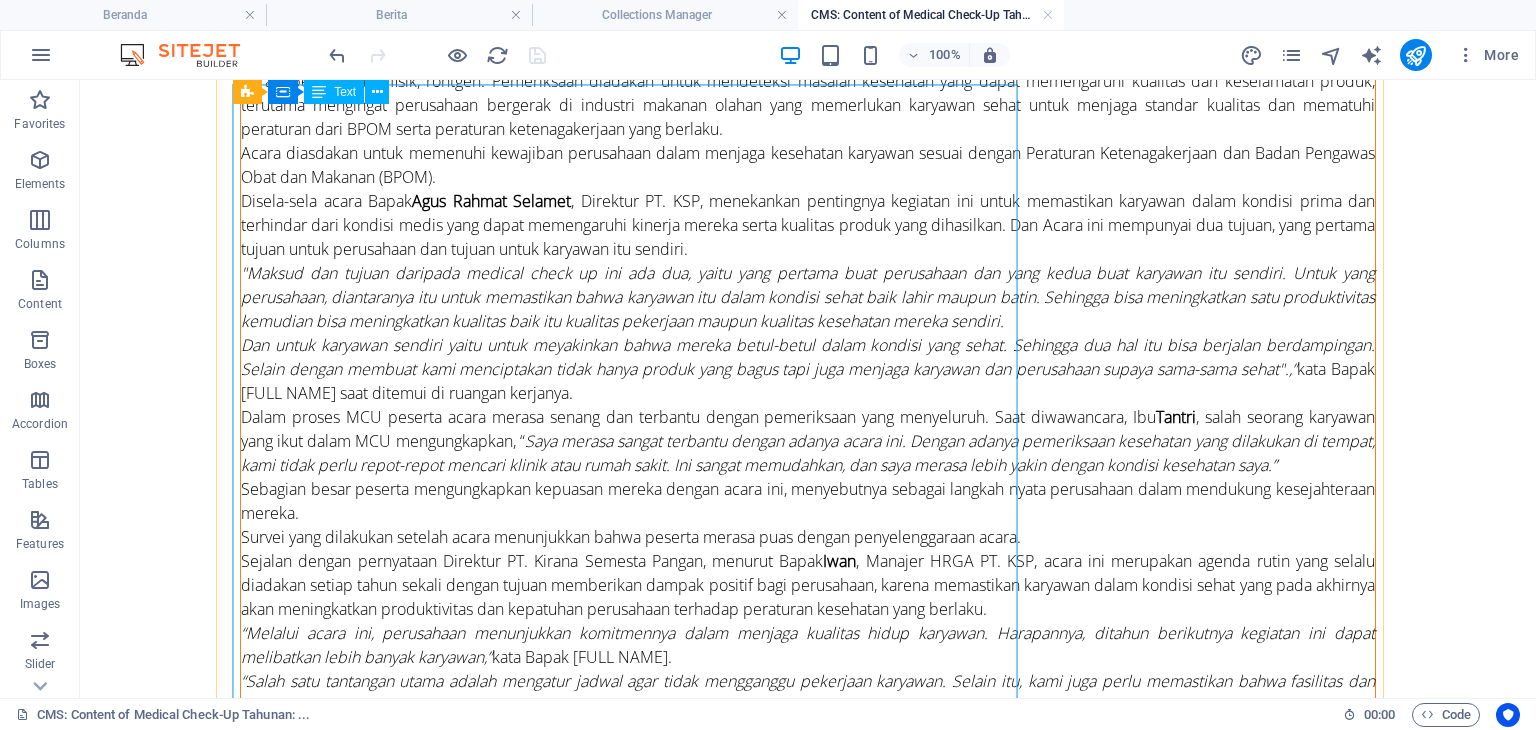 scroll, scrollTop: 0, scrollLeft: 0, axis: both 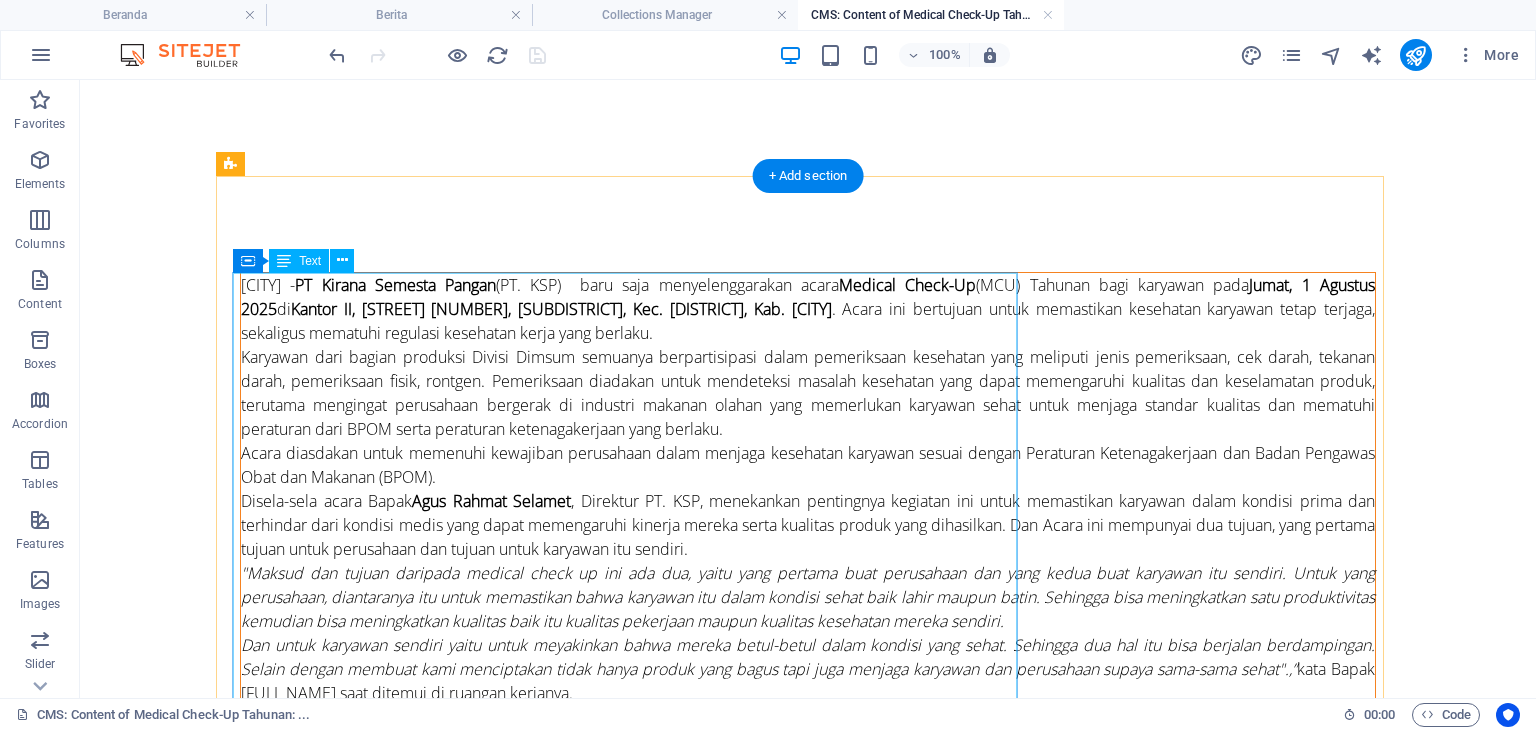 drag, startPoint x: 849, startPoint y: 417, endPoint x: 768, endPoint y: 337, distance: 113.84639 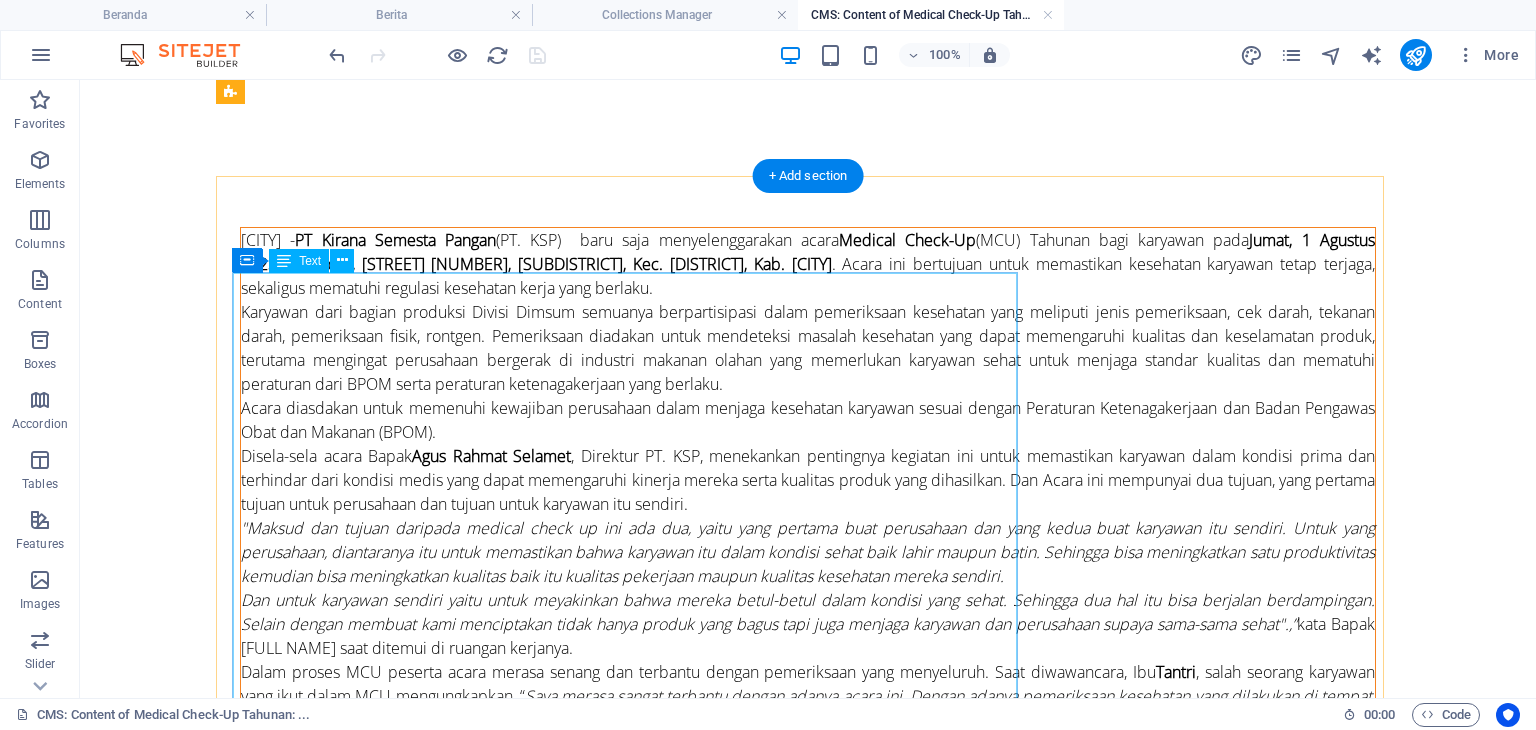 scroll, scrollTop: 0, scrollLeft: 0, axis: both 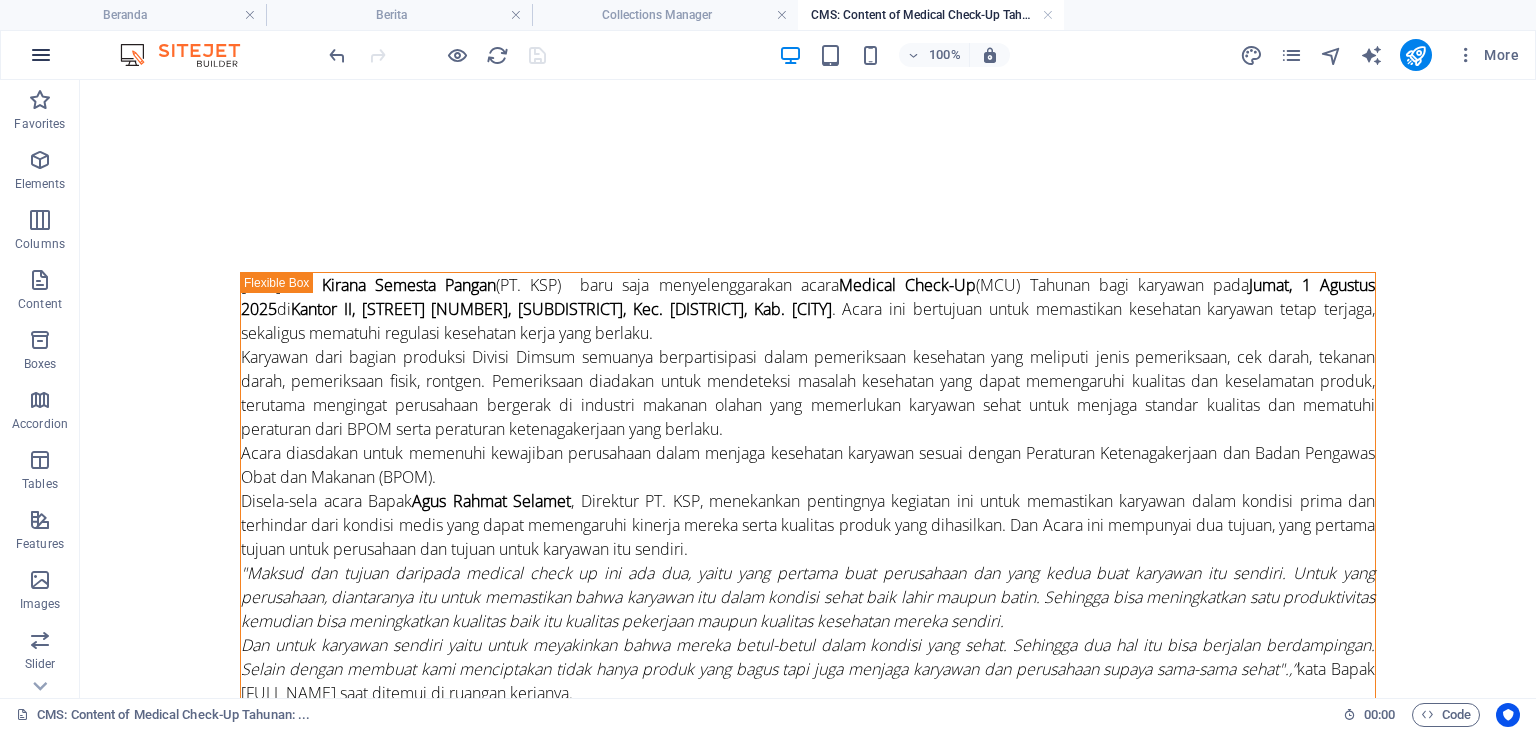 click at bounding box center (41, 55) 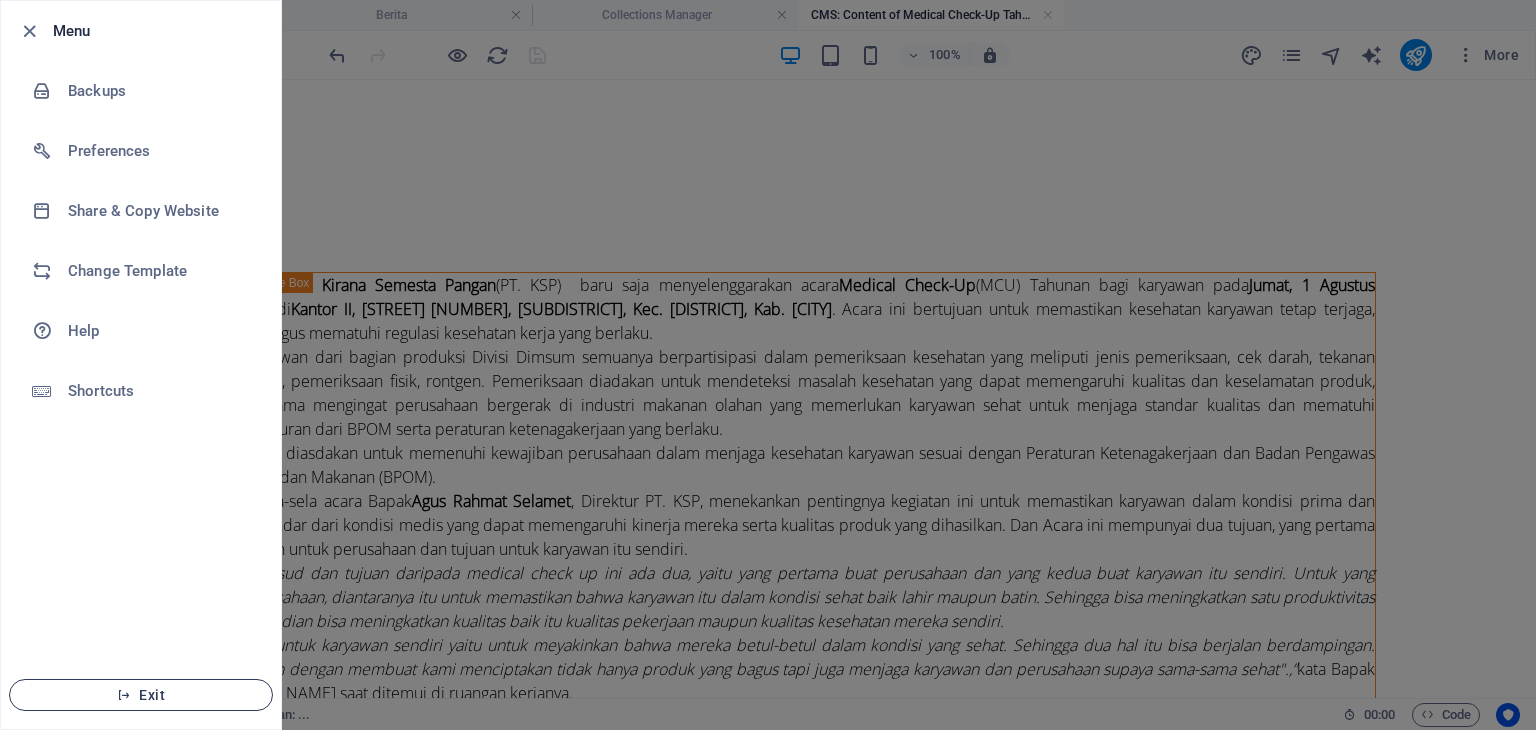 click on "Exit" at bounding box center (141, 695) 